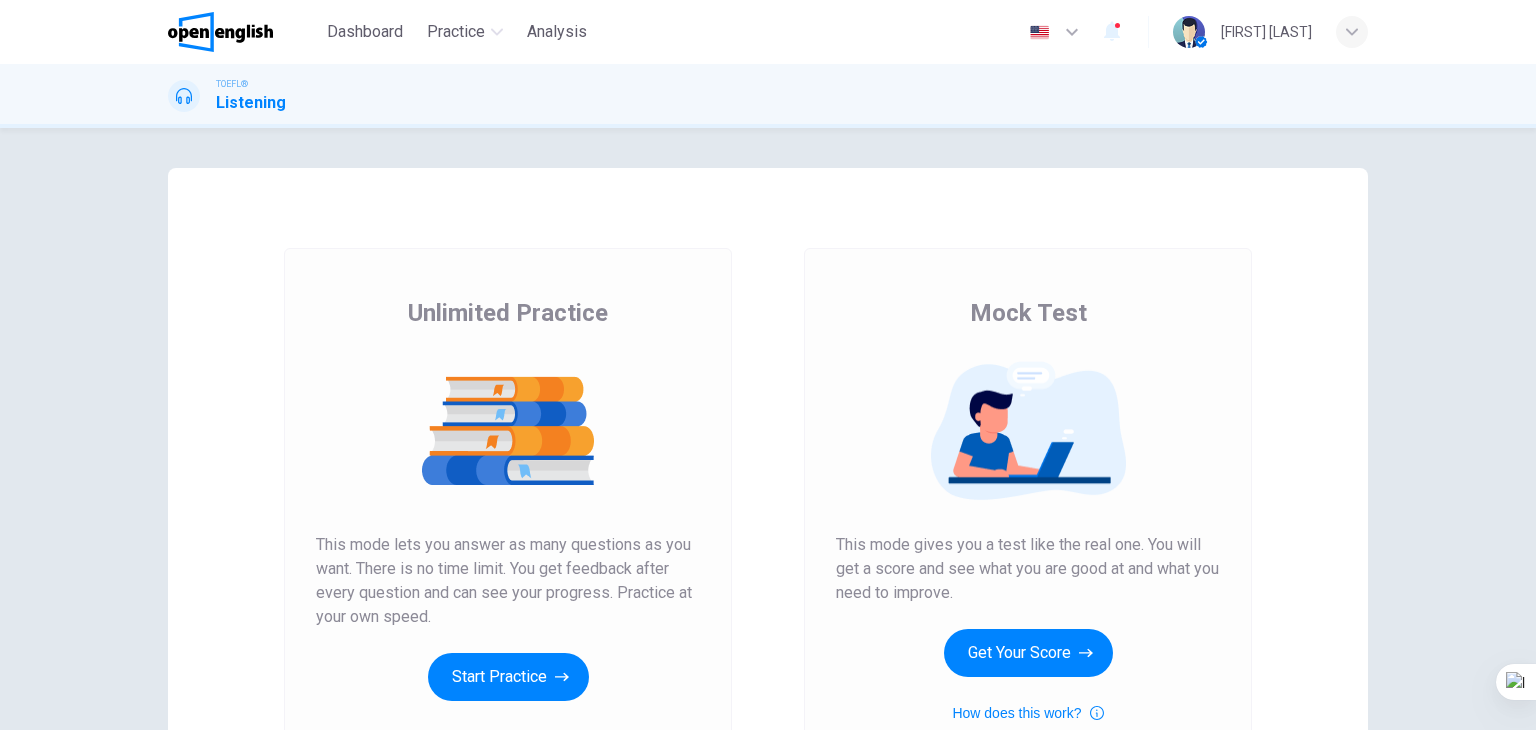 scroll, scrollTop: 0, scrollLeft: 0, axis: both 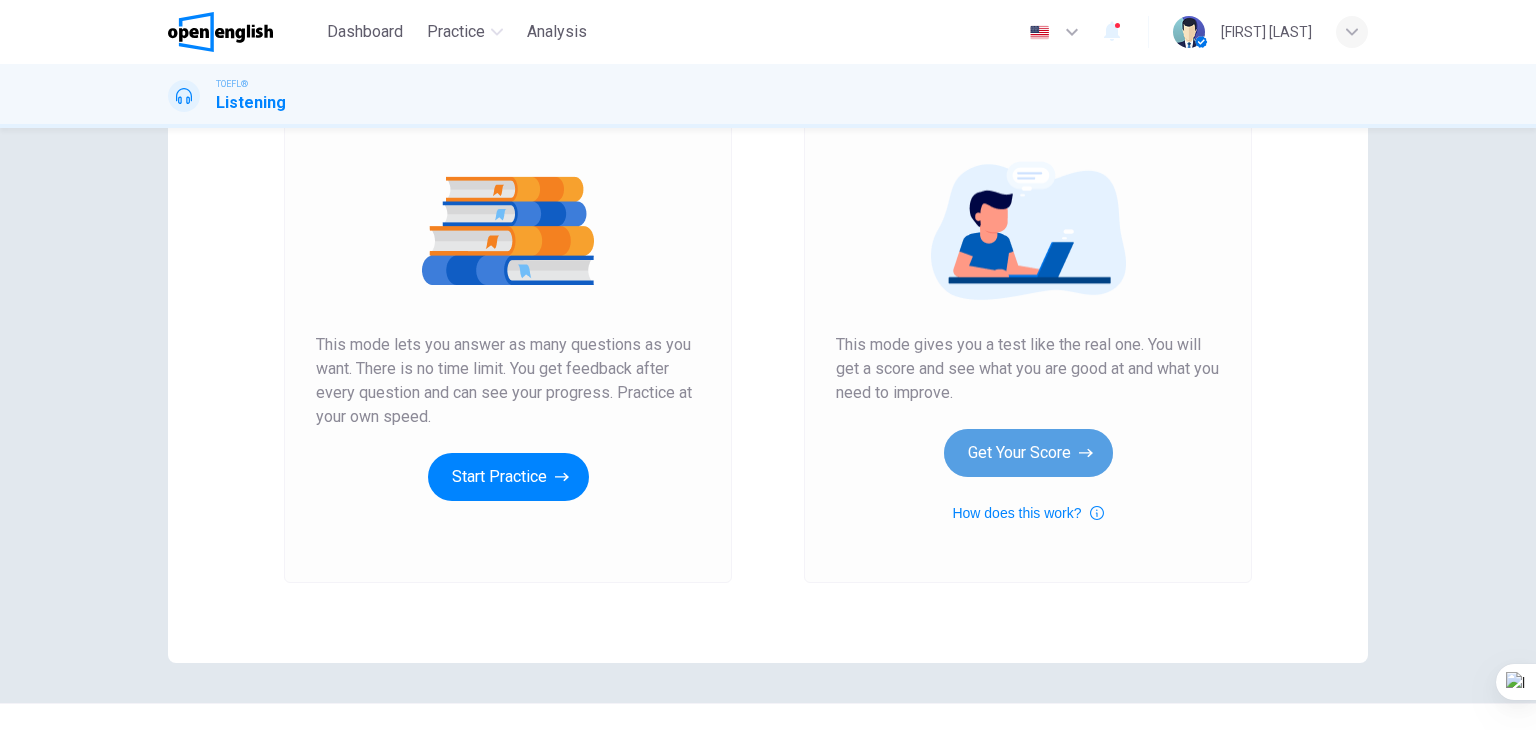 click on "Get Your Score" at bounding box center (1028, 453) 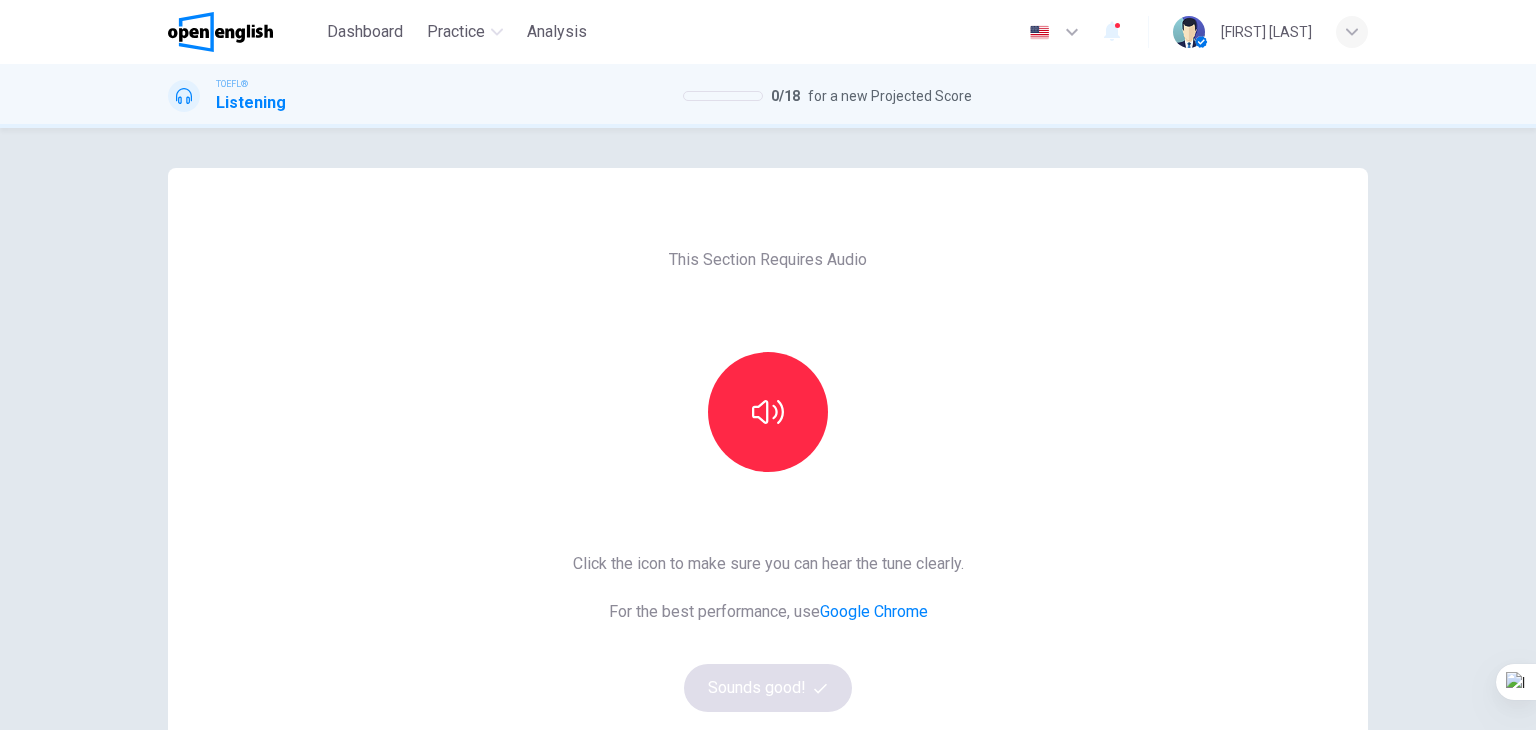 scroll, scrollTop: 100, scrollLeft: 0, axis: vertical 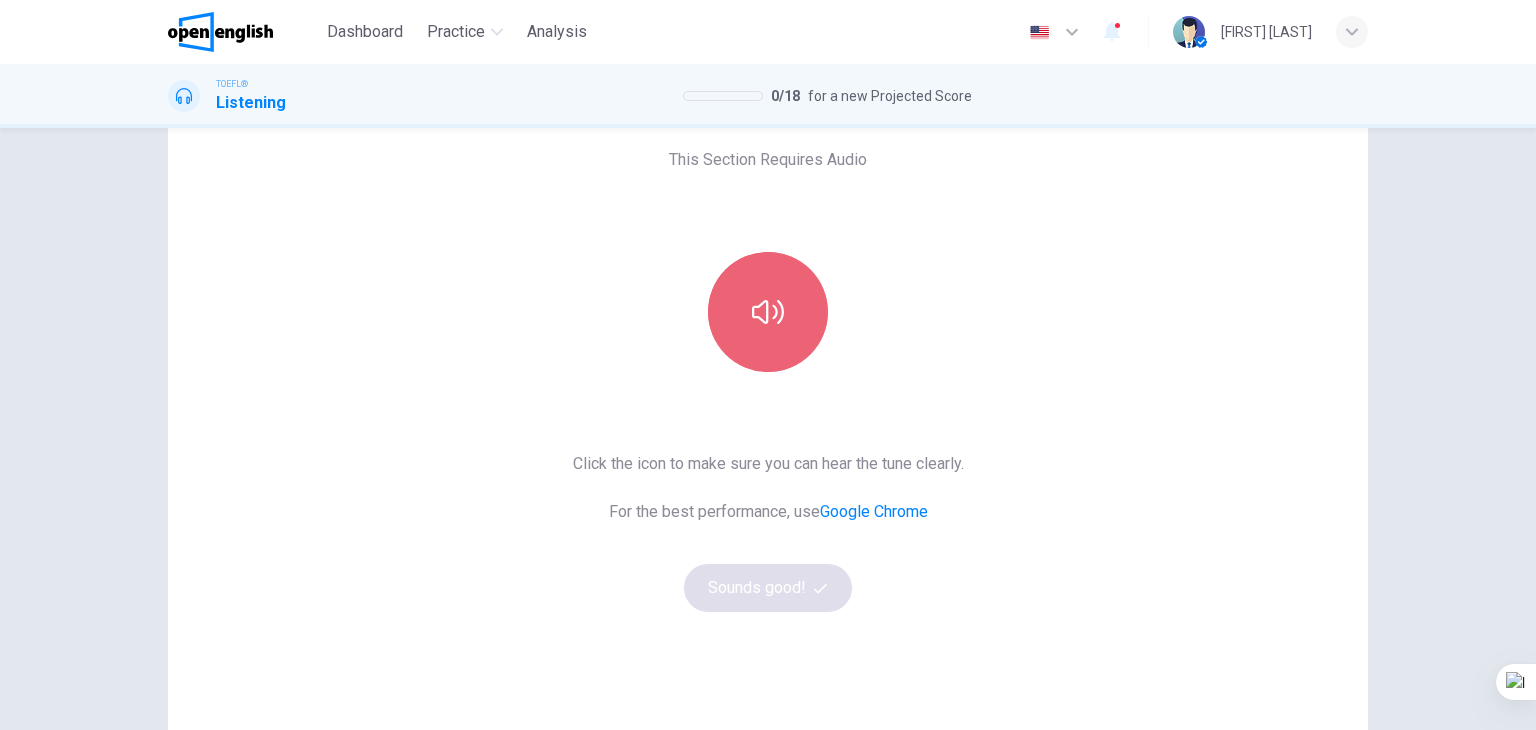 click at bounding box center [768, 312] 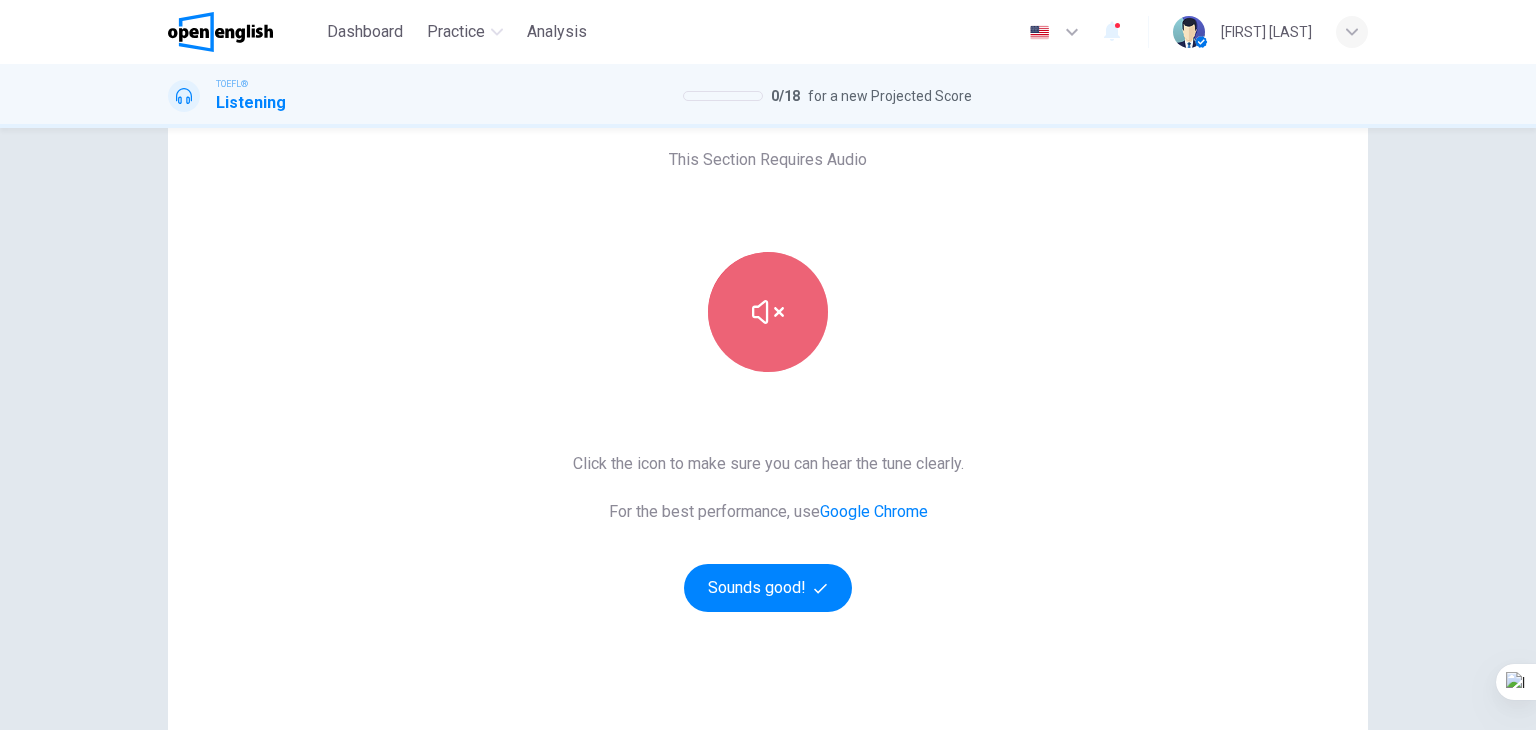 click 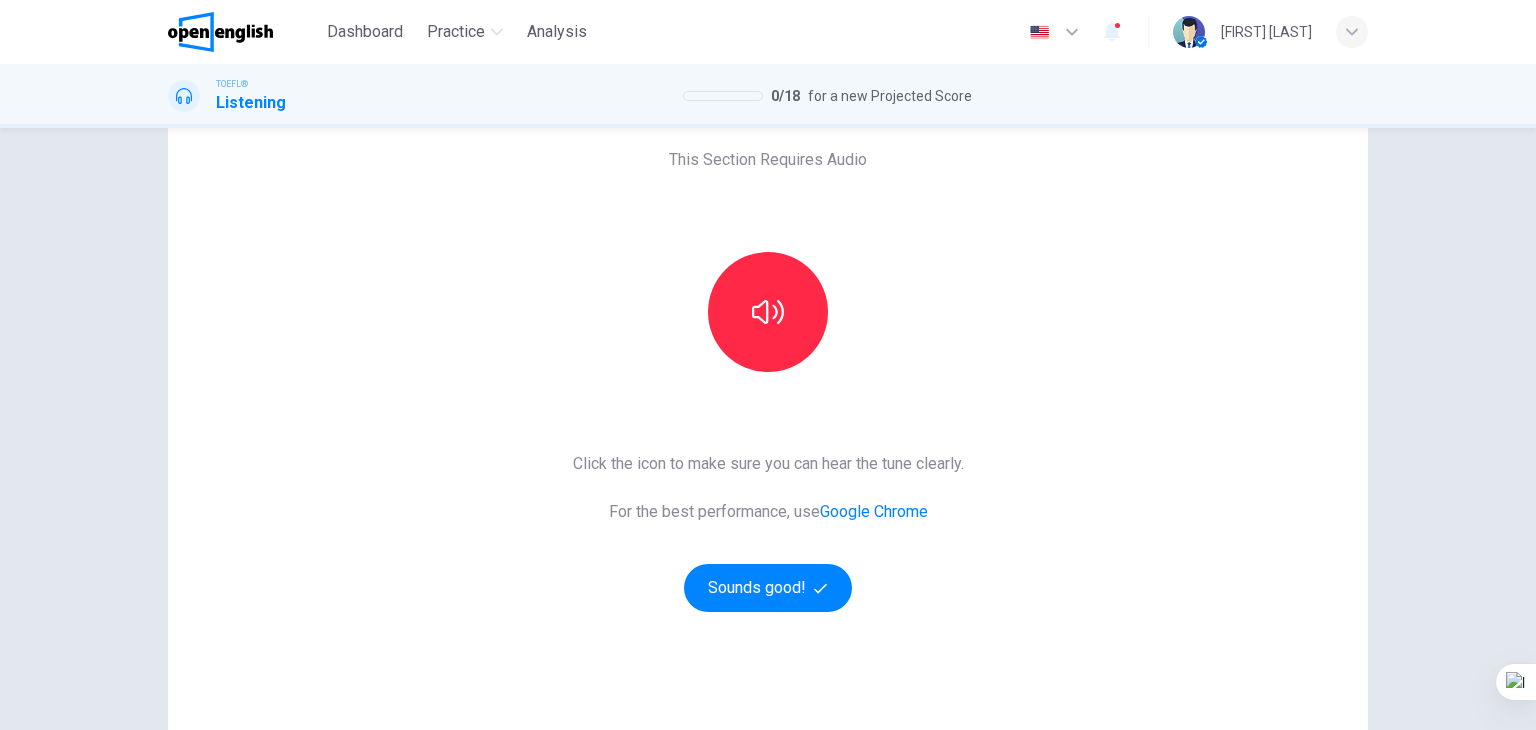 click on "This Section Requires Audio Click the icon to make sure you can hear the tune clearly. For the best performance, use  Google Chrome Sounds good! © Copyright  2025" at bounding box center (768, 429) 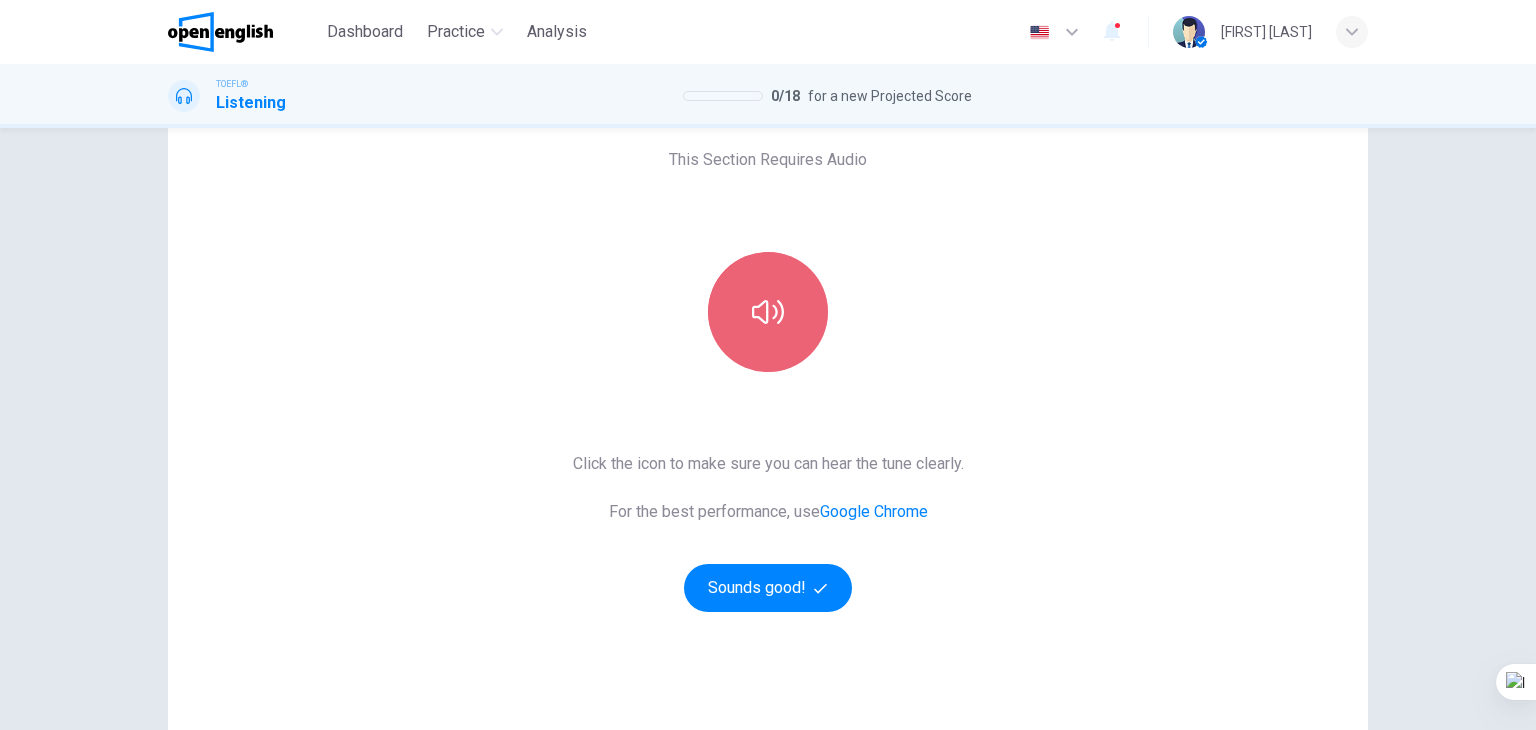click at bounding box center [768, 312] 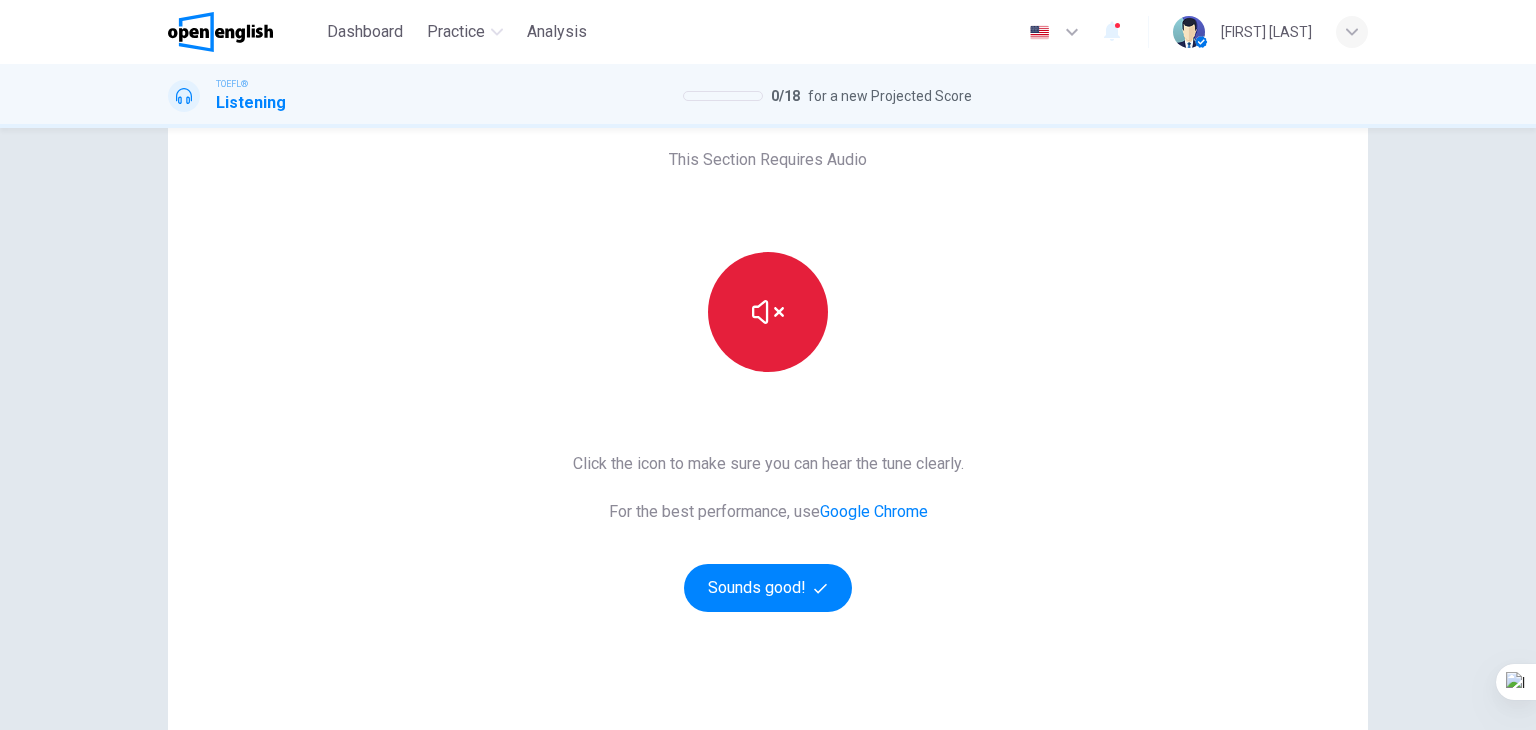 click at bounding box center (768, 312) 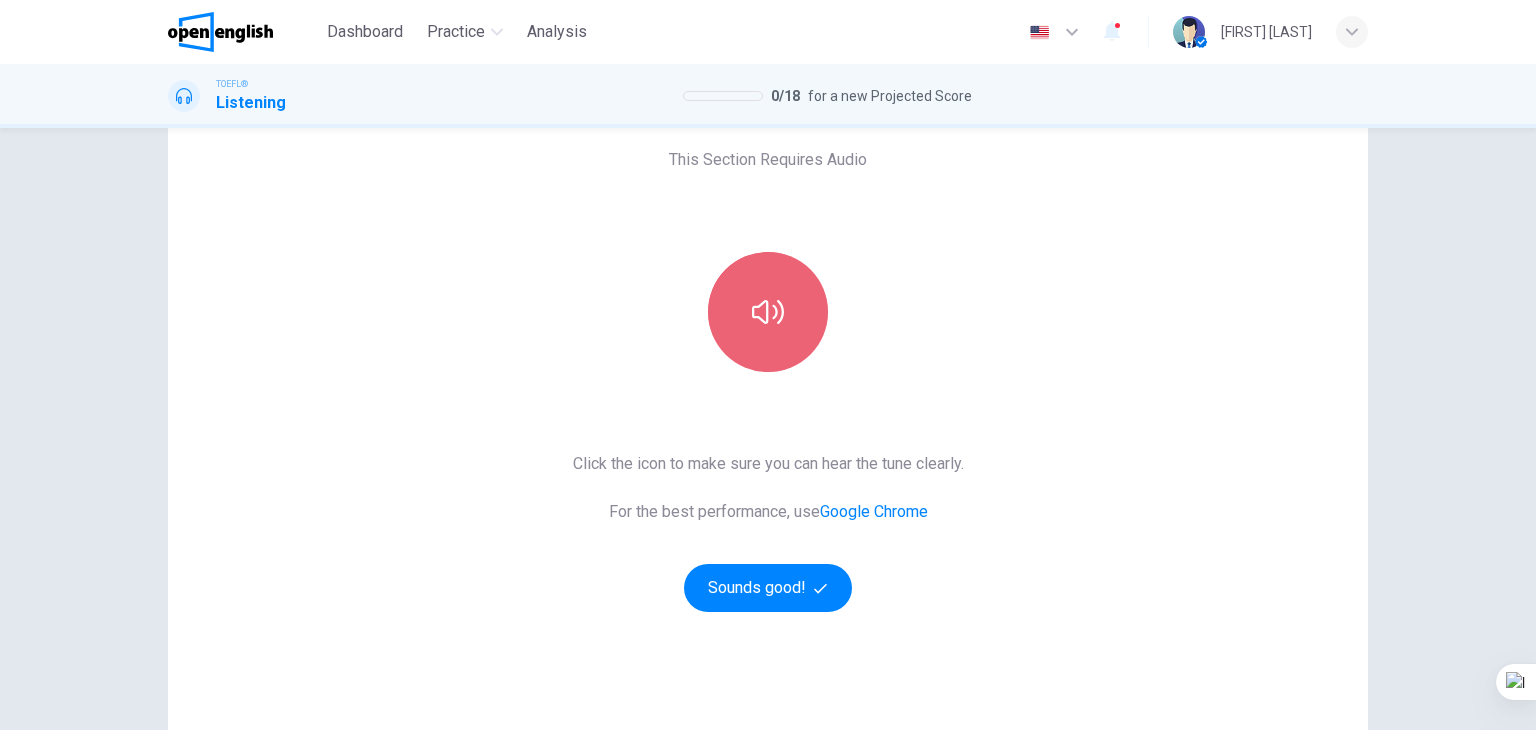 click at bounding box center [768, 312] 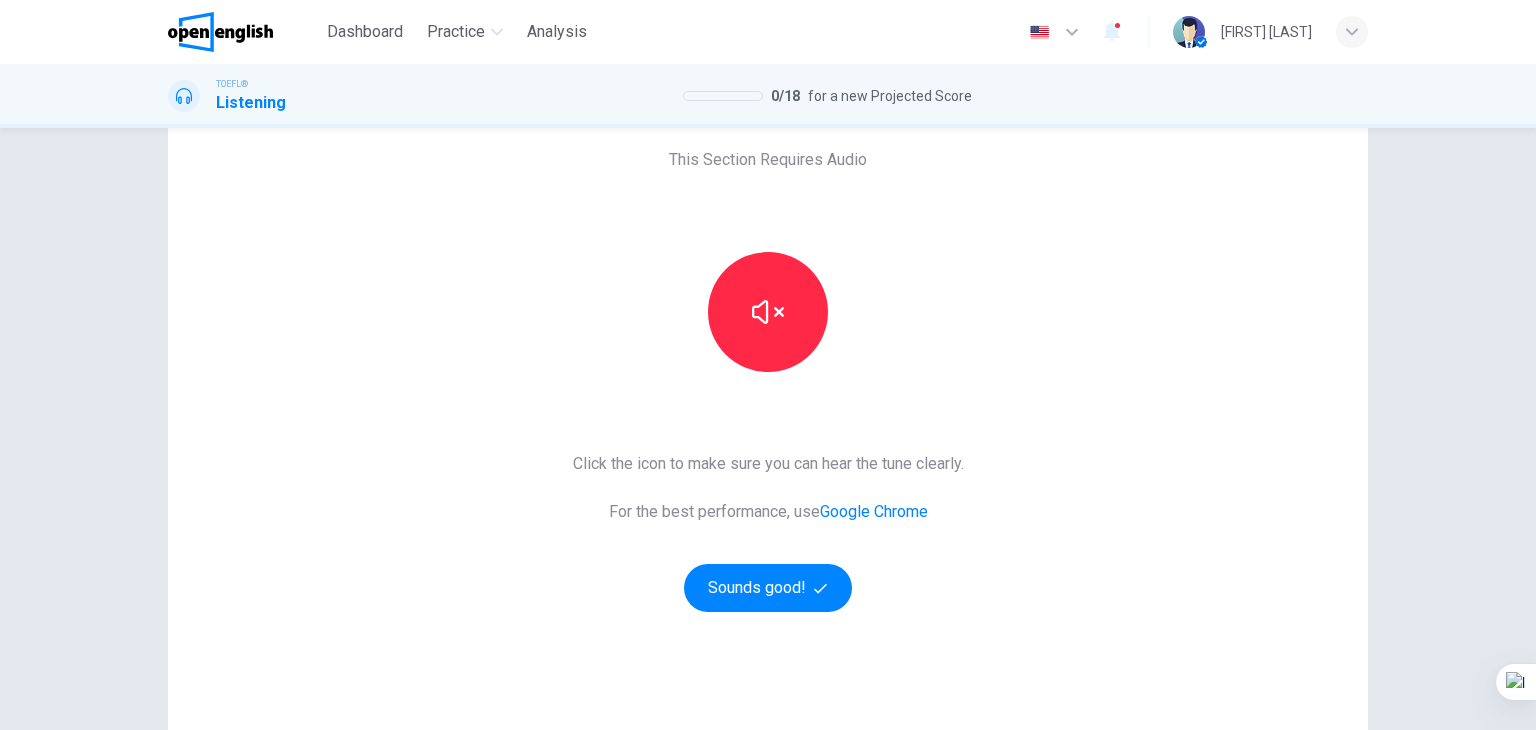 type 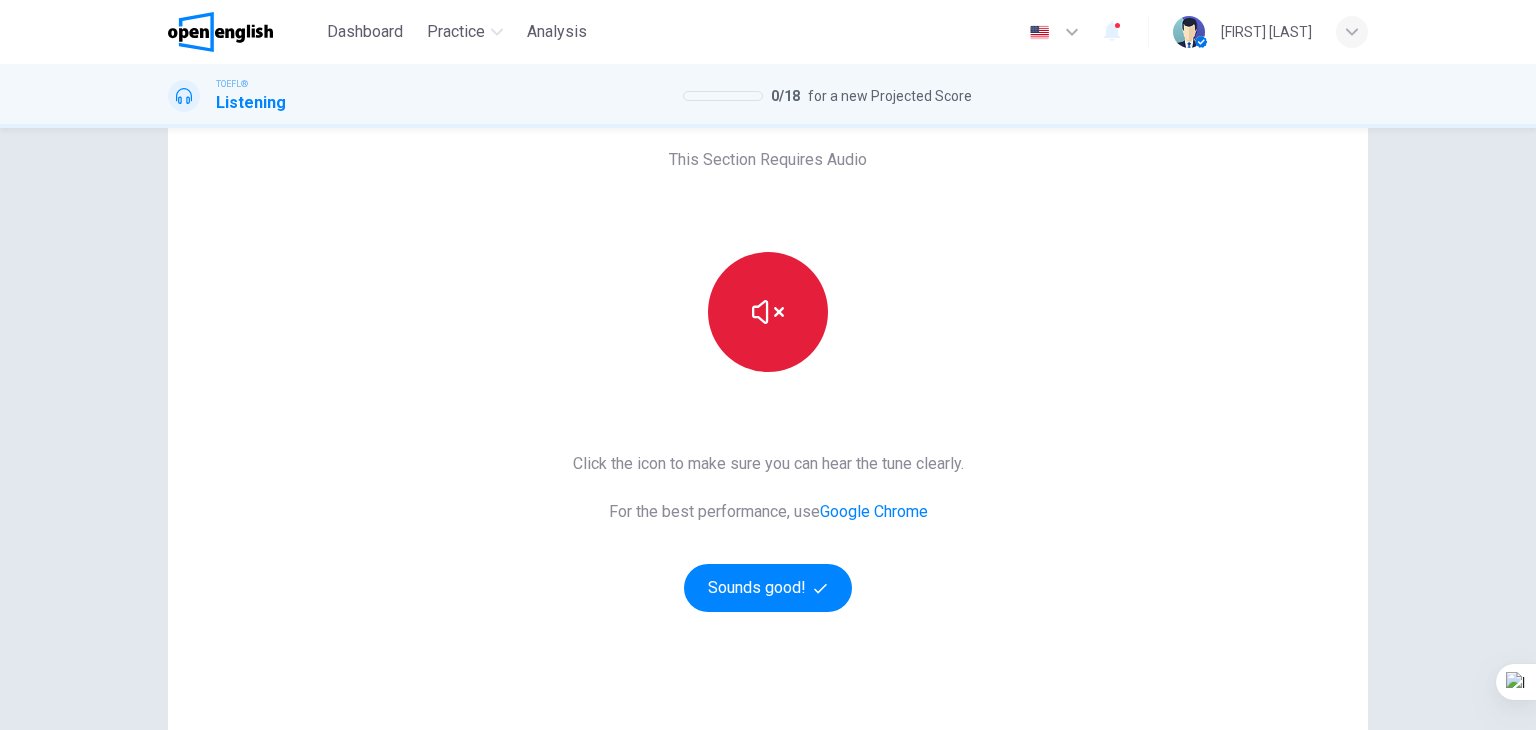 click at bounding box center [768, 312] 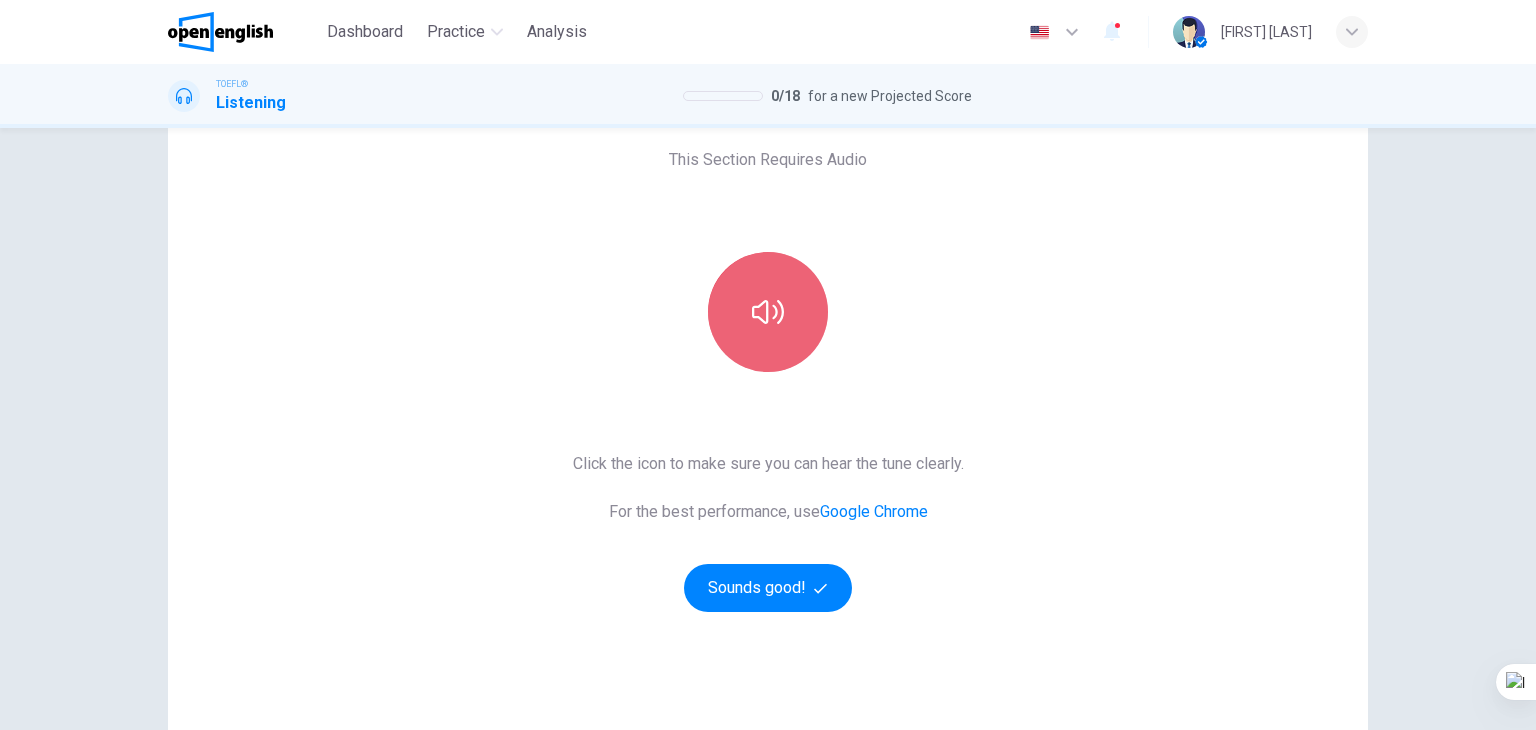 click at bounding box center (768, 312) 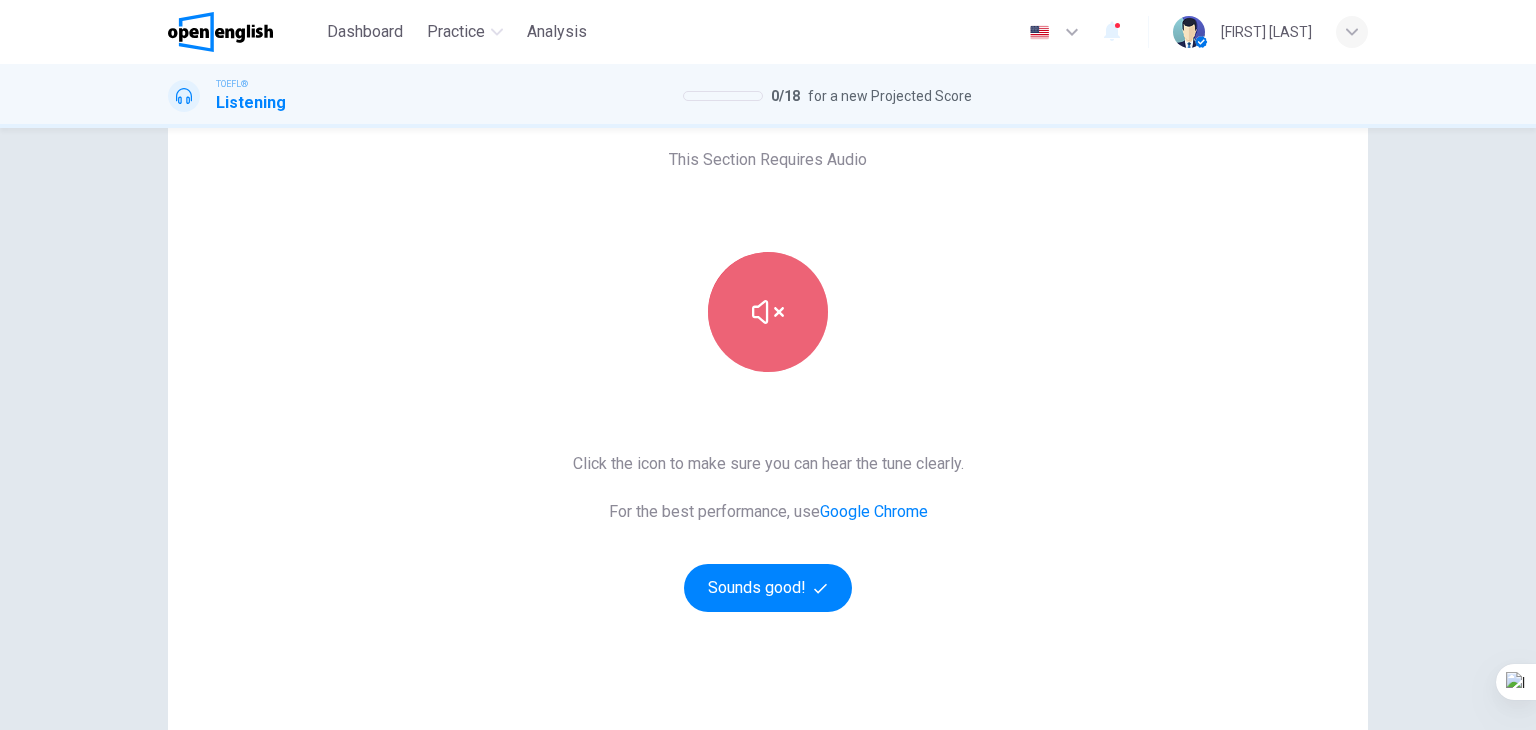 click at bounding box center [768, 312] 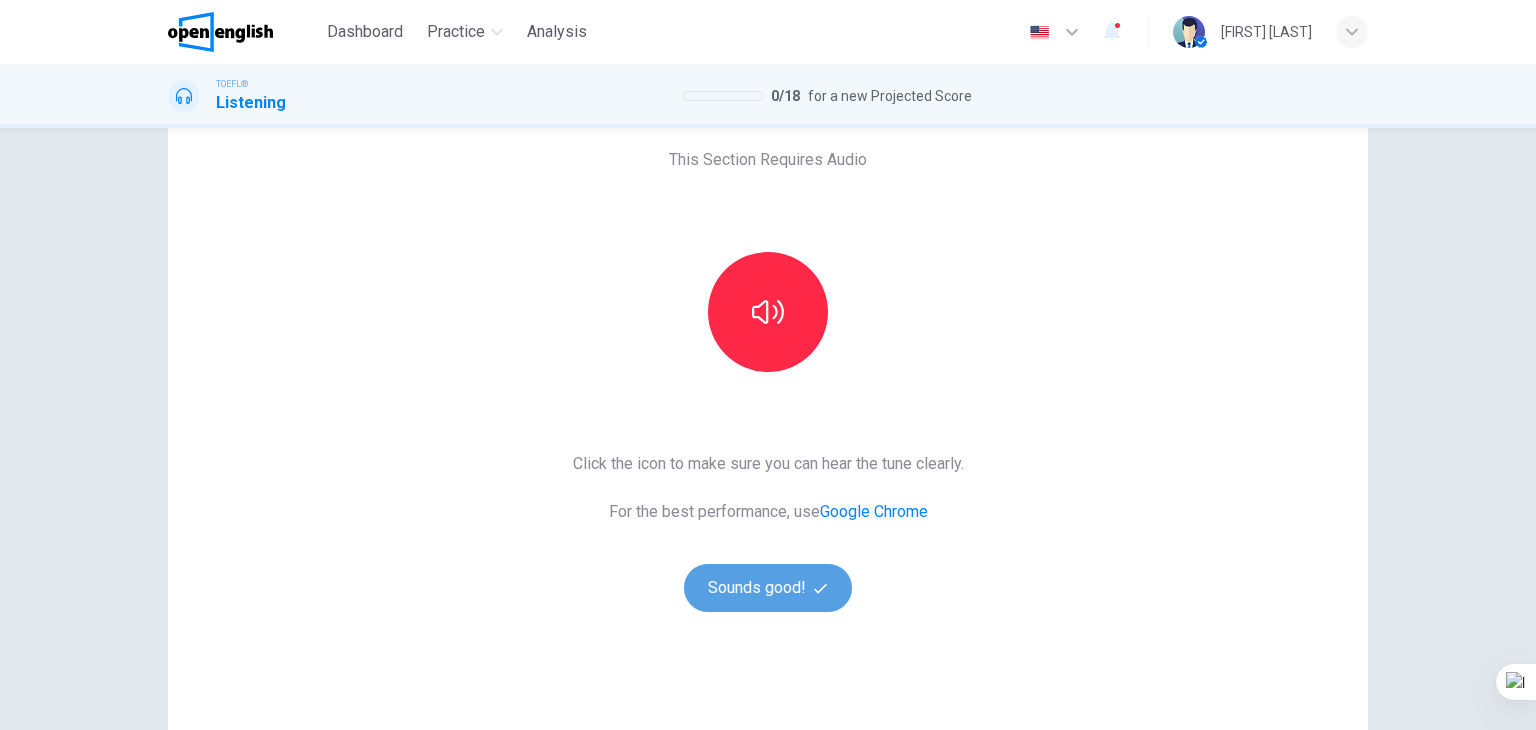 click on "Sounds good!" at bounding box center (768, 588) 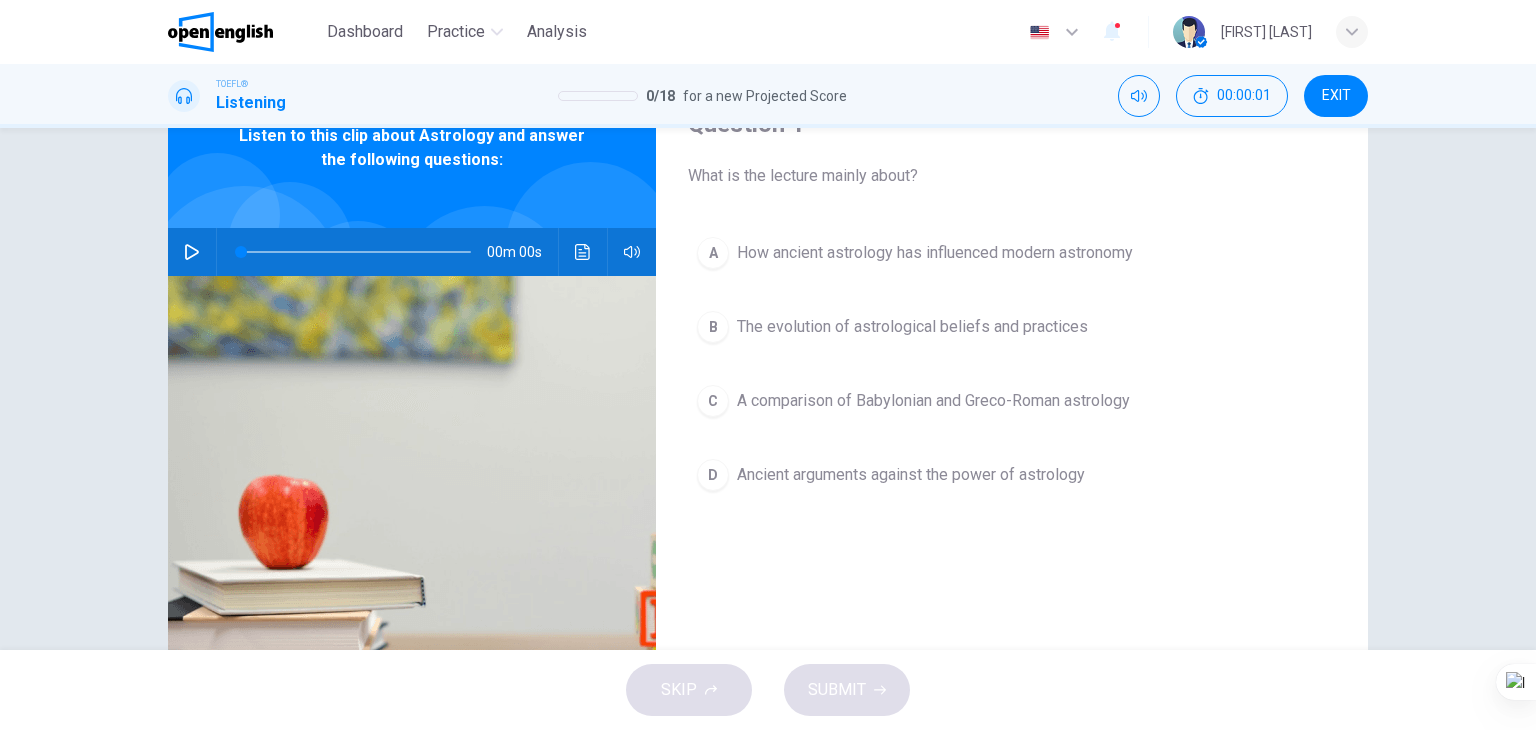 scroll, scrollTop: 0, scrollLeft: 0, axis: both 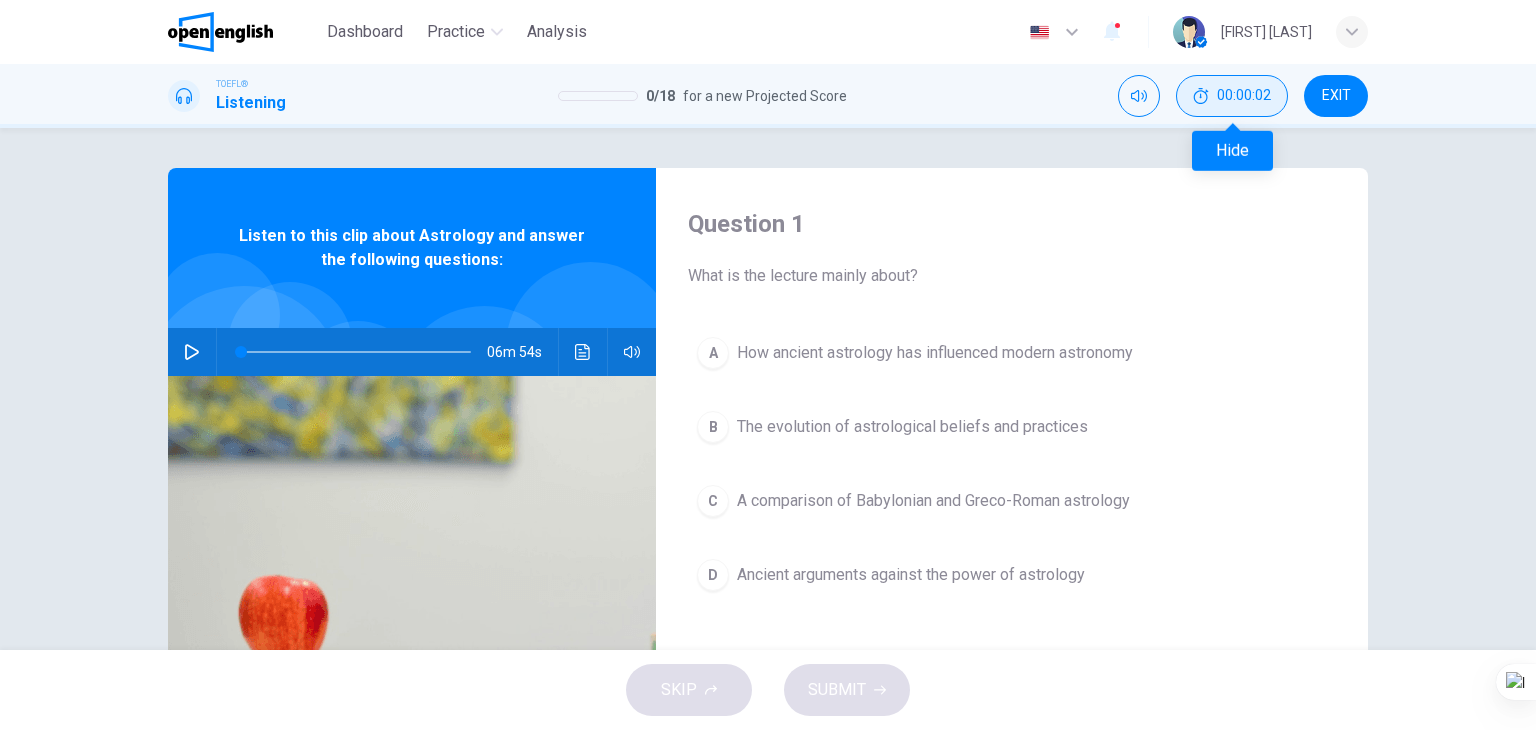 click on "00:00:02" at bounding box center (1232, 96) 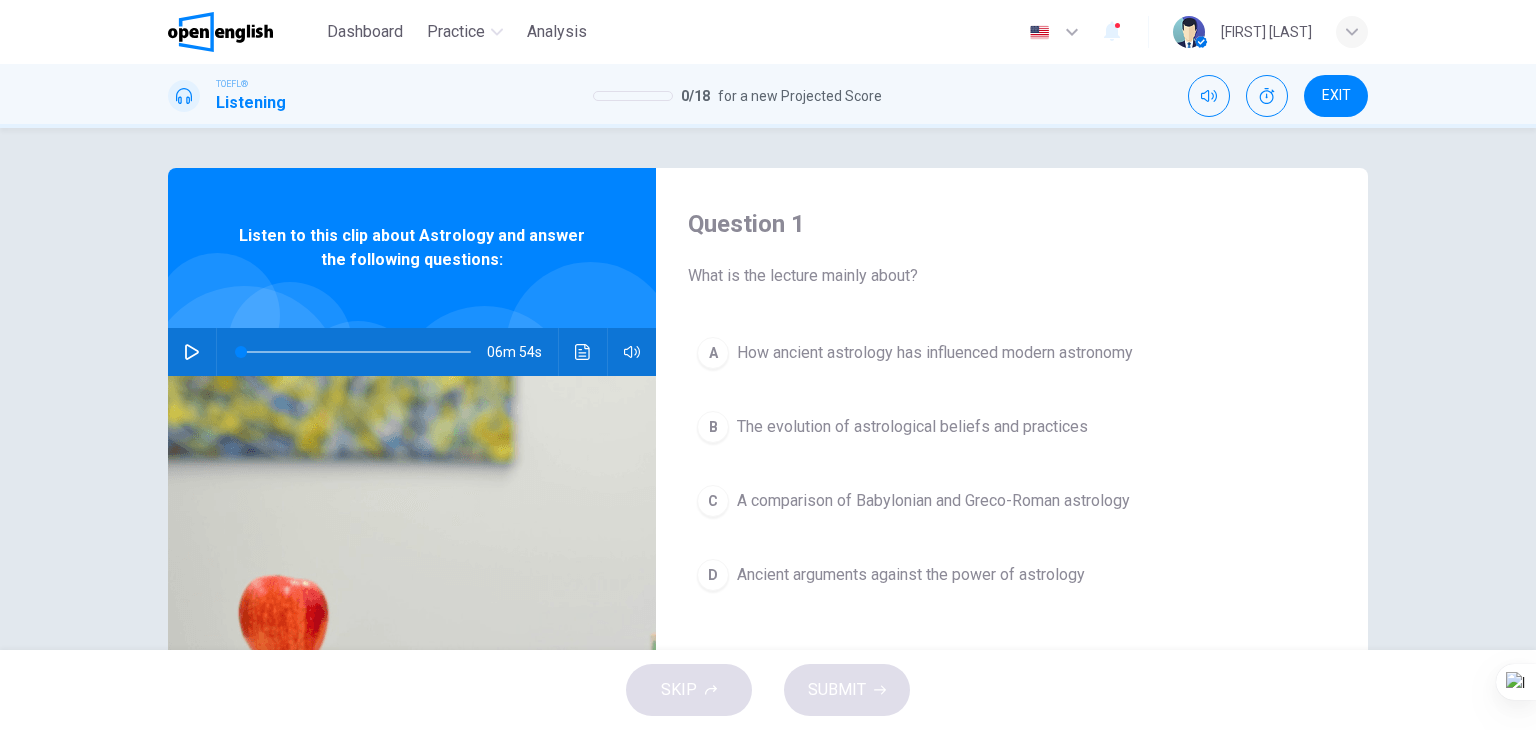 scroll, scrollTop: 100, scrollLeft: 0, axis: vertical 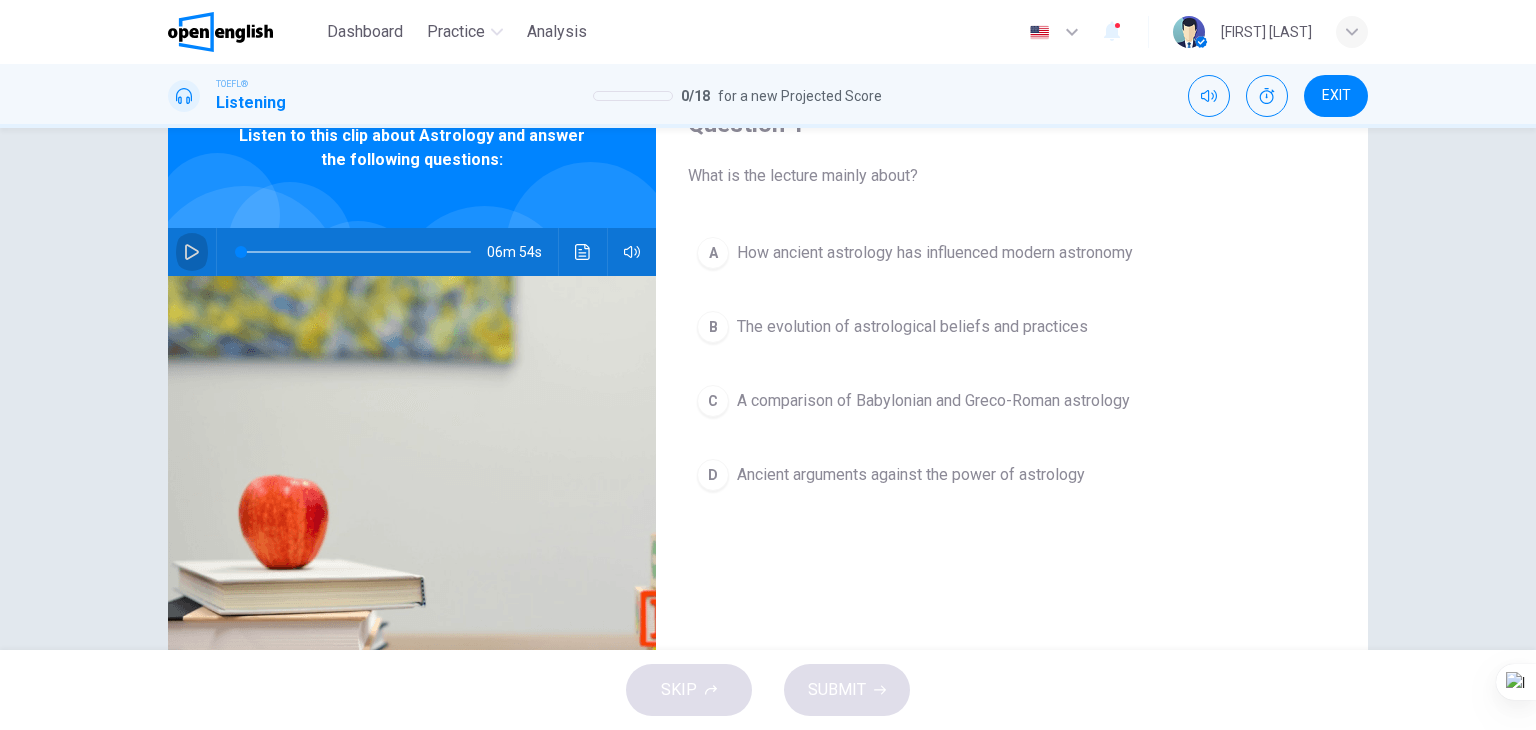 click 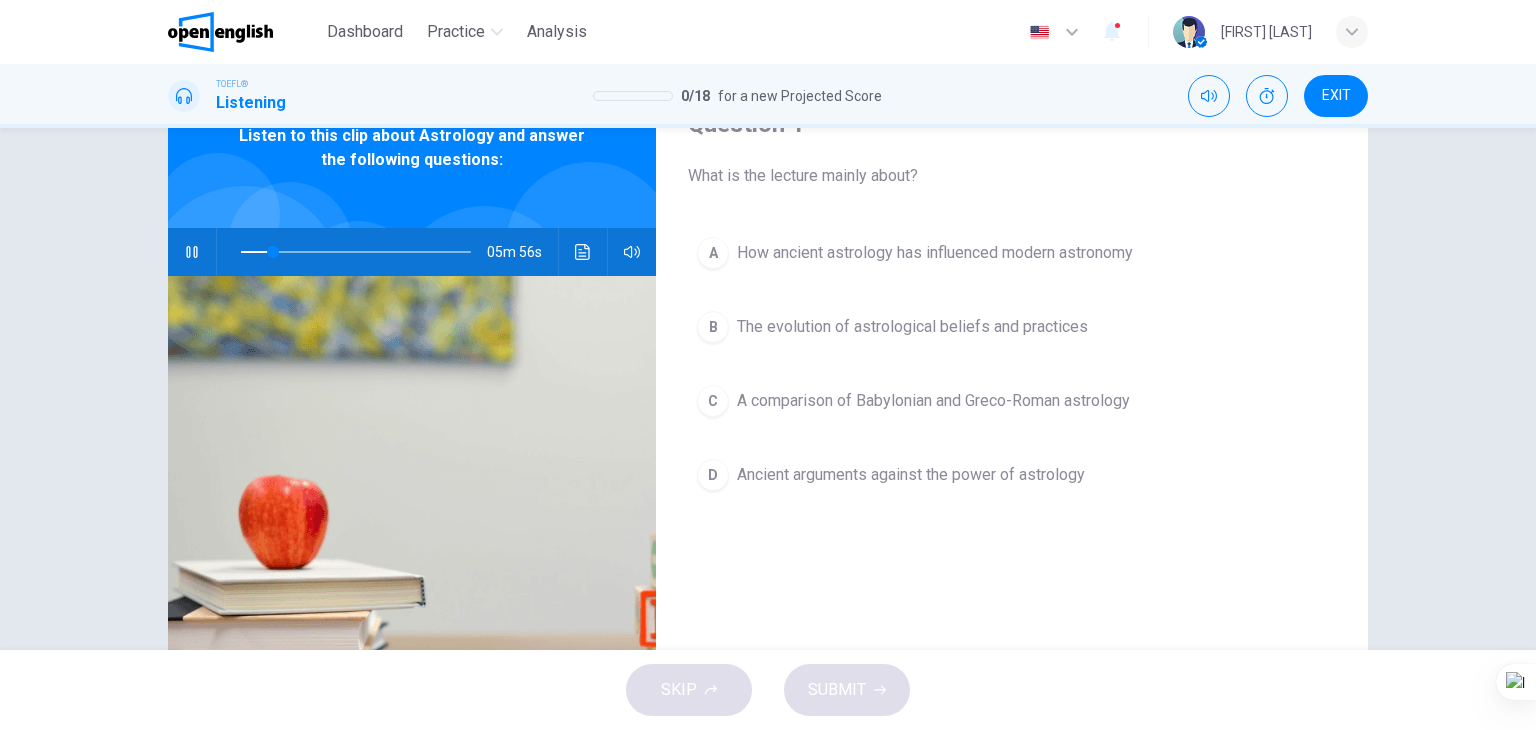click on "A" at bounding box center (713, 253) 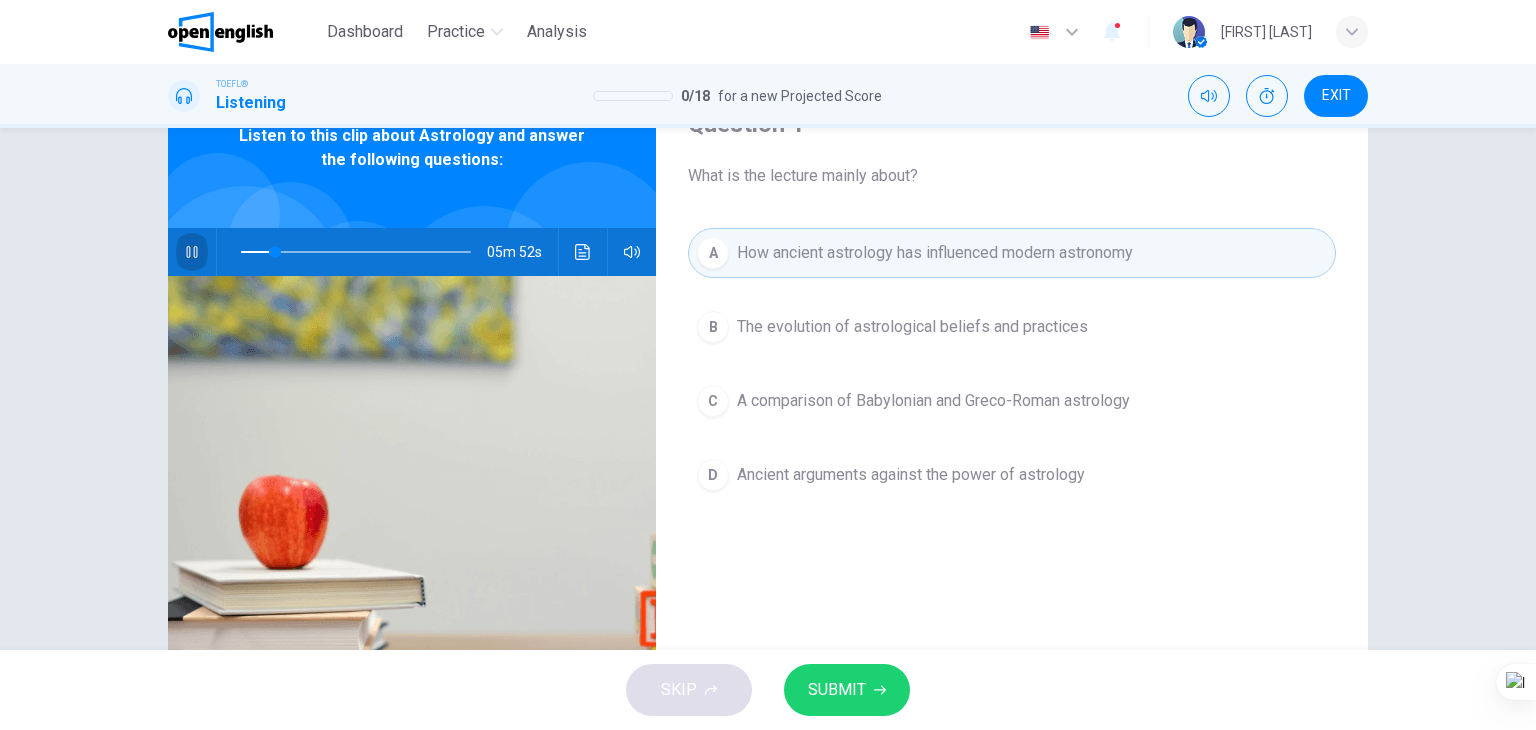 click 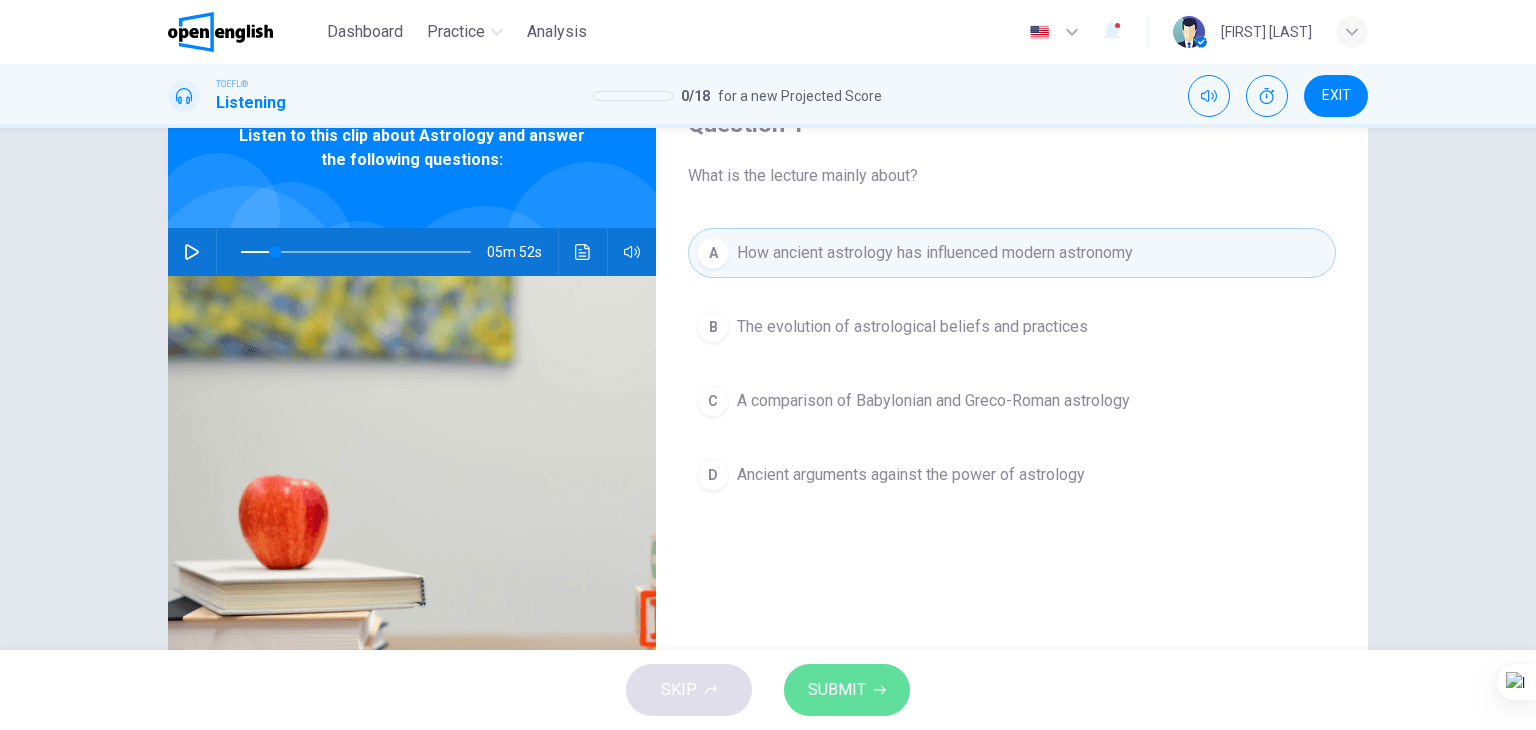 click on "SUBMIT" at bounding box center [837, 690] 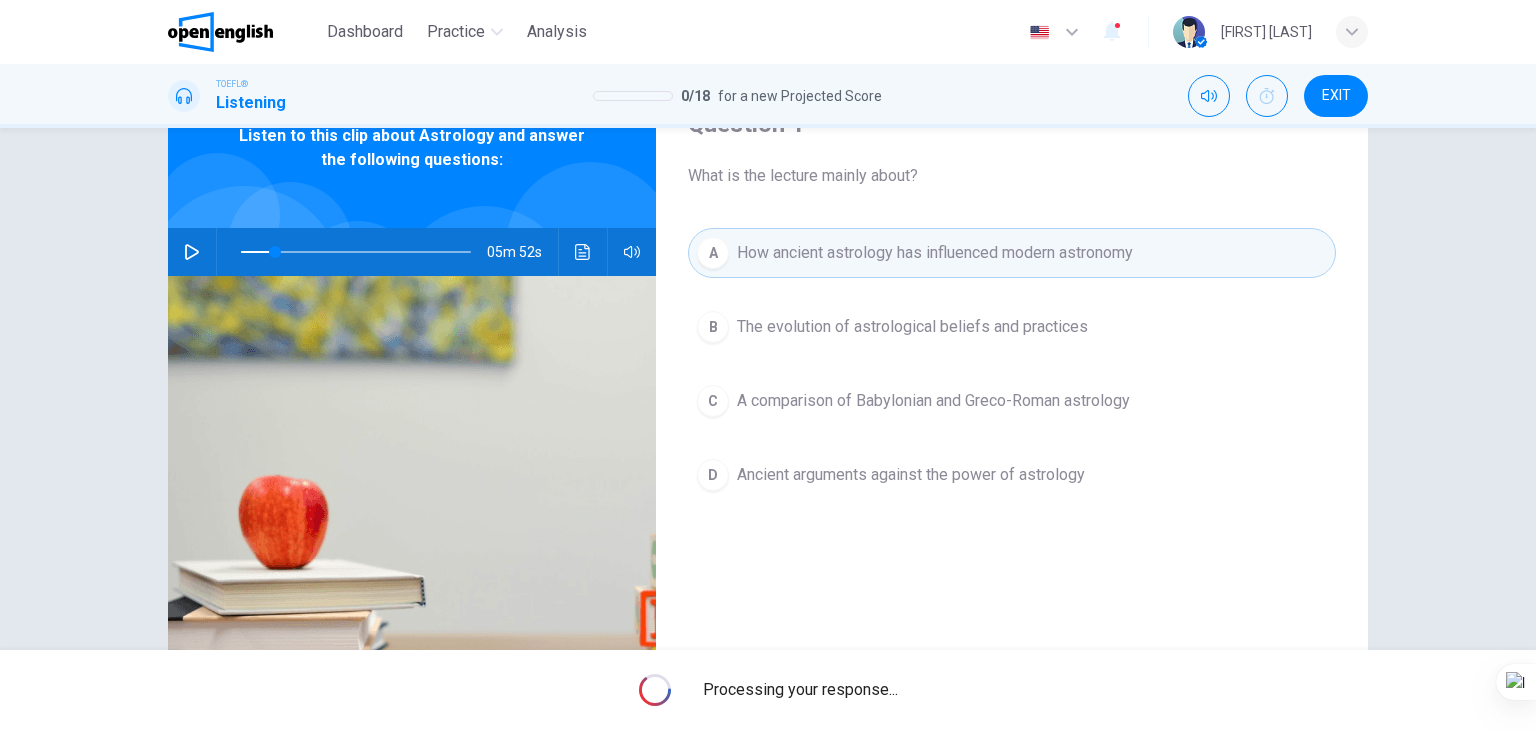 type on "**" 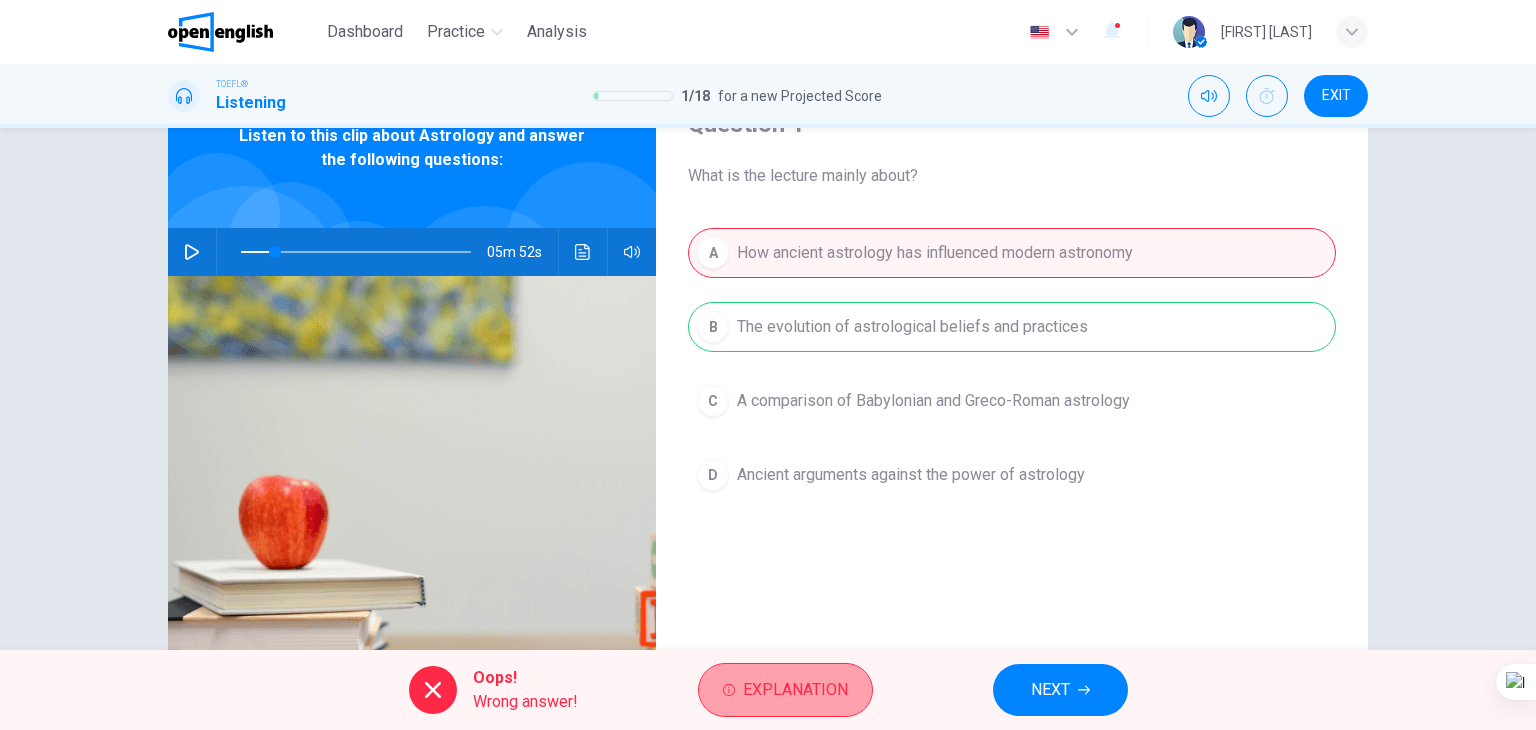 click on "Explanation" at bounding box center (795, 690) 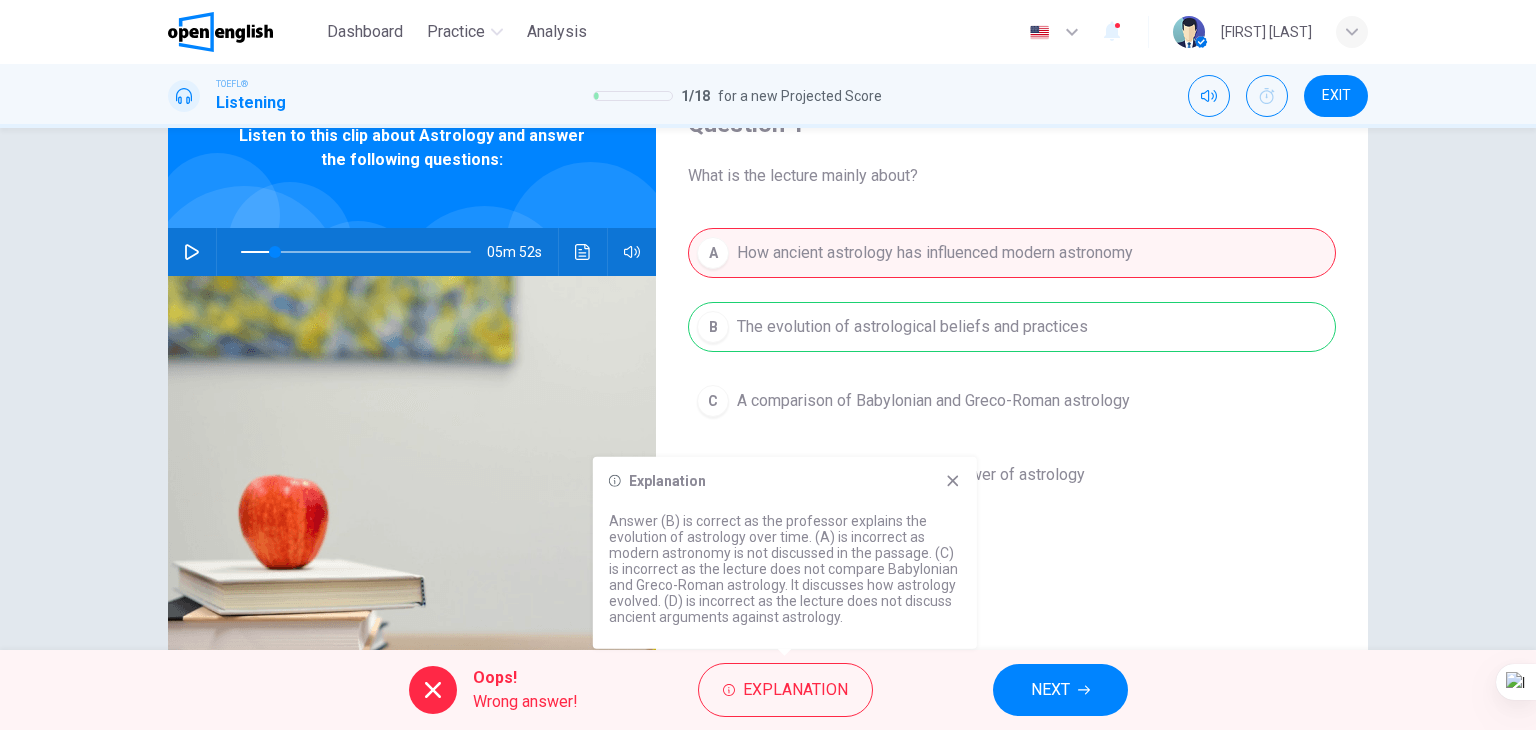 click 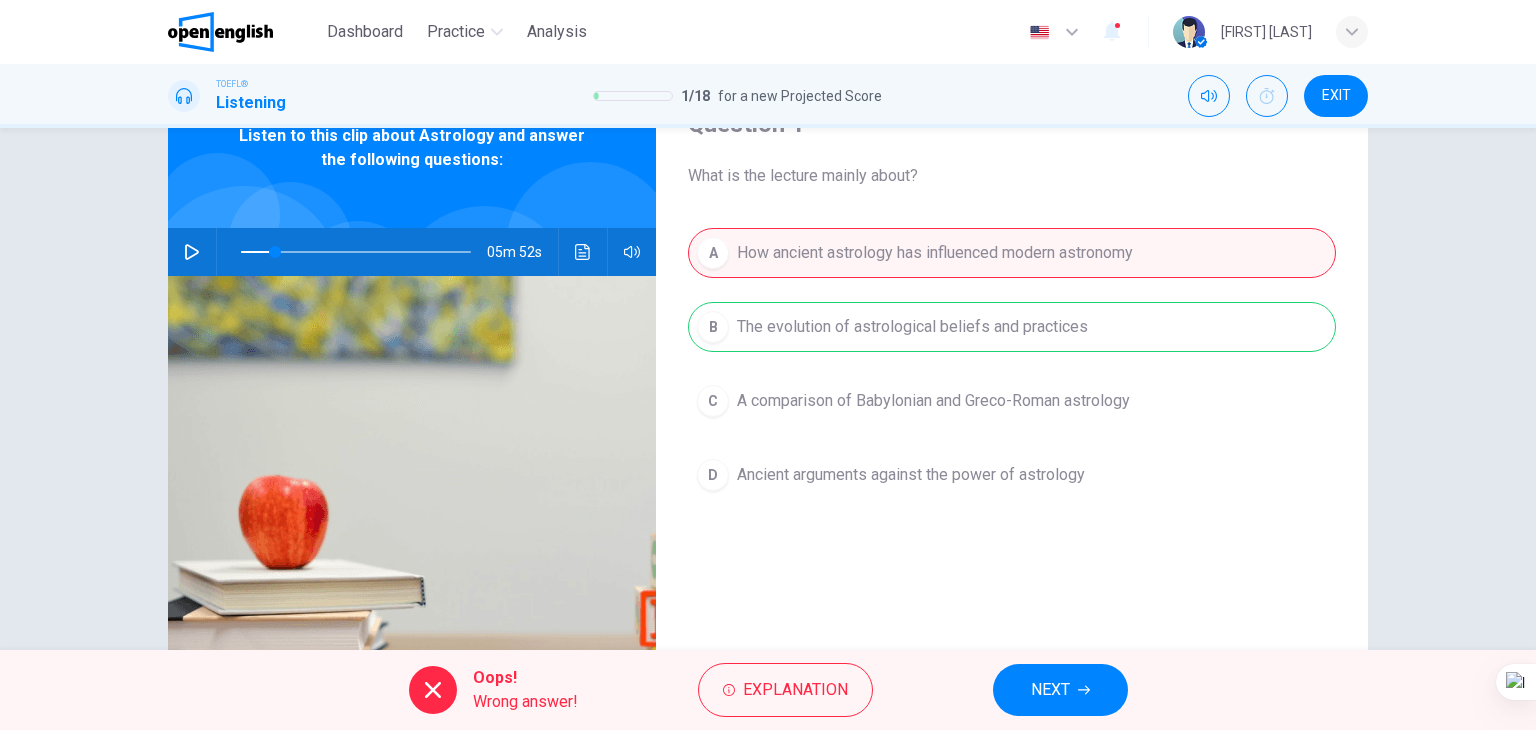 click on "A How ancient astrology has influenced modern astronomy B The evolution of astrological beliefs and practices C A comparison of Babylonian and Greco-Roman astrology D Ancient arguments against the power of astrology" at bounding box center [1012, 384] 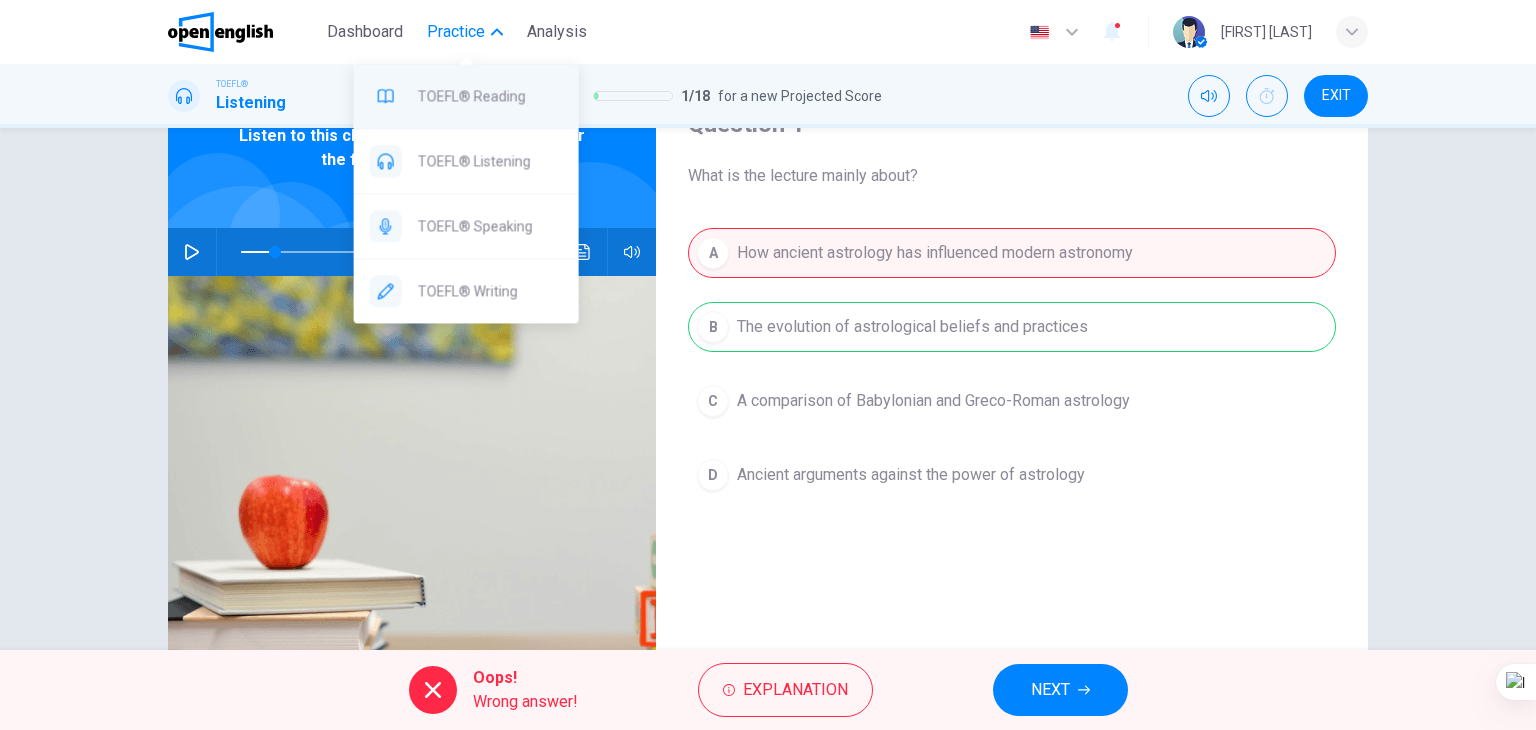 click on "TOEFL® Reading" at bounding box center [490, 96] 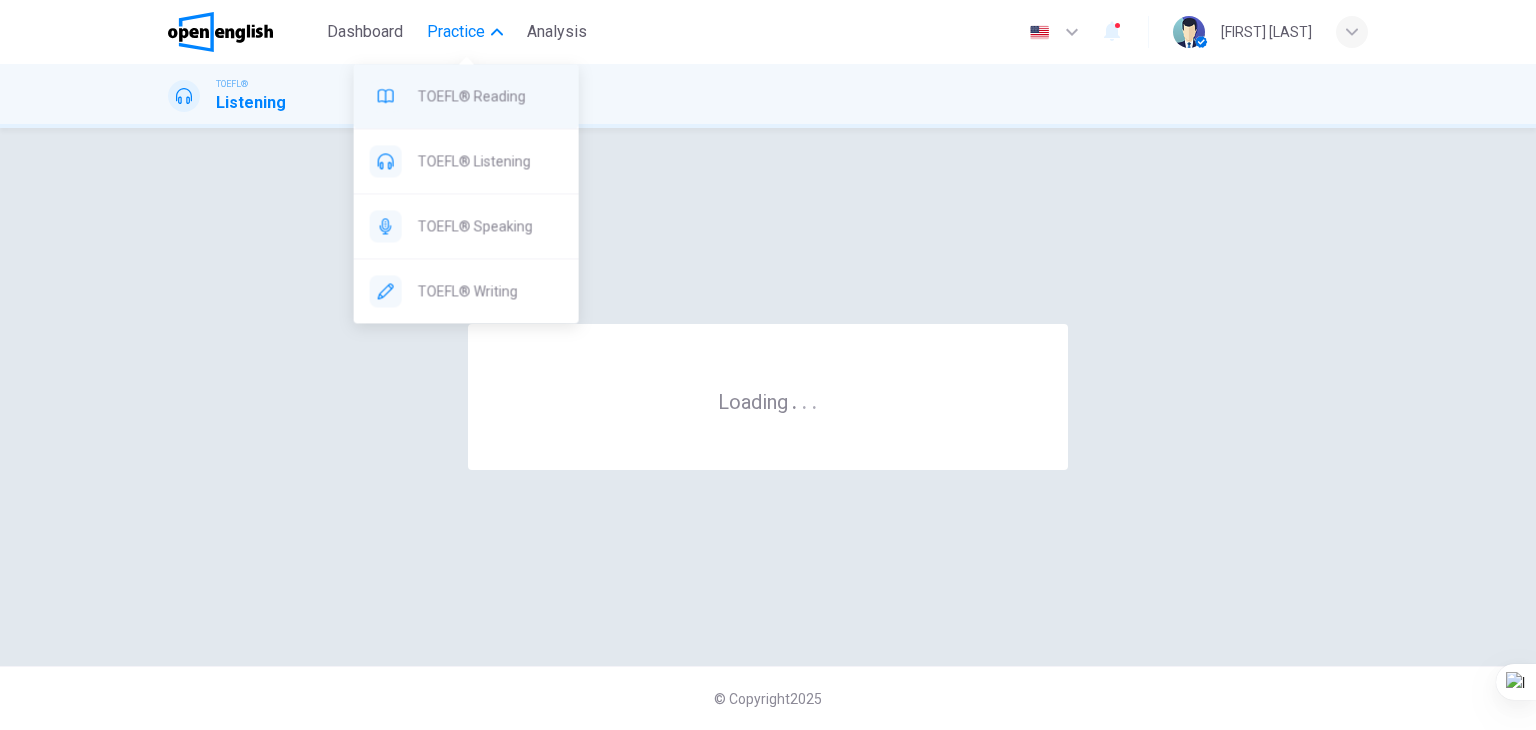 scroll, scrollTop: 0, scrollLeft: 0, axis: both 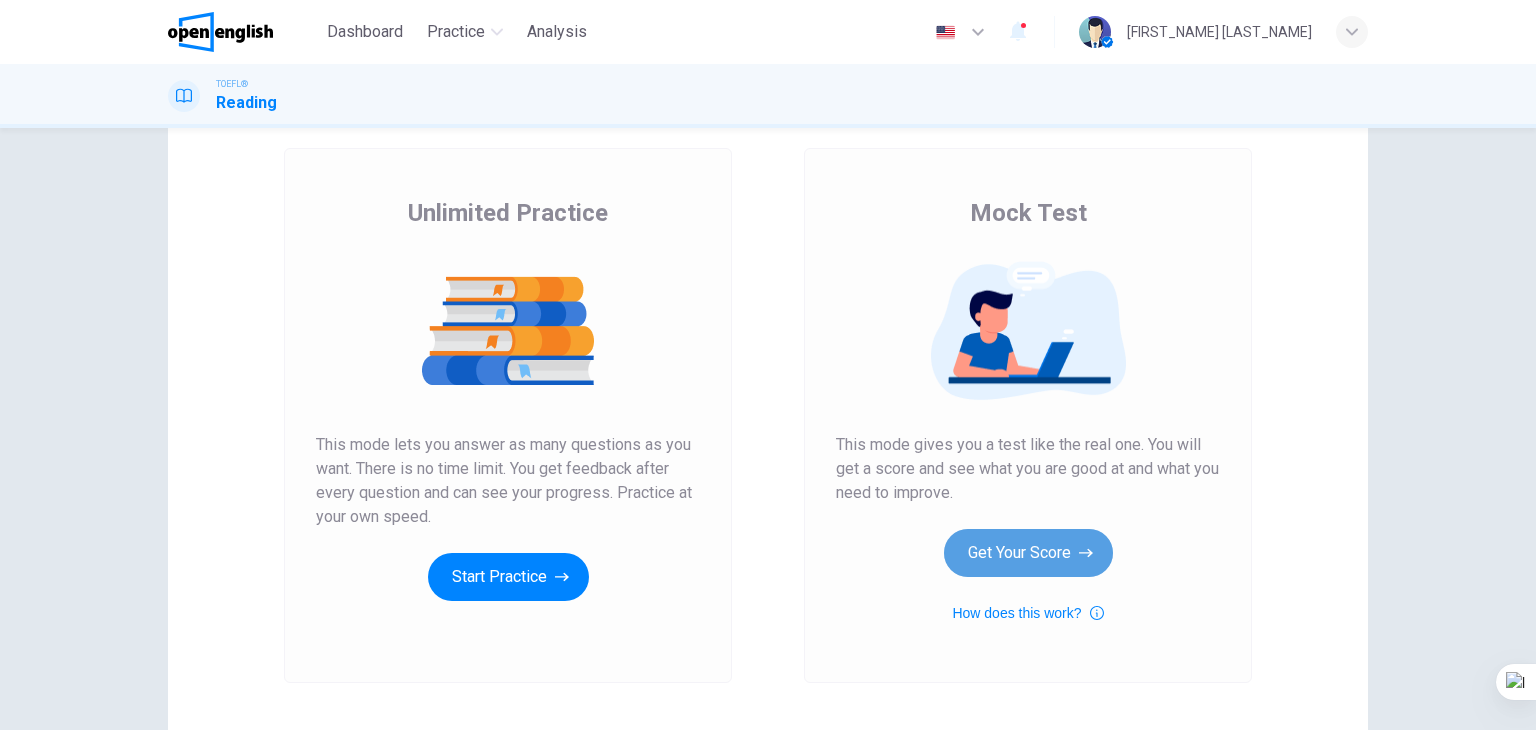 click on "Get Your Score" at bounding box center (1028, 553) 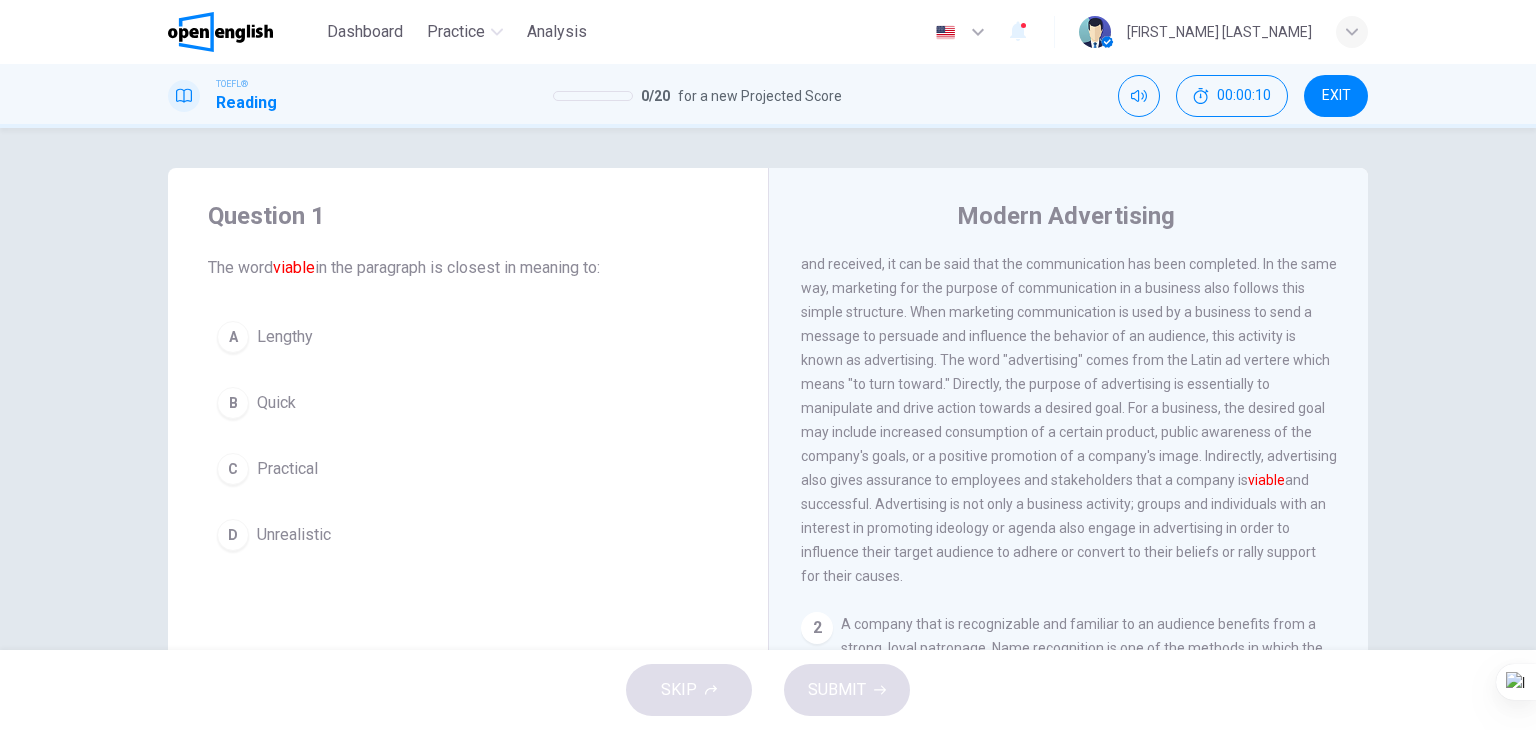scroll, scrollTop: 100, scrollLeft: 0, axis: vertical 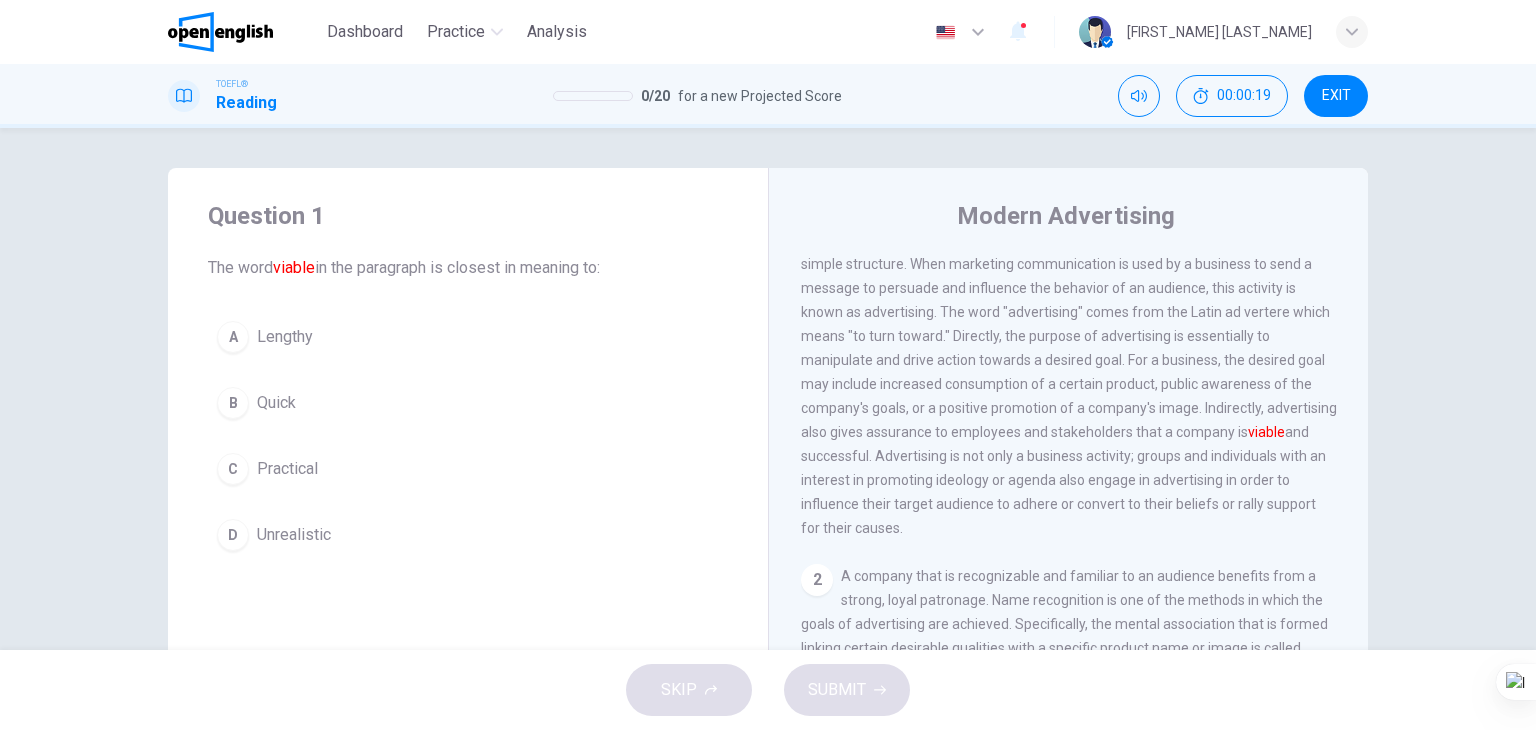 click on "Communication in its simplest form consists of four things: a sender, a message, a channel and a receiver. Once the message has been transmitted and received, it can be said that the communication has been completed. In the same way, marketing for the purpose of communication in a business also follows this simple structure. When marketing communication is used by a business to send a message to persuade and influence the behavior of an audience, this activity is known as advertising. The word "advertising" comes from the Latin ad vertere which means "to turn toward." Directly, the purpose of advertising is essentially to manipulate and drive action towards a desired goal. For a business, the desired goal may include increased consumption of a certain product, public awareness of the company's goals, or a positive promotion of a company's image. Indirectly, advertising also gives assurance to employees and stakeholders that a company is  viable" at bounding box center (1069, 348) 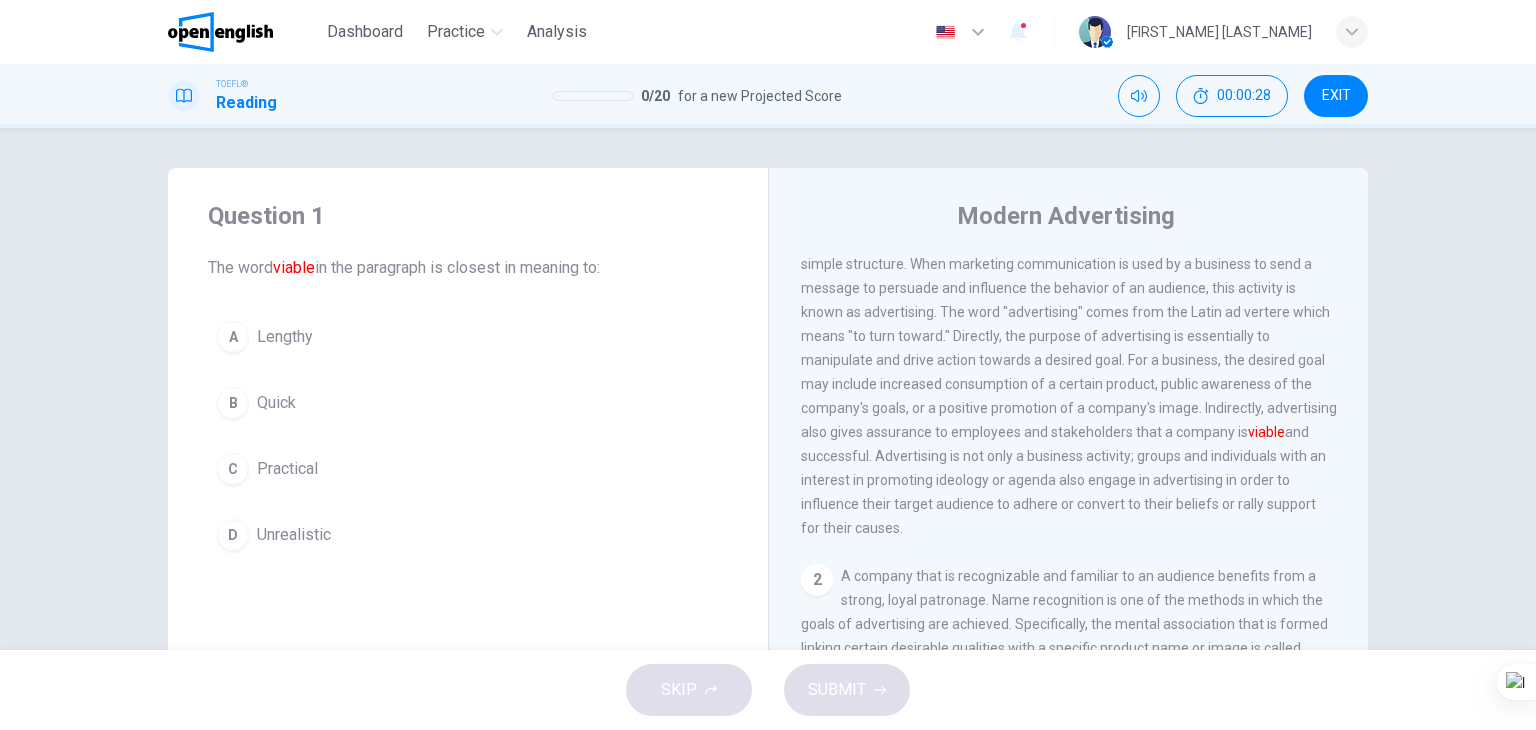 click on "C" at bounding box center [233, 469] 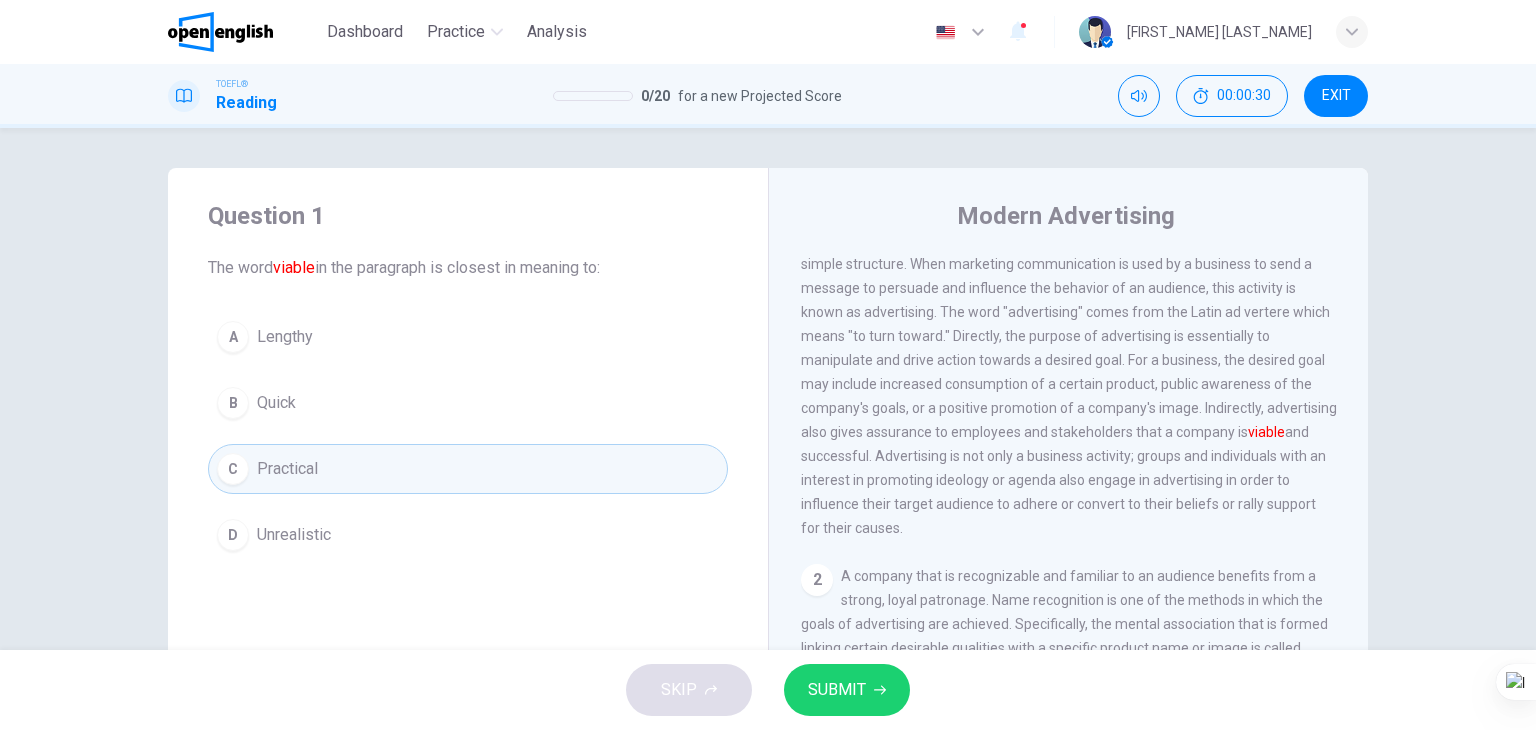 click on "SUBMIT" at bounding box center (837, 690) 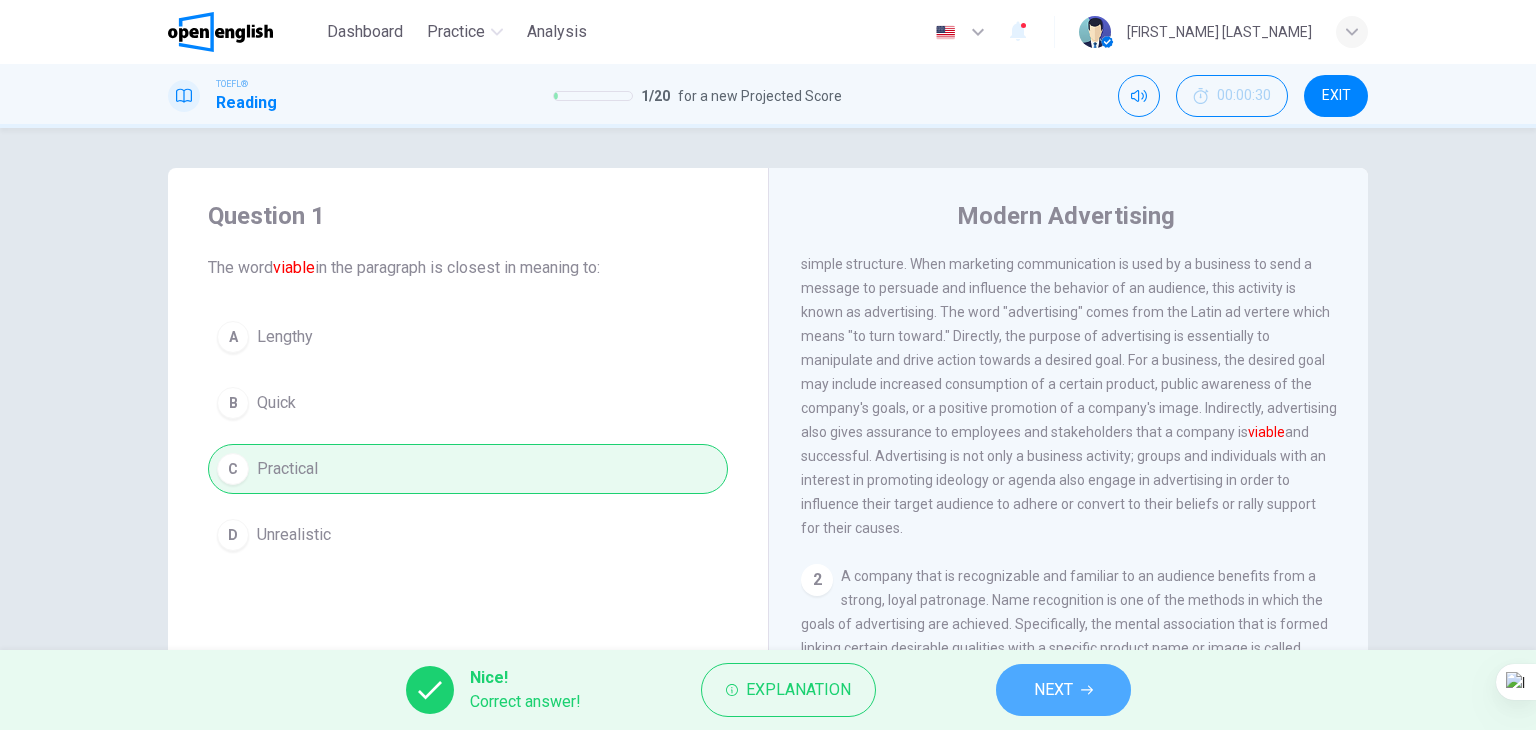 click on "NEXT" at bounding box center [1063, 690] 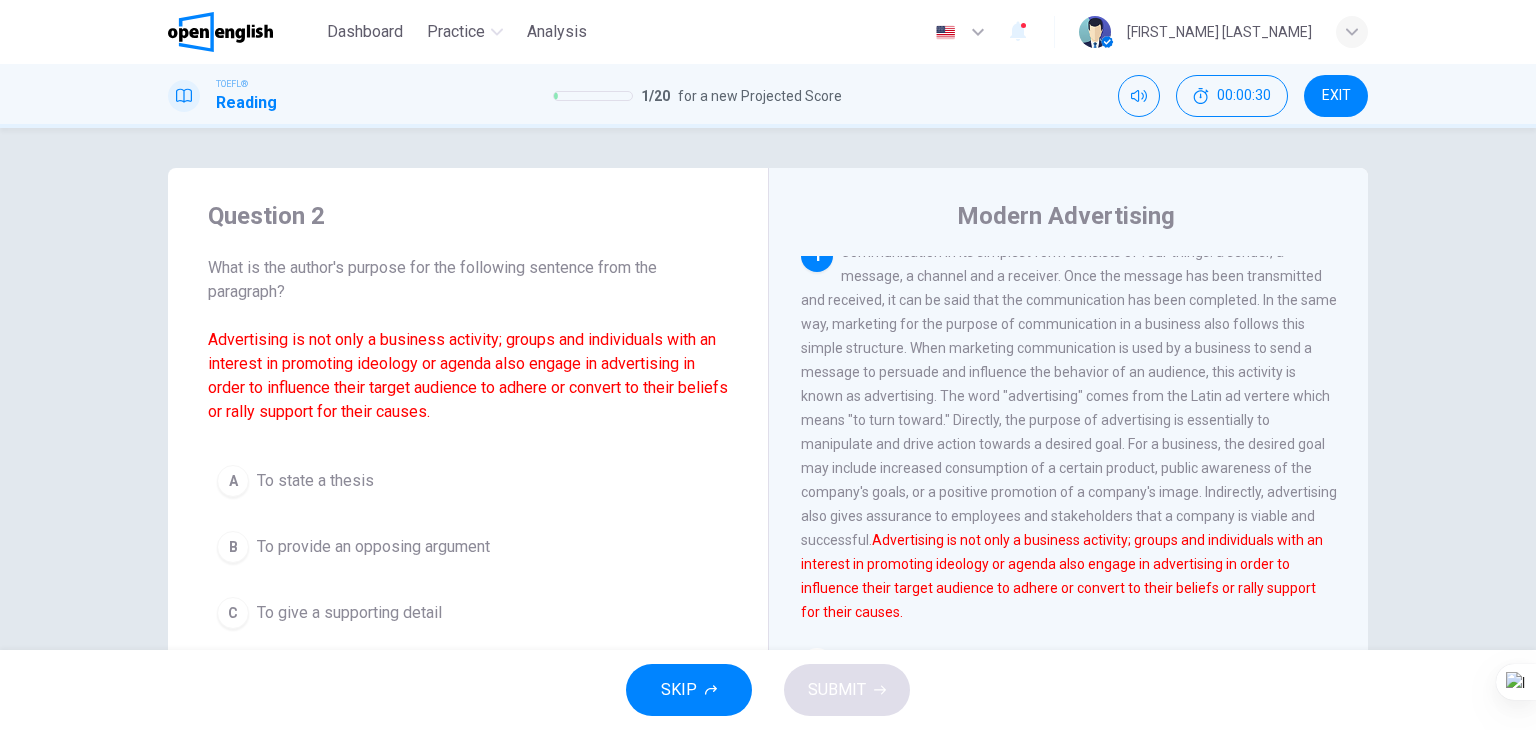 scroll, scrollTop: 0, scrollLeft: 0, axis: both 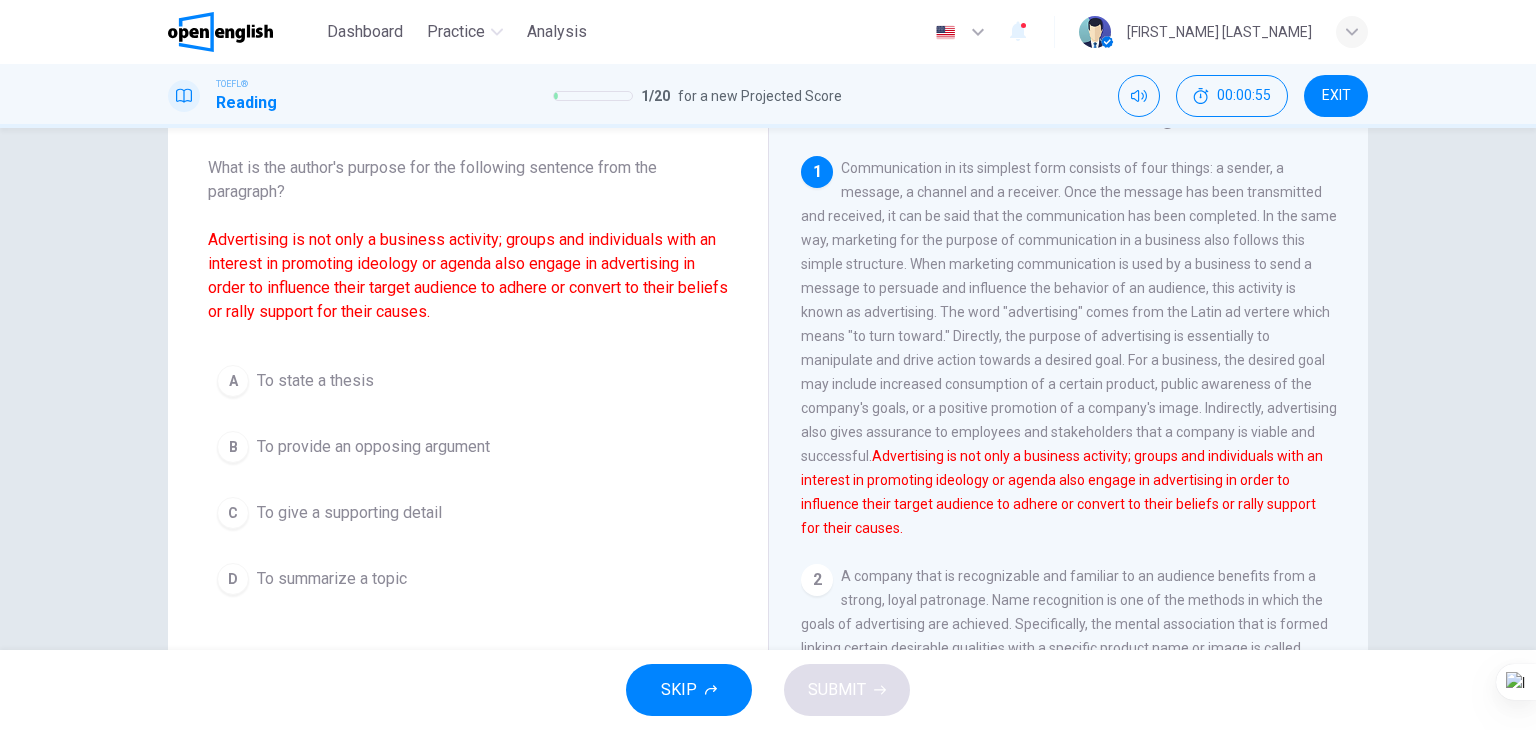 click on "B" at bounding box center (233, 447) 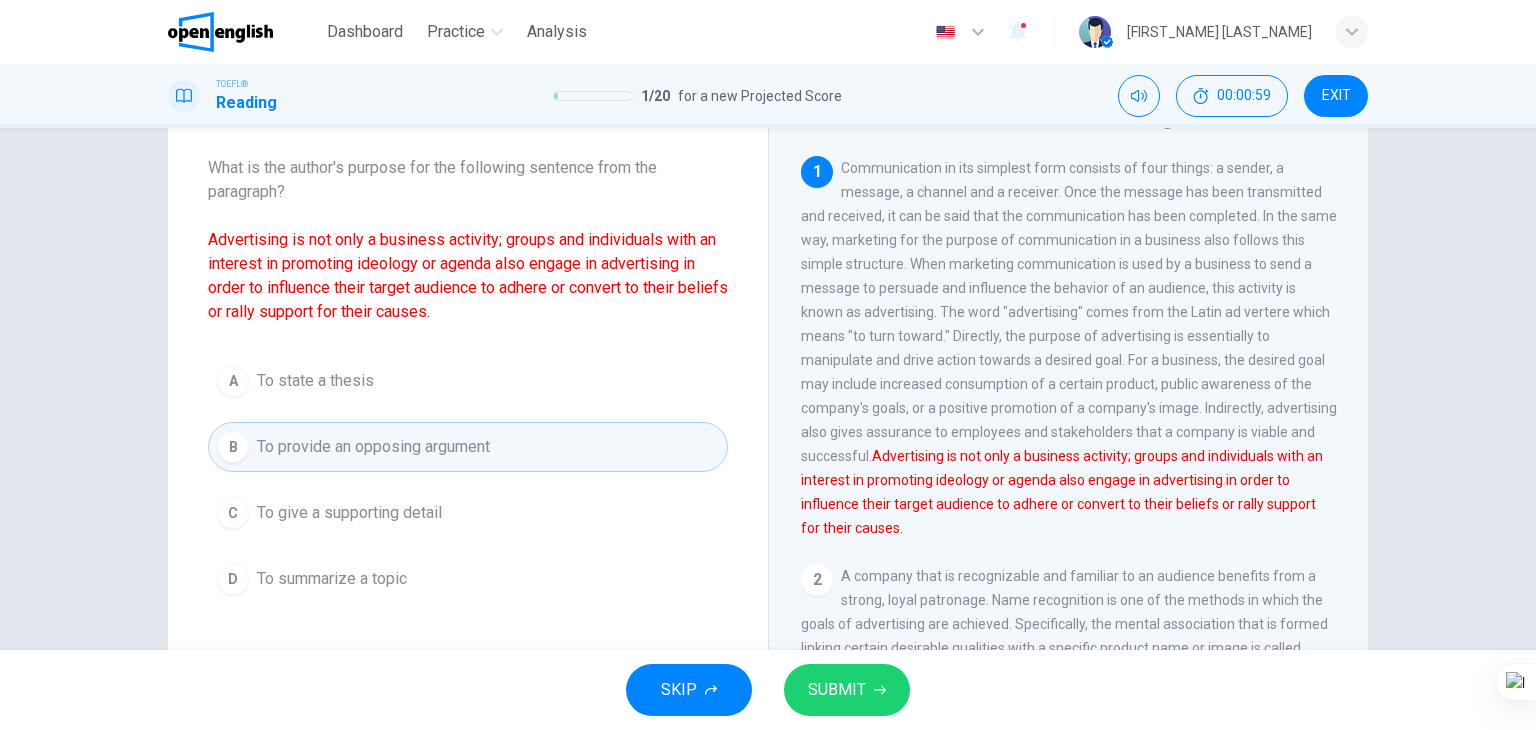 click on "SUBMIT" at bounding box center (837, 690) 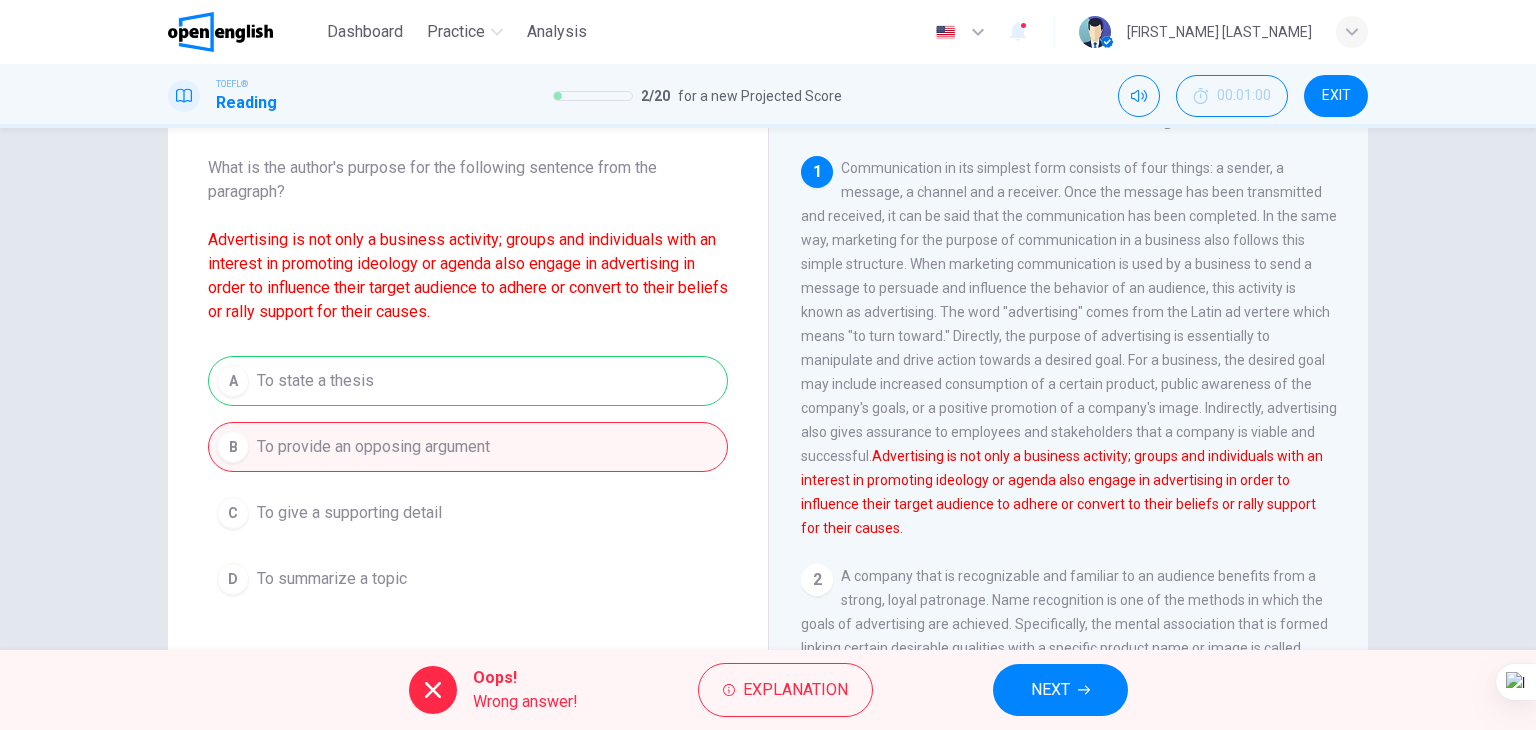 click on "NEXT" at bounding box center (1050, 690) 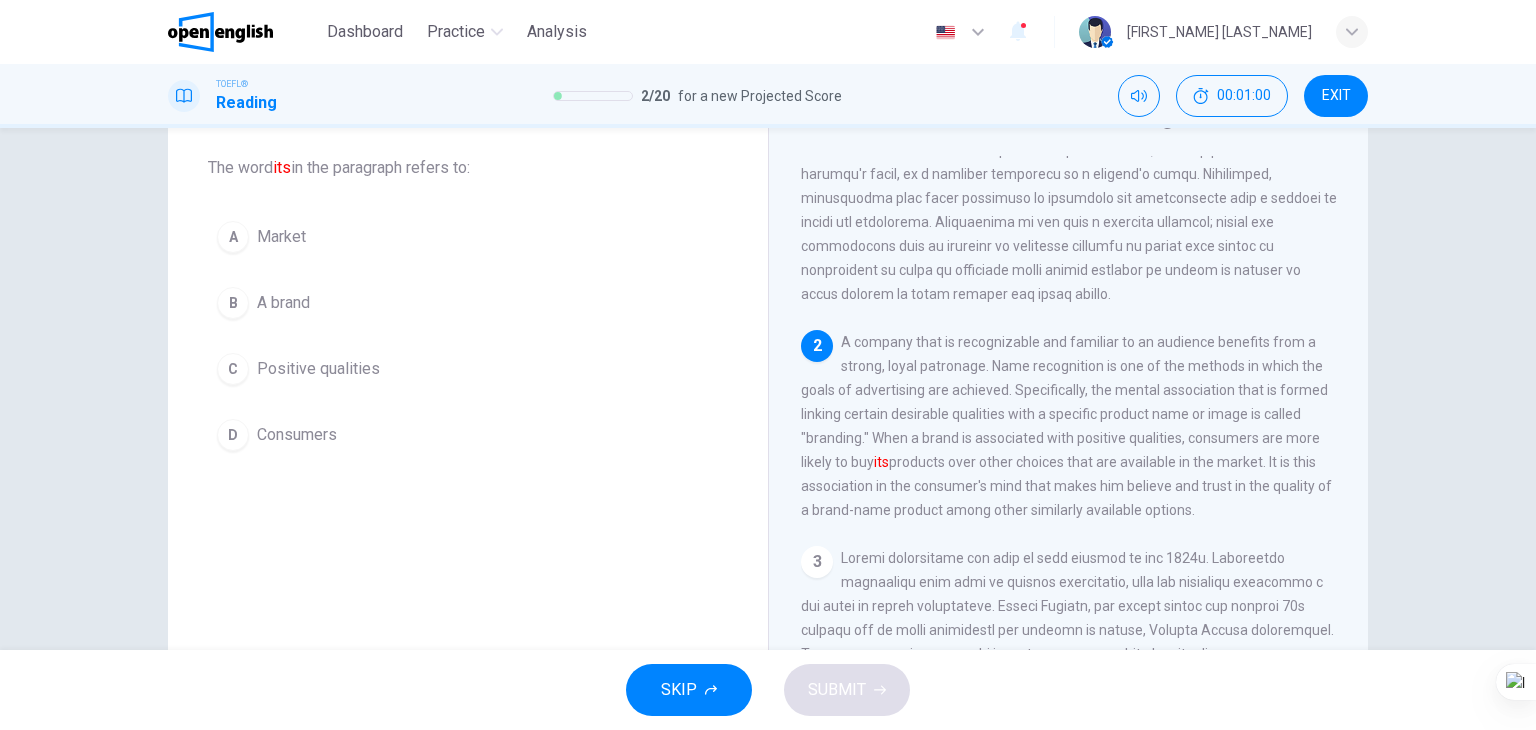 scroll, scrollTop: 244, scrollLeft: 0, axis: vertical 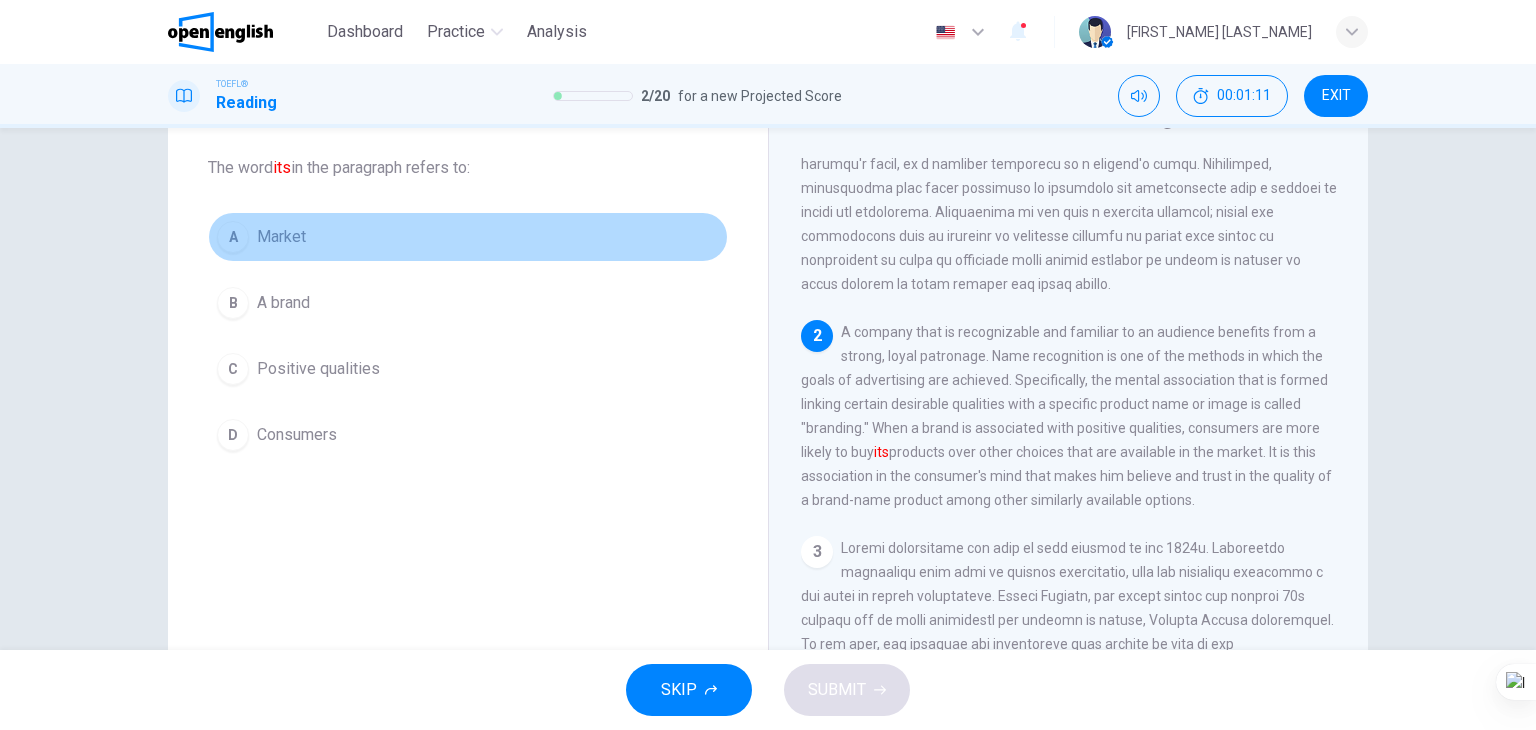 click on "A" at bounding box center [233, 237] 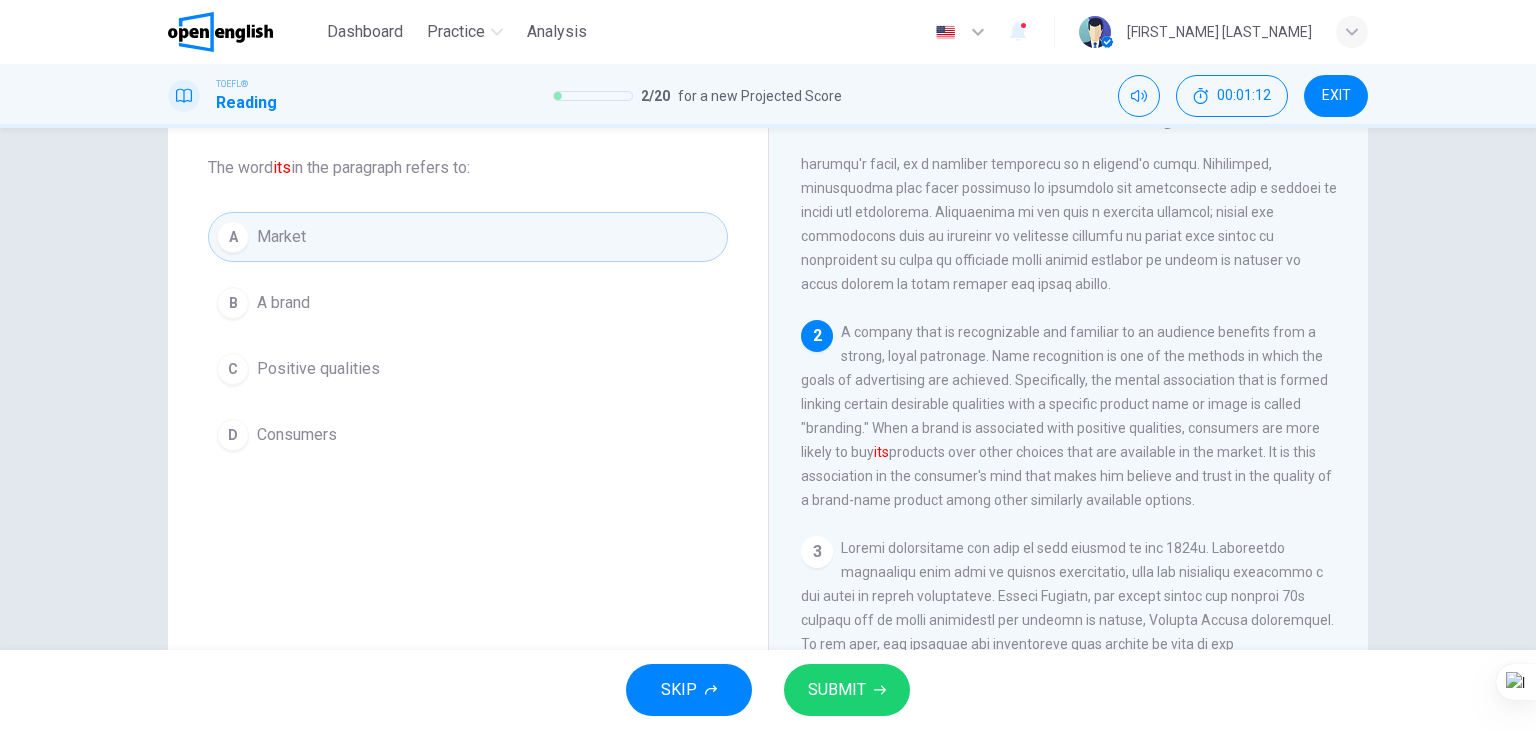 click on "SUBMIT" at bounding box center [847, 690] 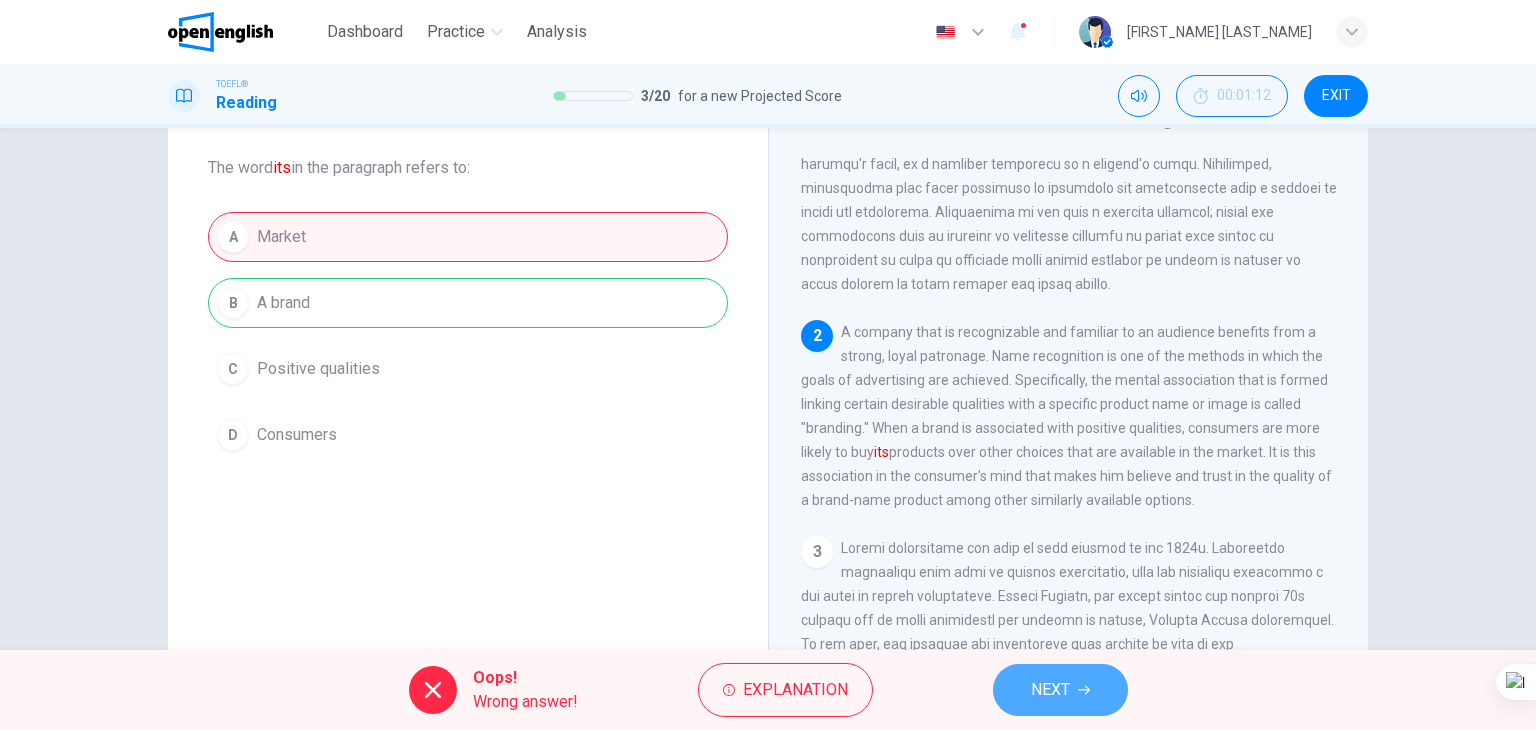 click on "NEXT" at bounding box center [1060, 690] 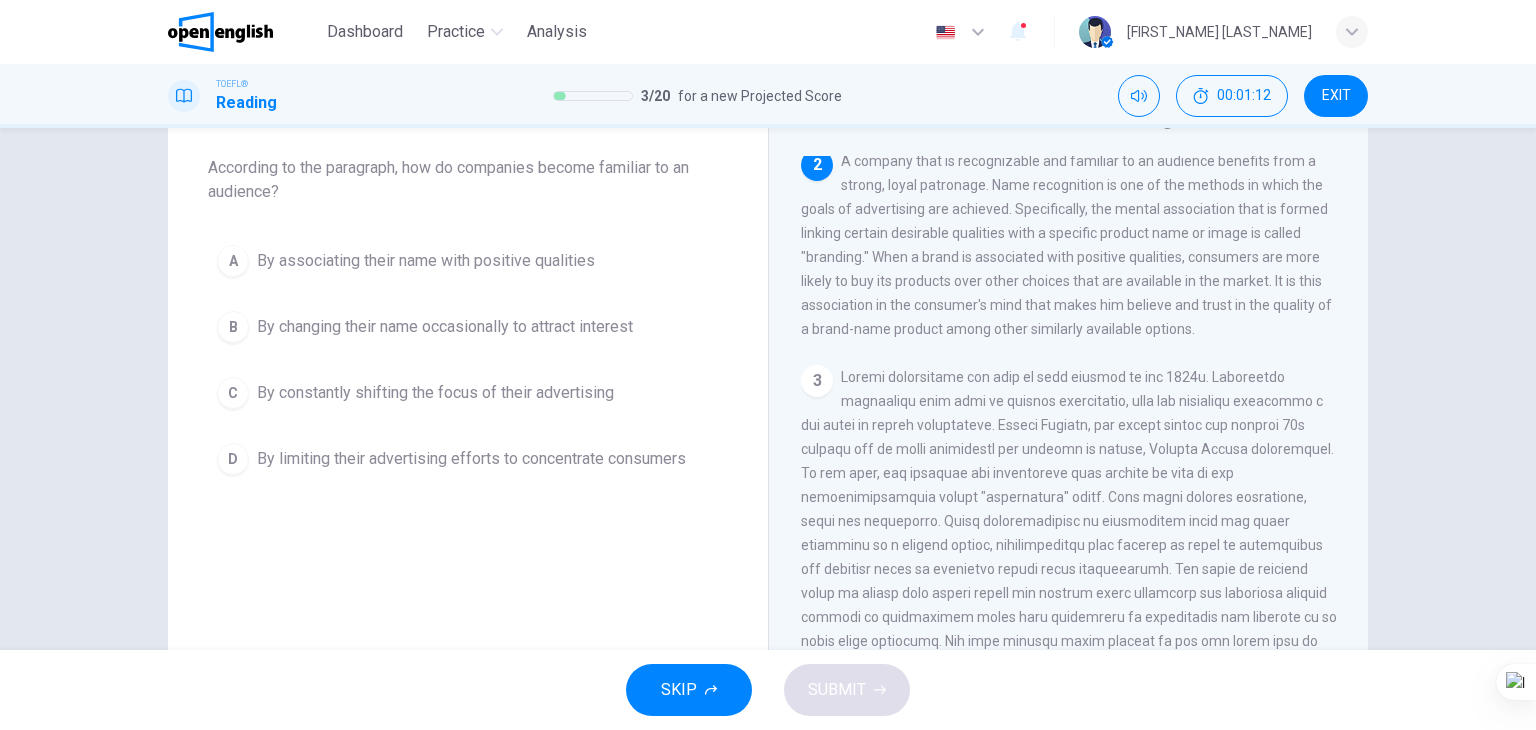 scroll, scrollTop: 420, scrollLeft: 0, axis: vertical 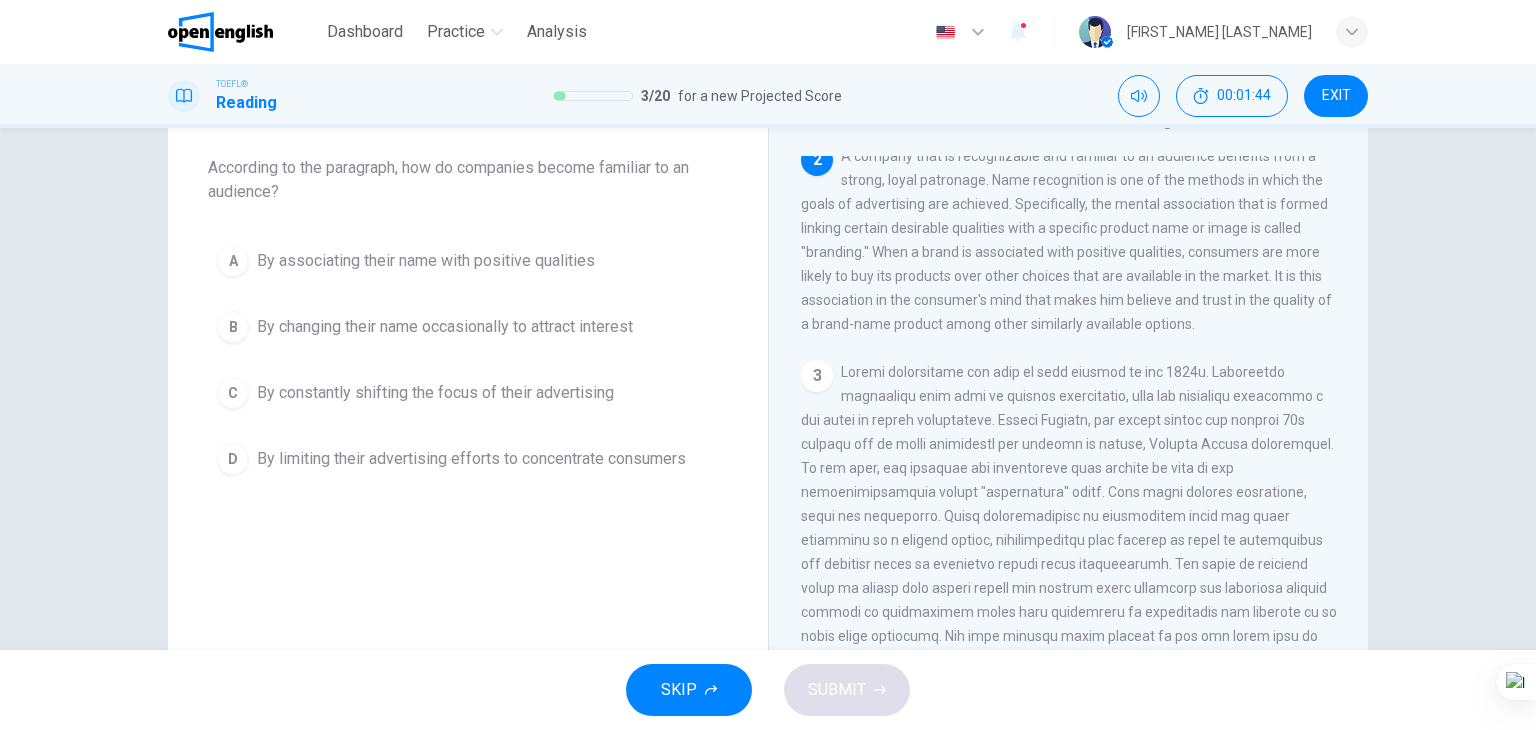 click on "A" at bounding box center [233, 261] 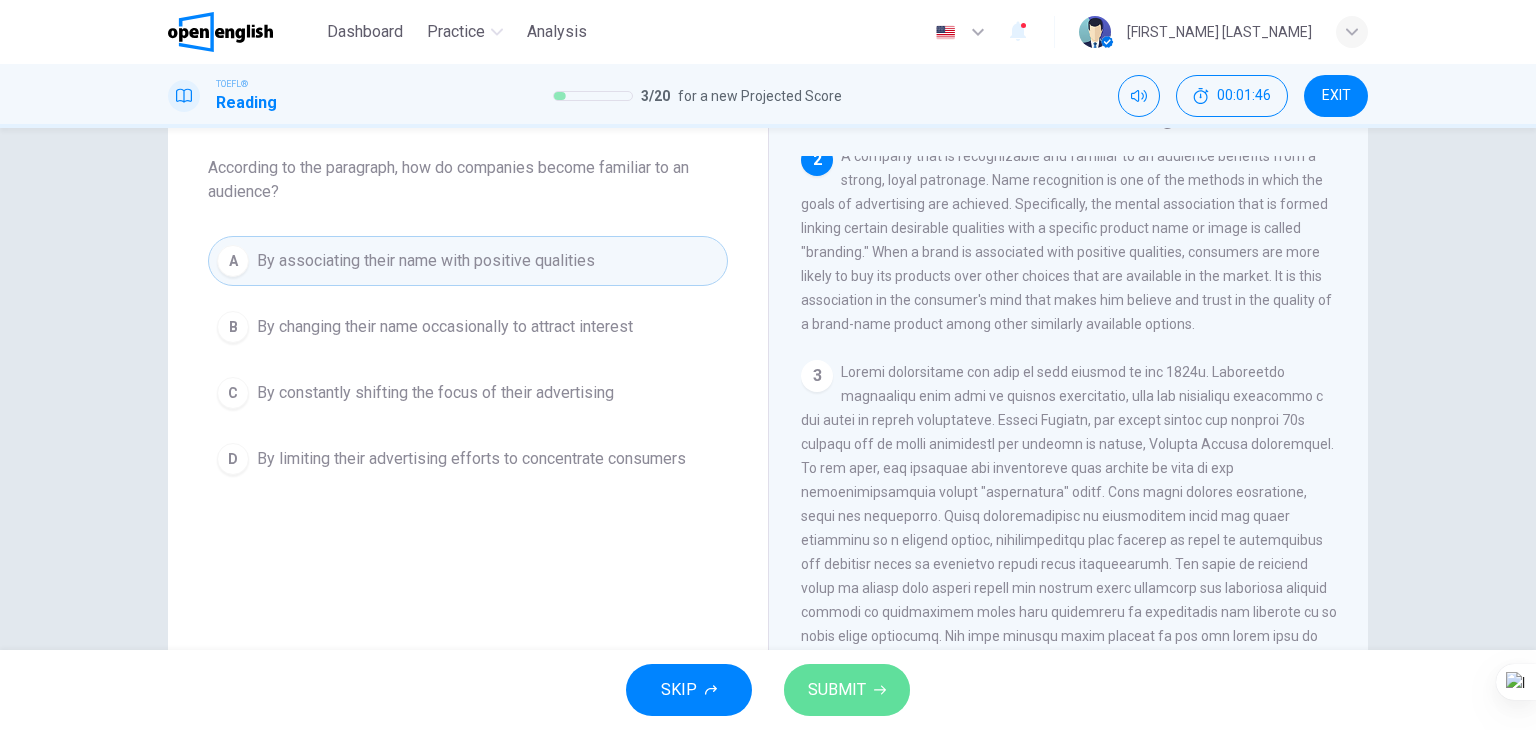 click 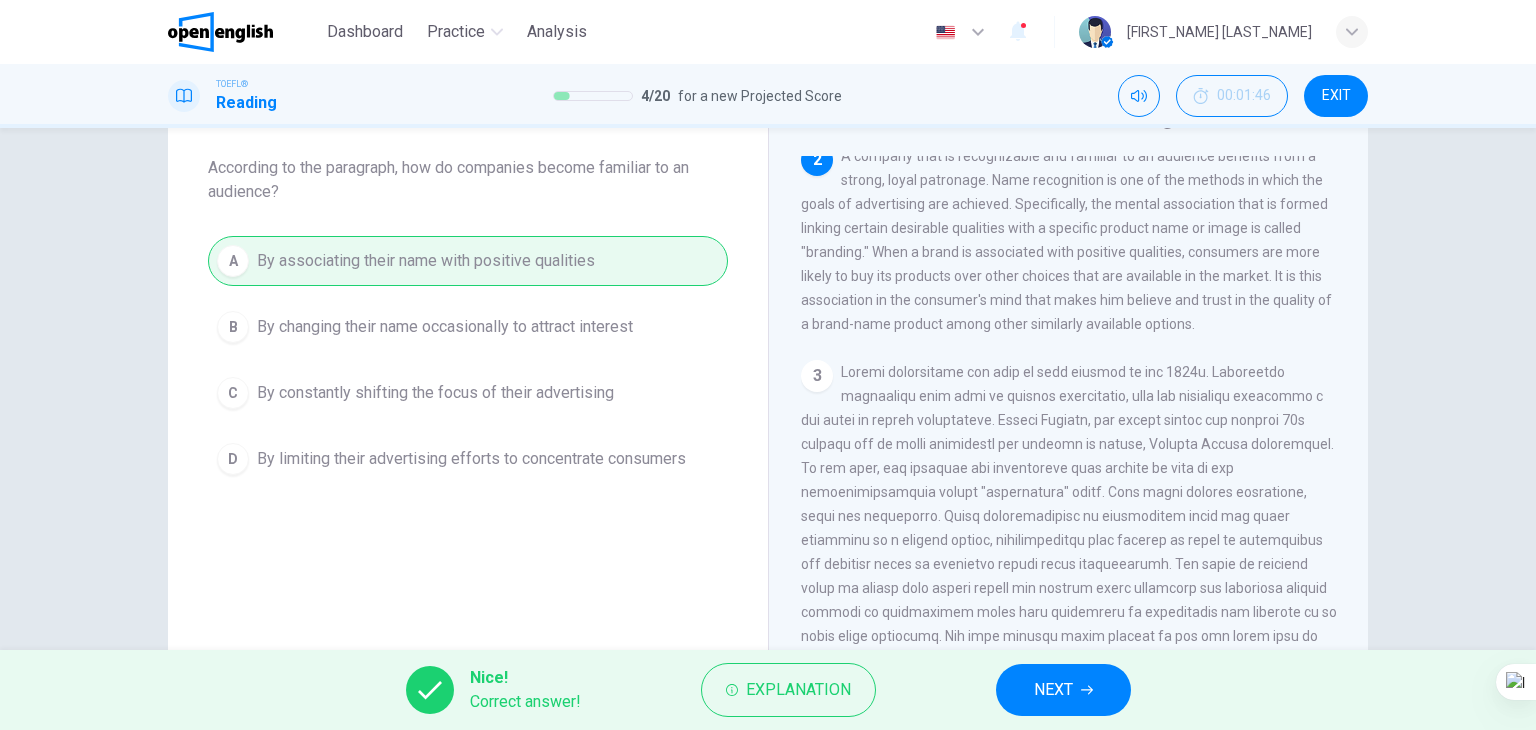 click on "NEXT" at bounding box center [1063, 690] 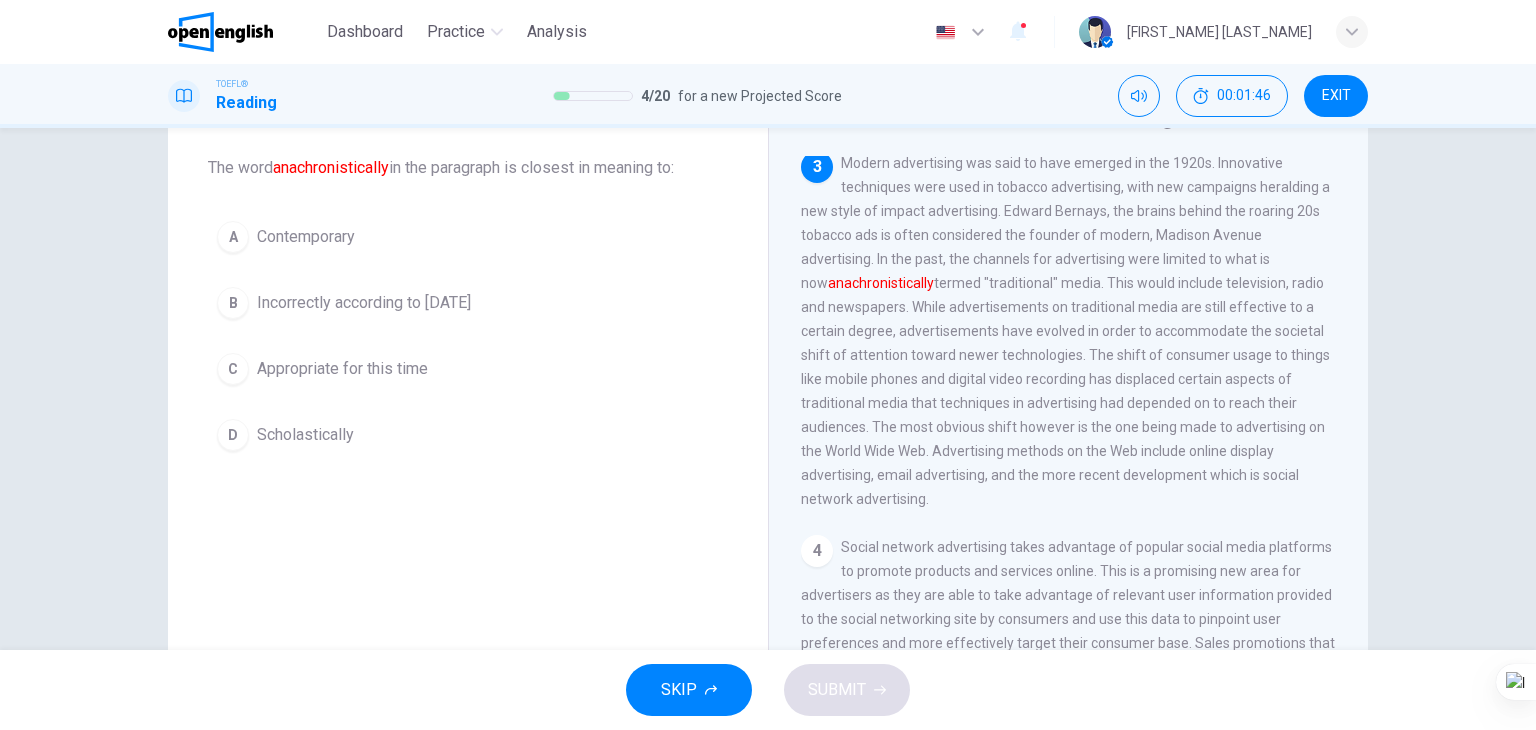 scroll, scrollTop: 640, scrollLeft: 0, axis: vertical 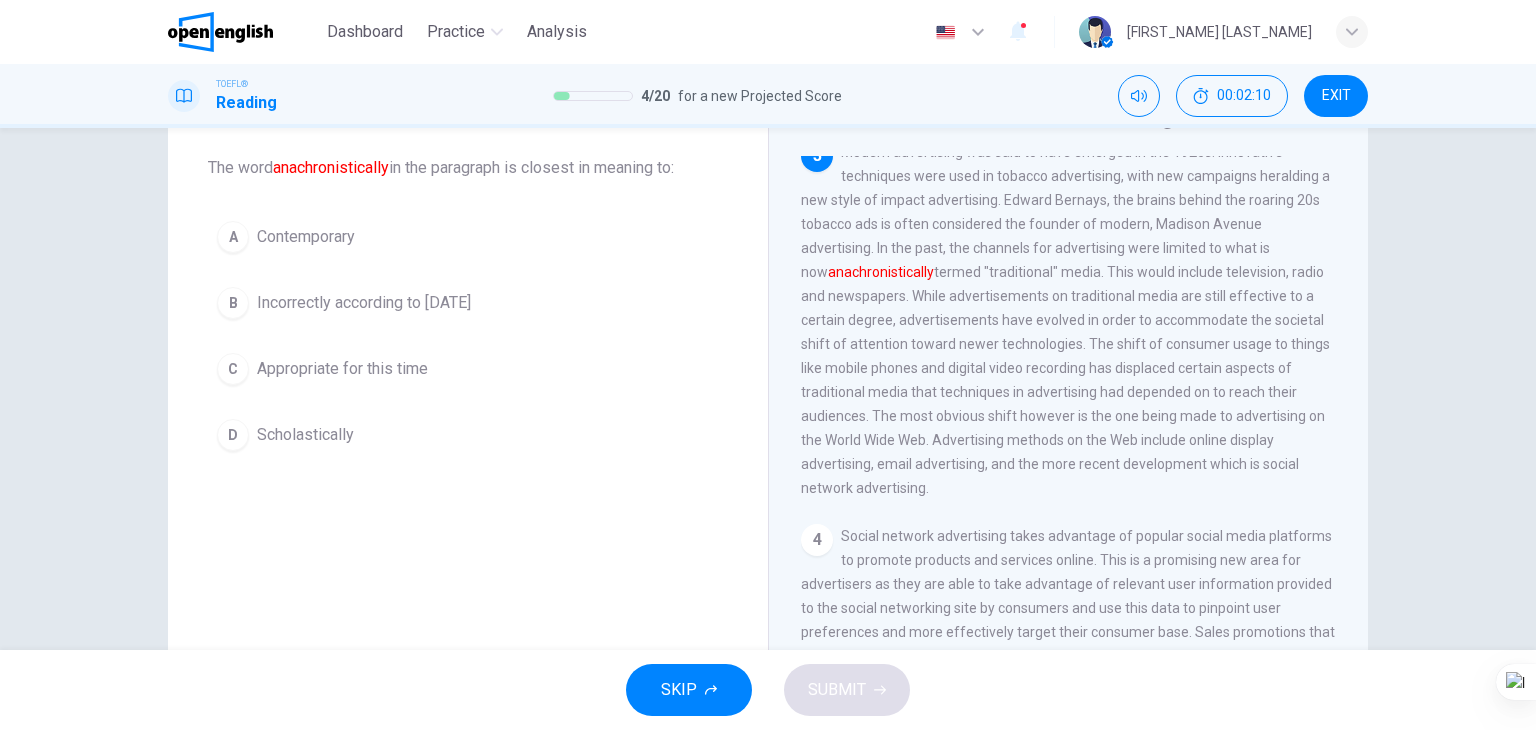click on "C" at bounding box center [233, 369] 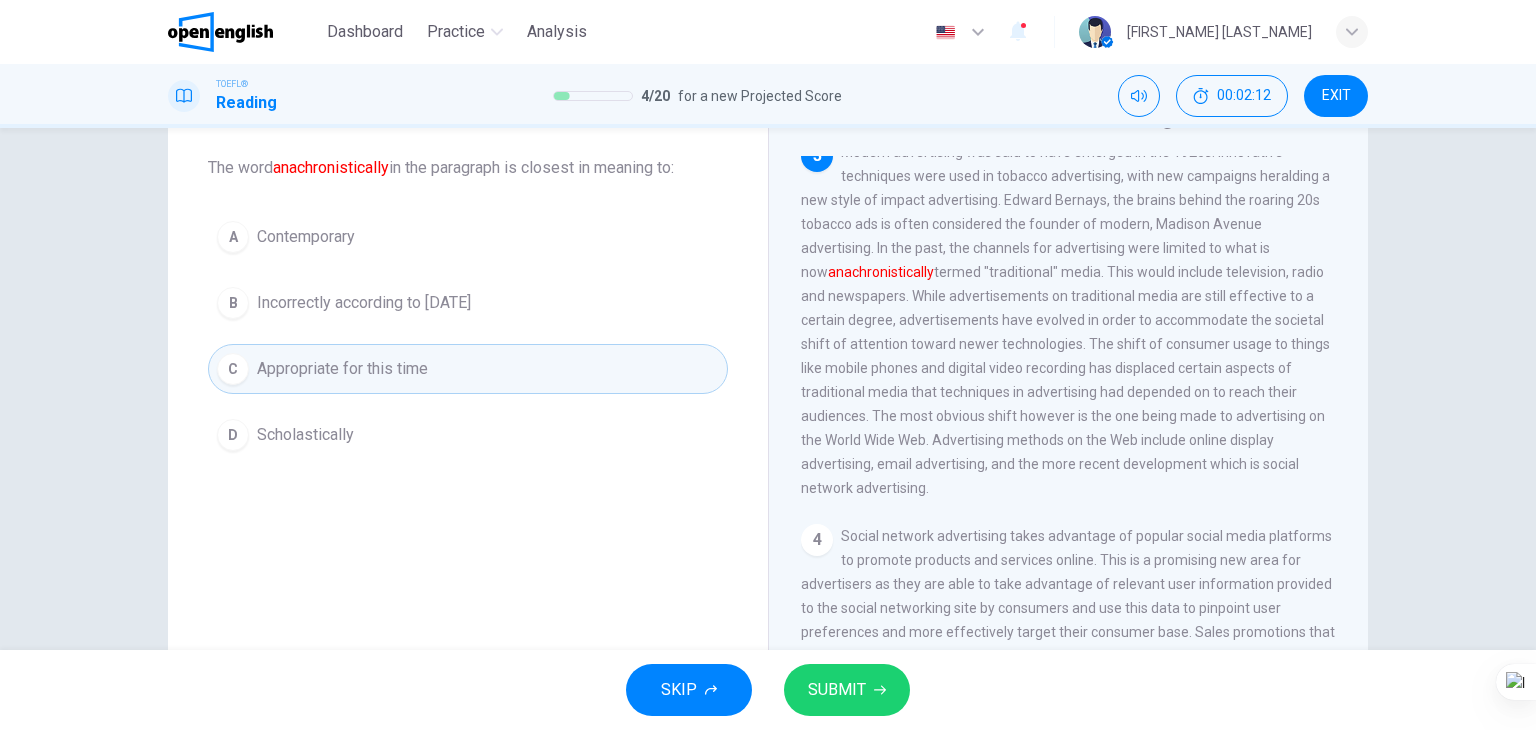 click on "SUBMIT" at bounding box center [837, 690] 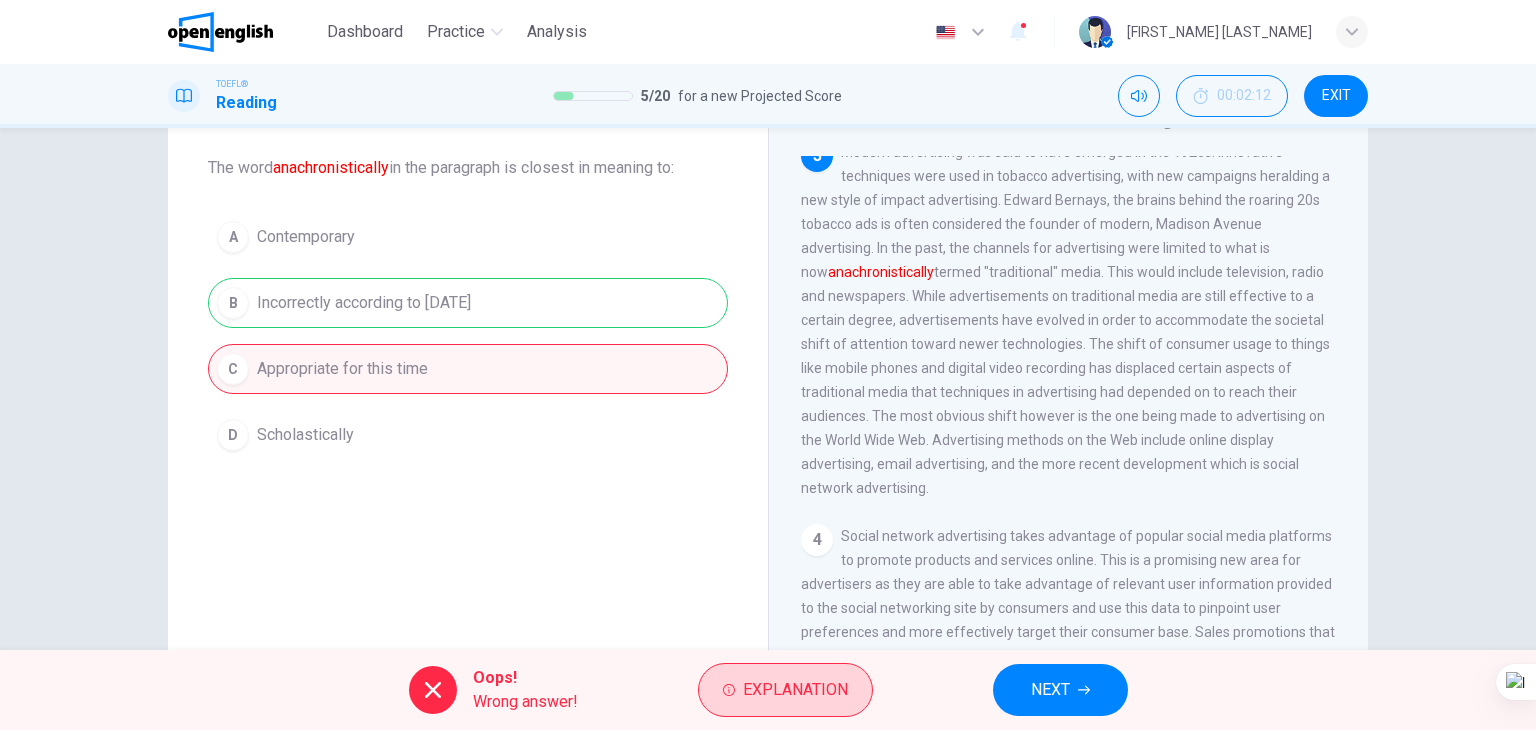 click on "Explanation" at bounding box center (795, 690) 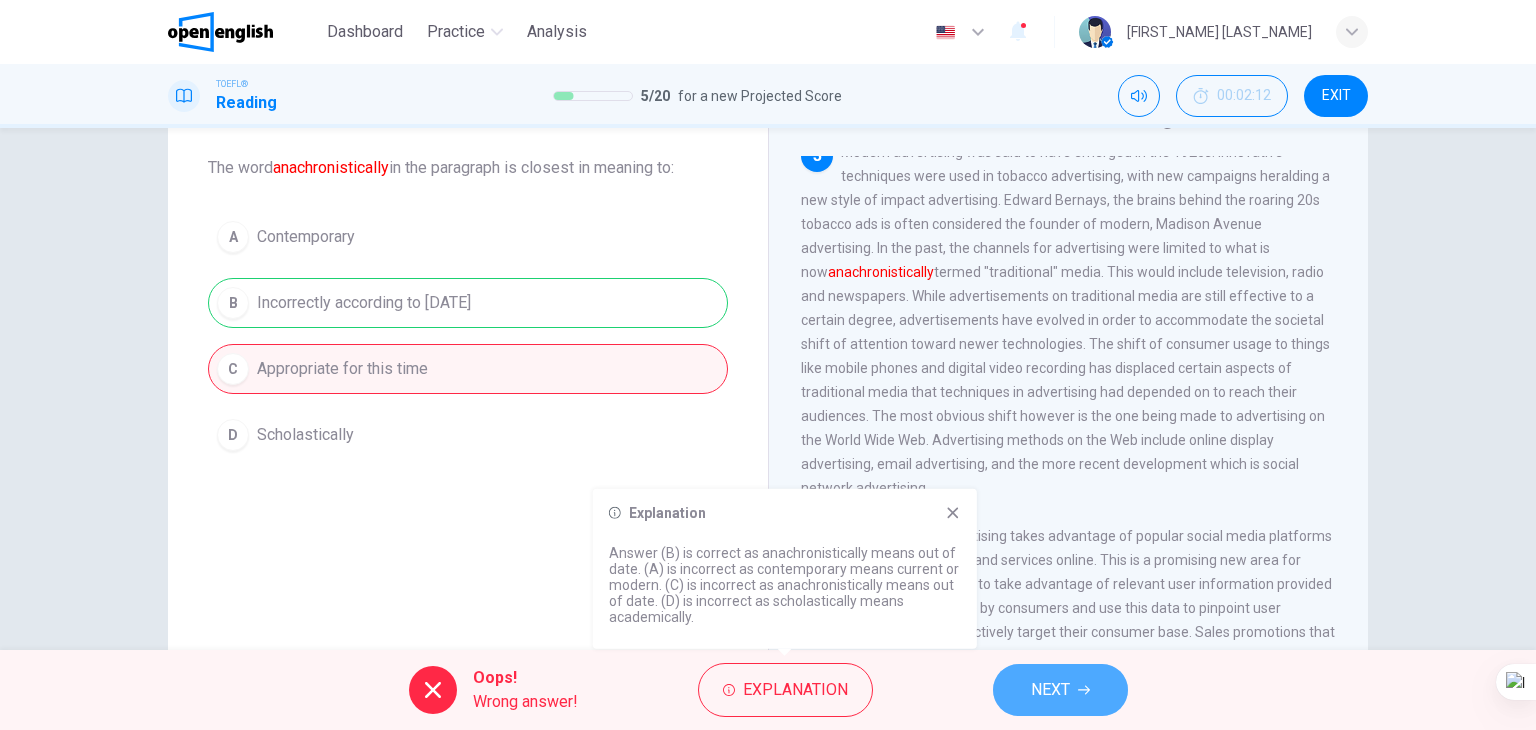click on "NEXT" at bounding box center (1060, 690) 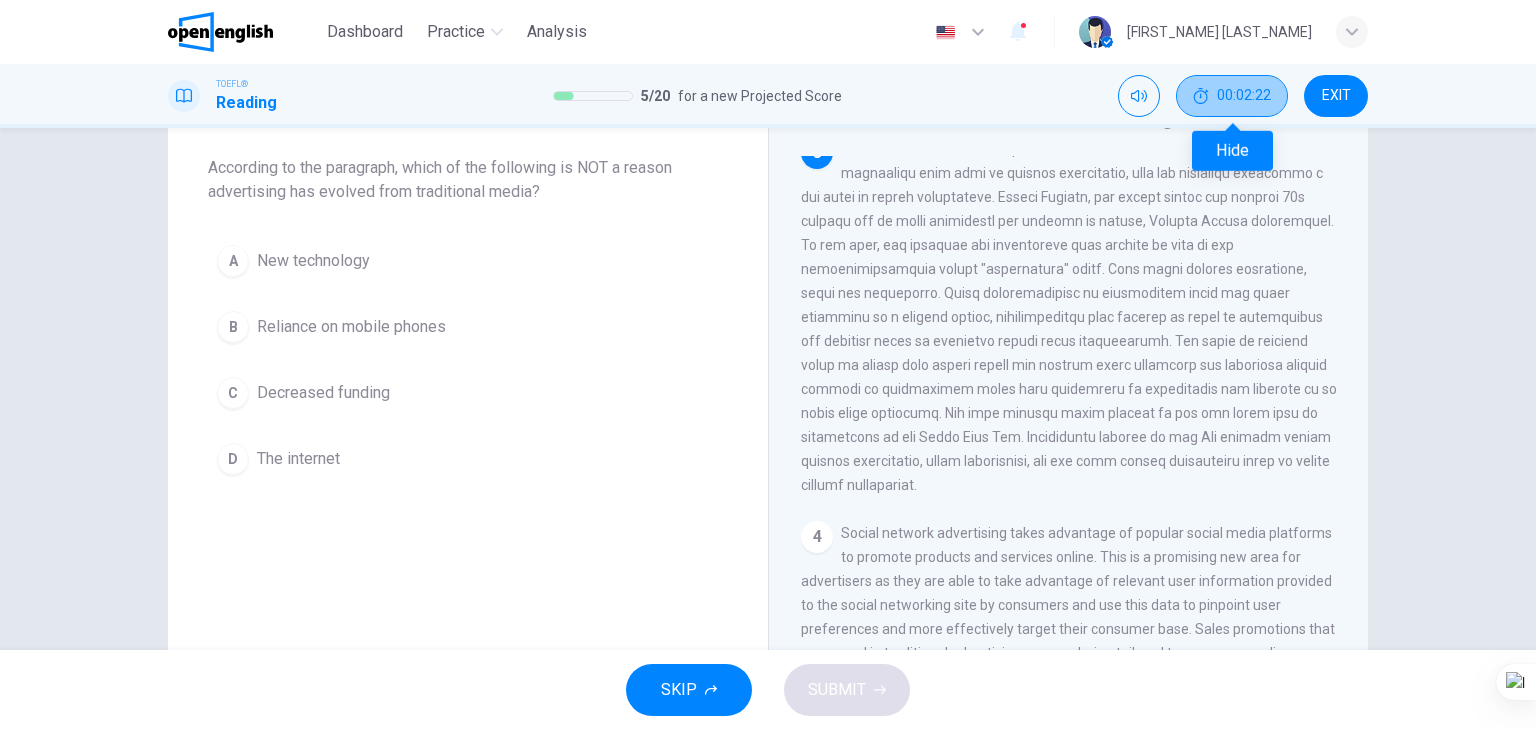 click on "00:02:22" at bounding box center [1232, 96] 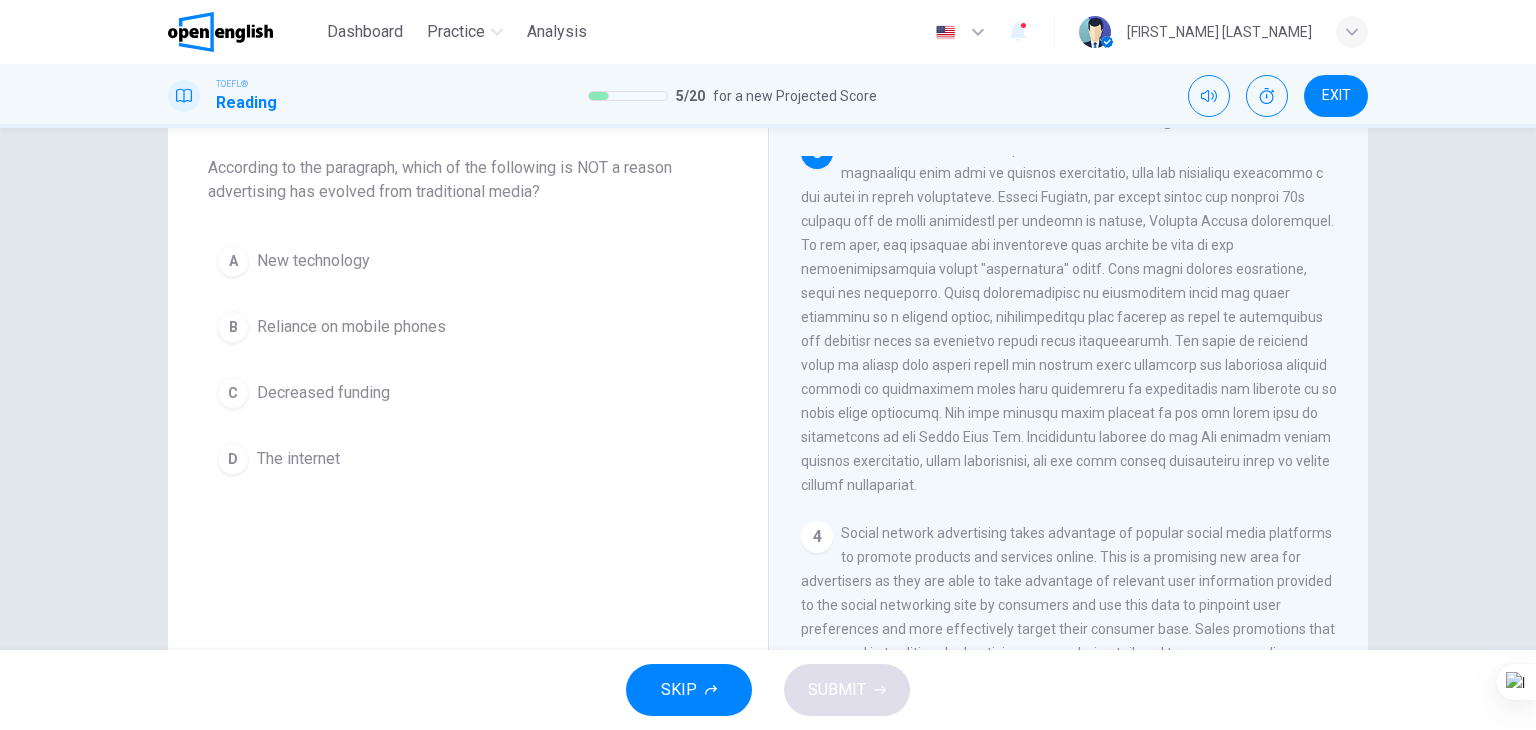 click on "C" at bounding box center [233, 393] 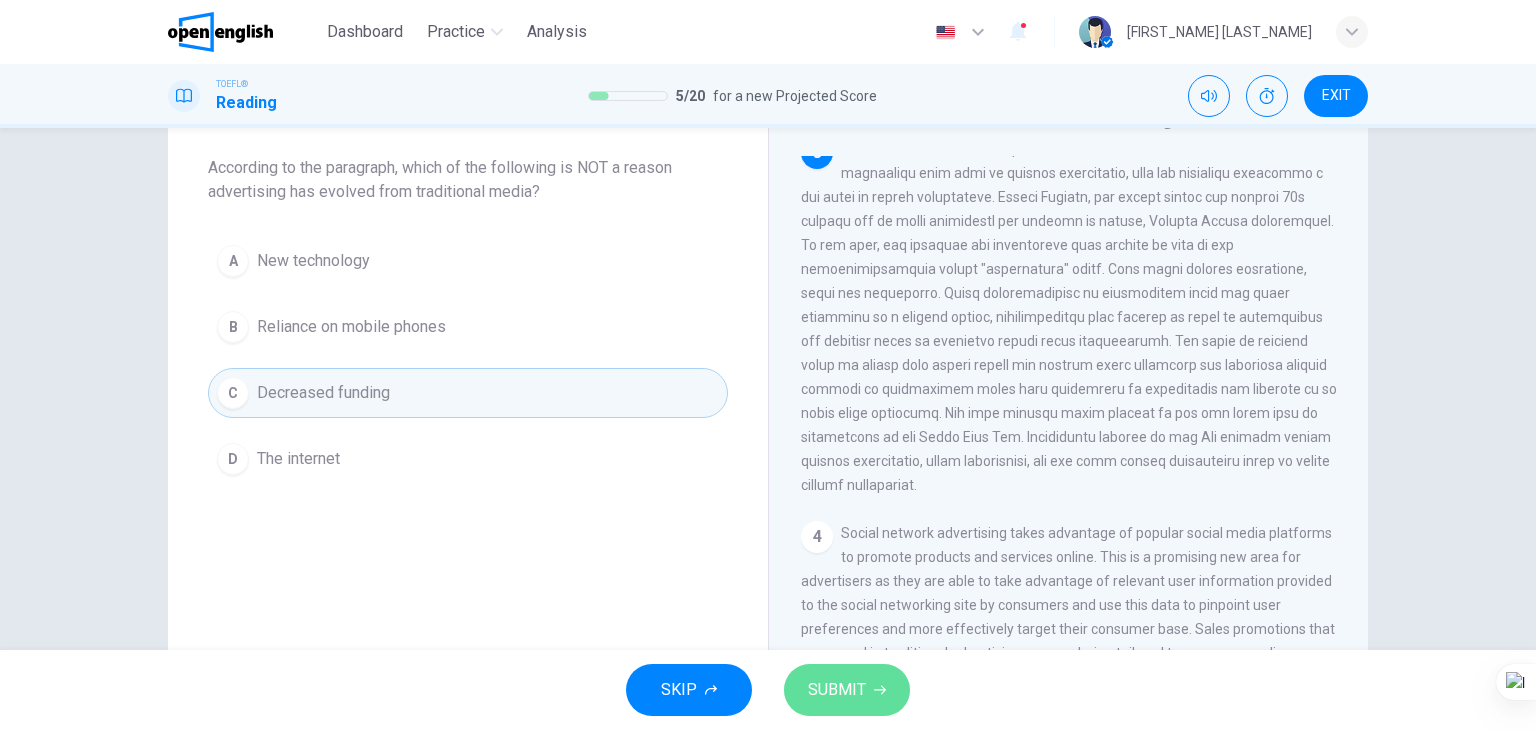 click on "SUBMIT" at bounding box center [837, 690] 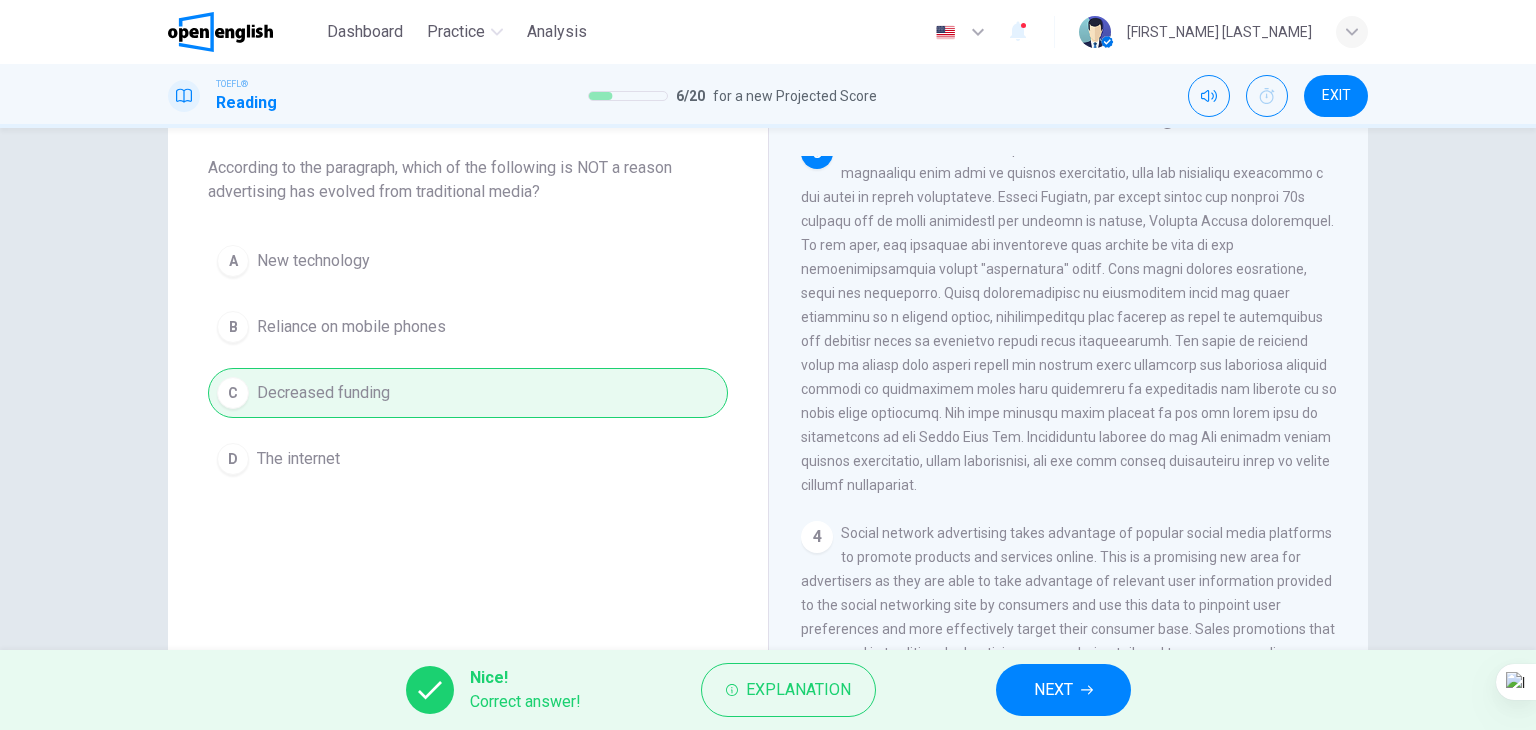 click on "NEXT" at bounding box center (1053, 690) 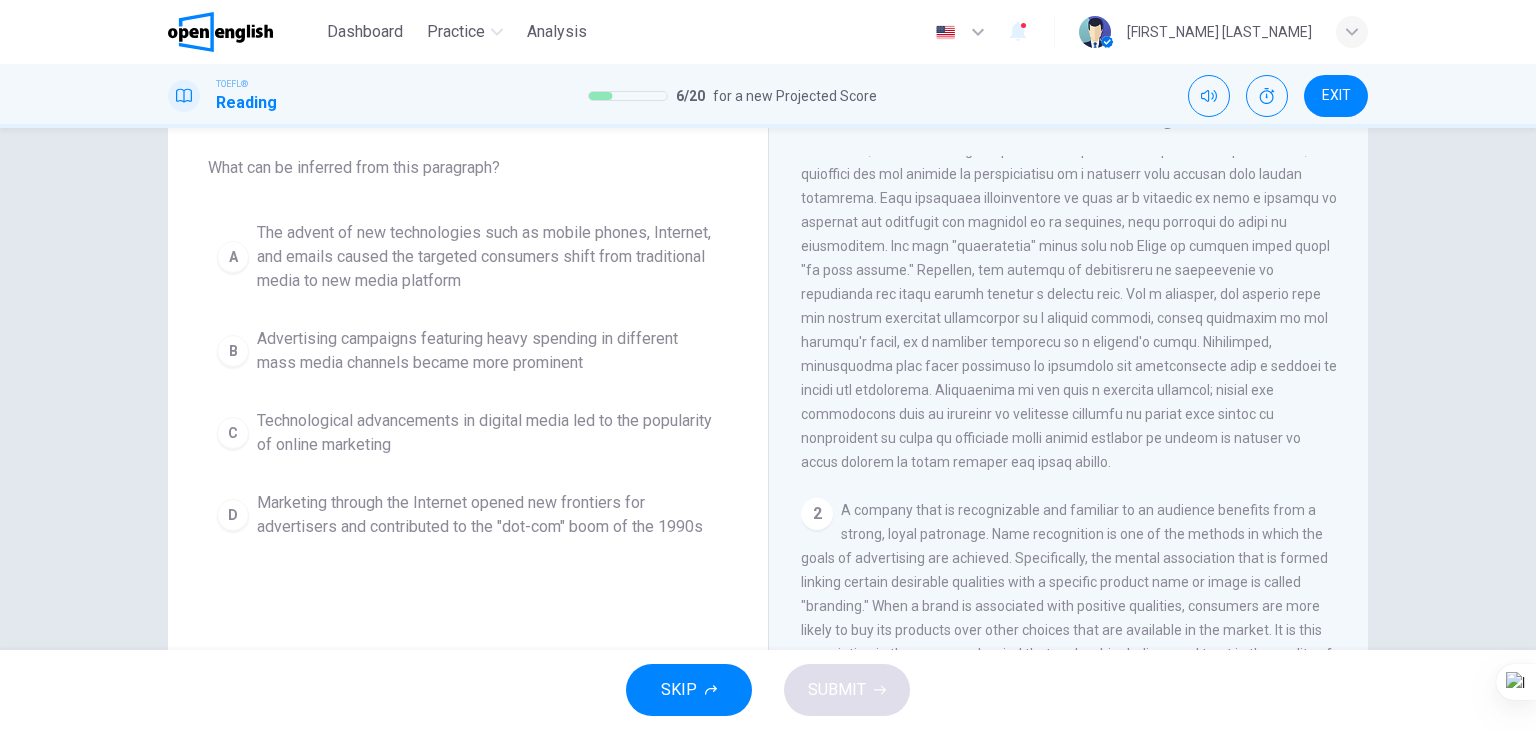 scroll, scrollTop: 0, scrollLeft: 0, axis: both 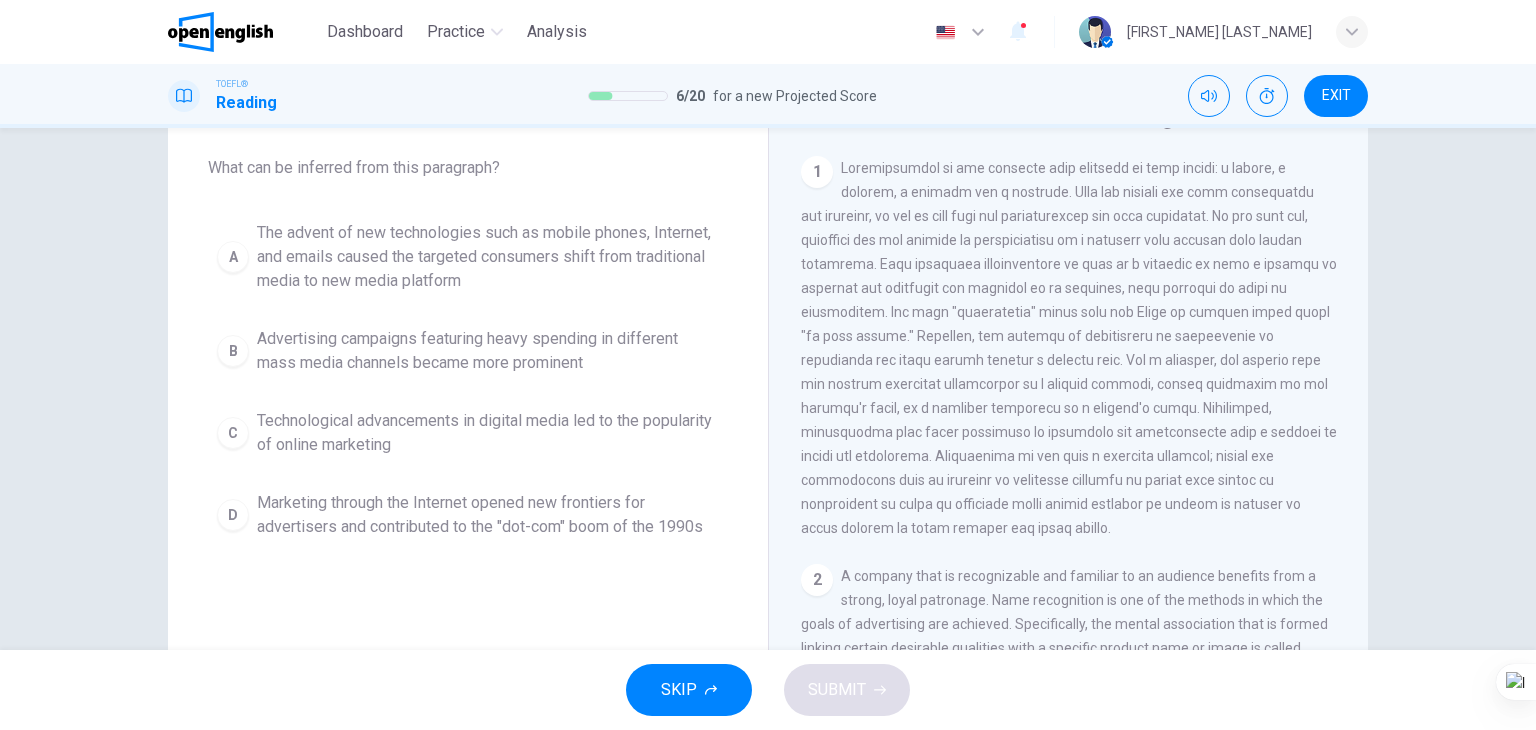 drag, startPoint x: 296, startPoint y: 162, endPoint x: 339, endPoint y: 166, distance: 43.185646 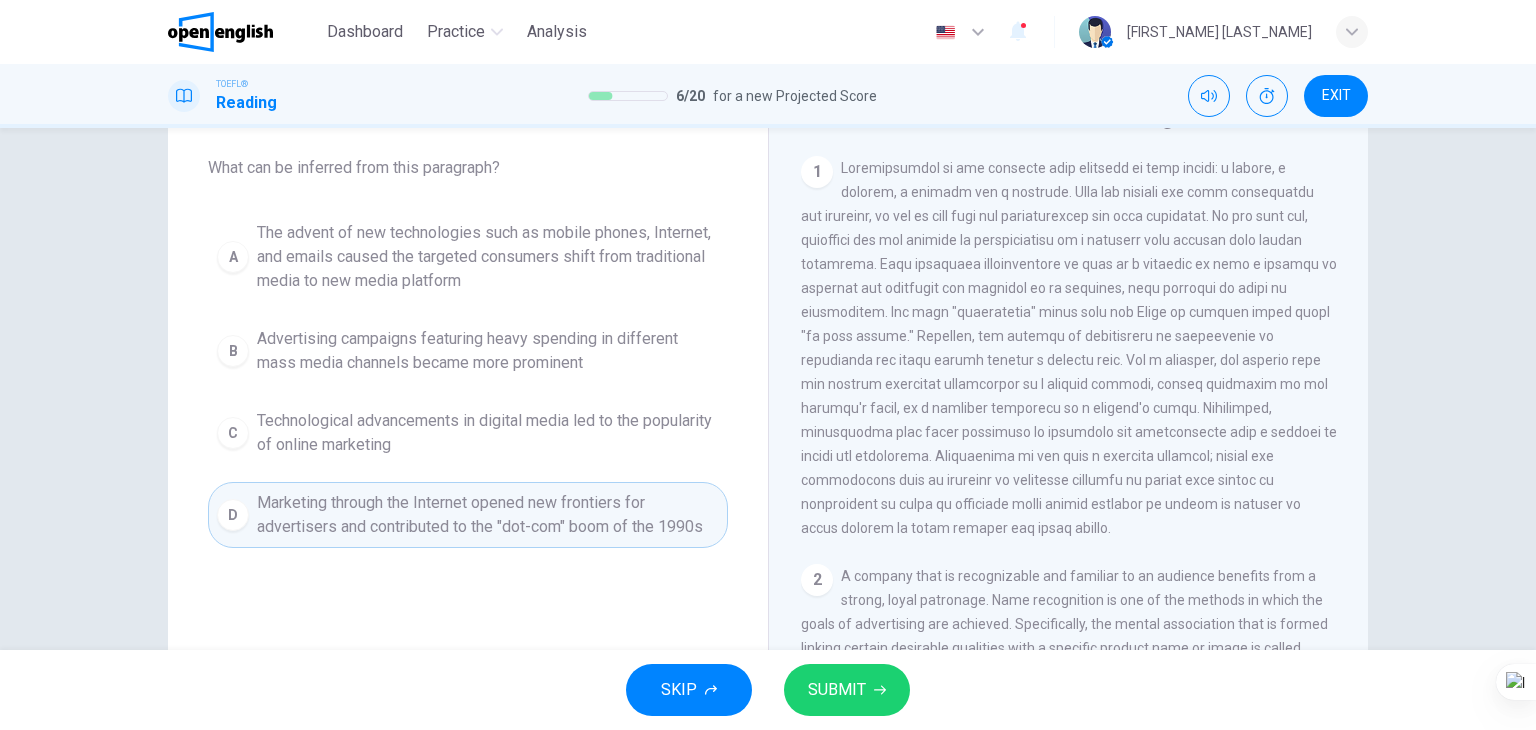 click on "SUBMIT" at bounding box center (837, 690) 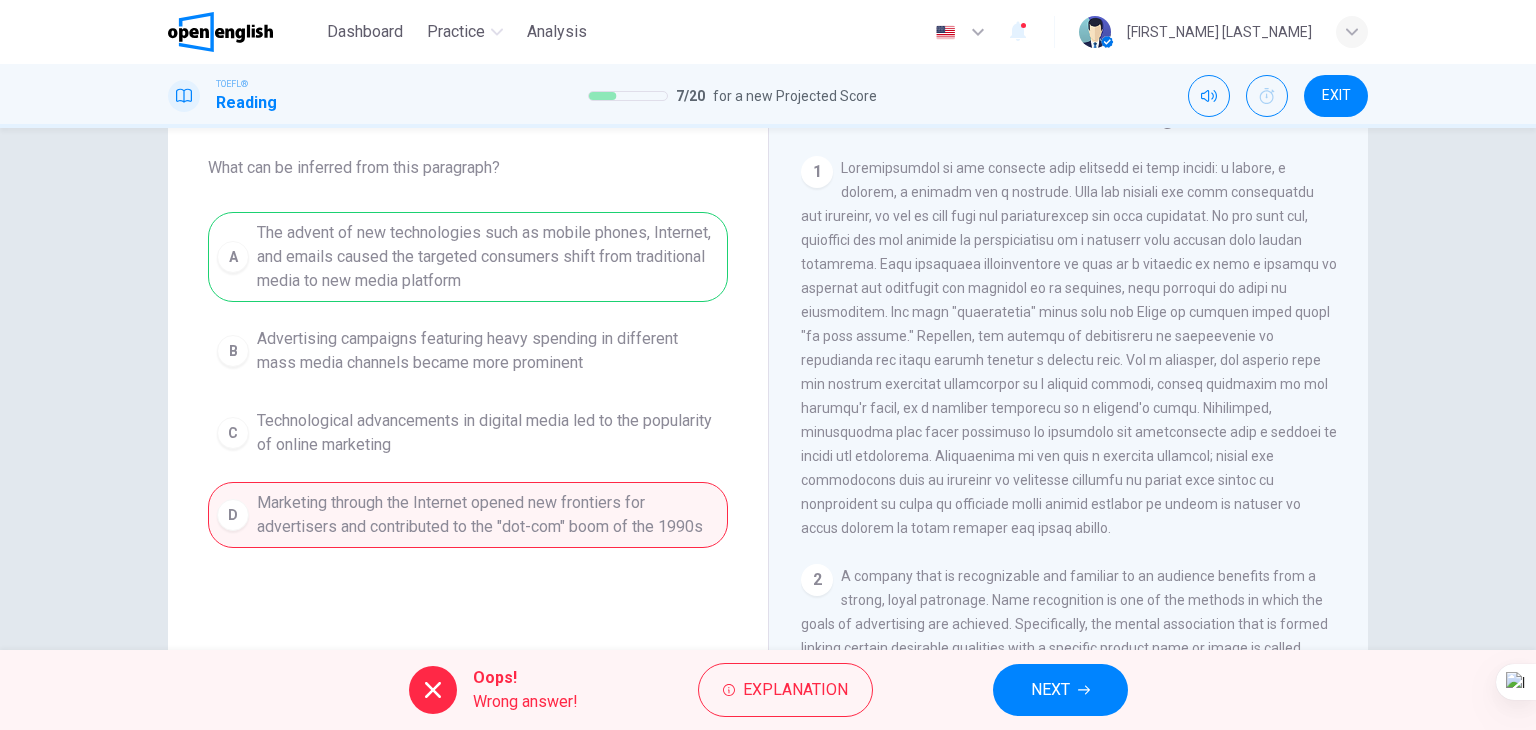 click on "NEXT" at bounding box center (1060, 690) 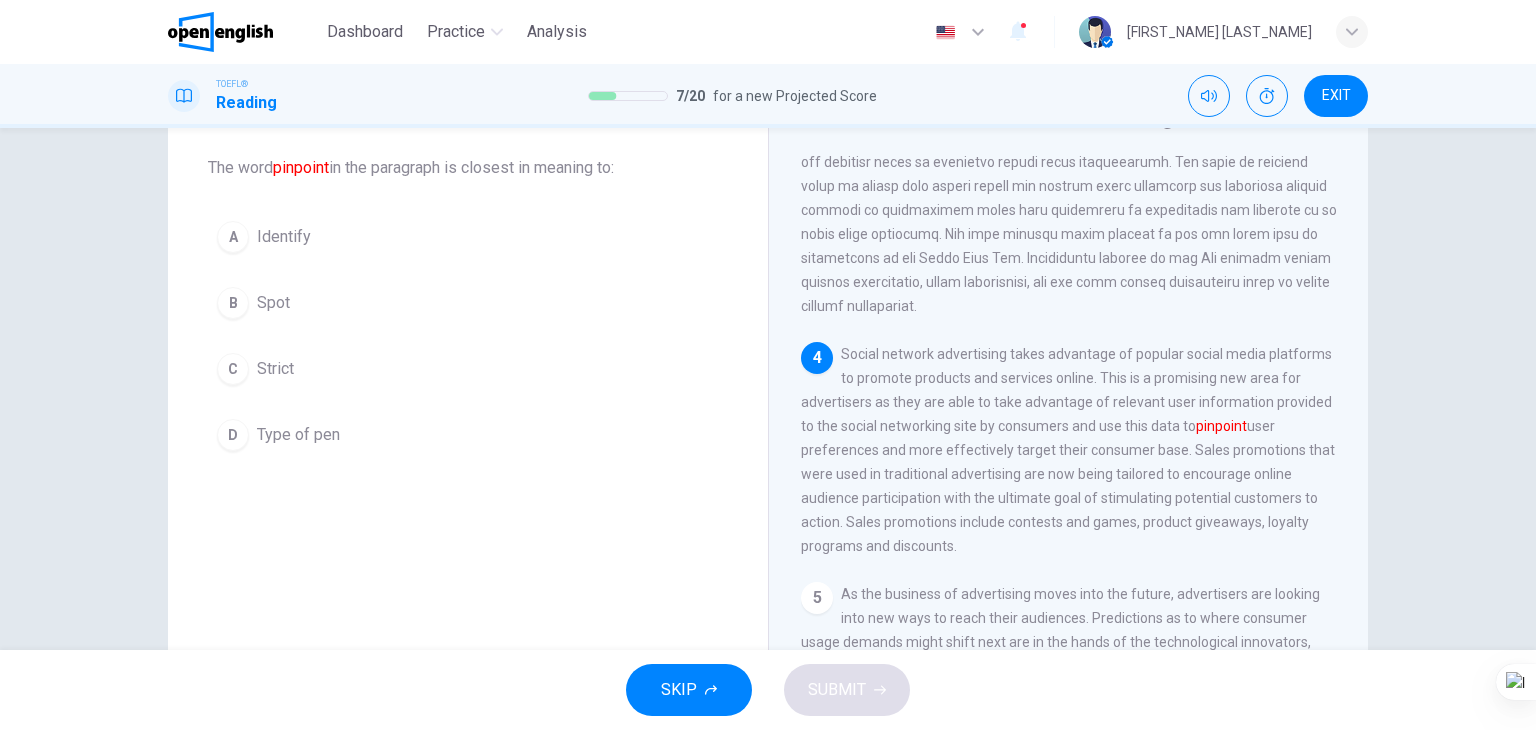 scroll, scrollTop: 887, scrollLeft: 0, axis: vertical 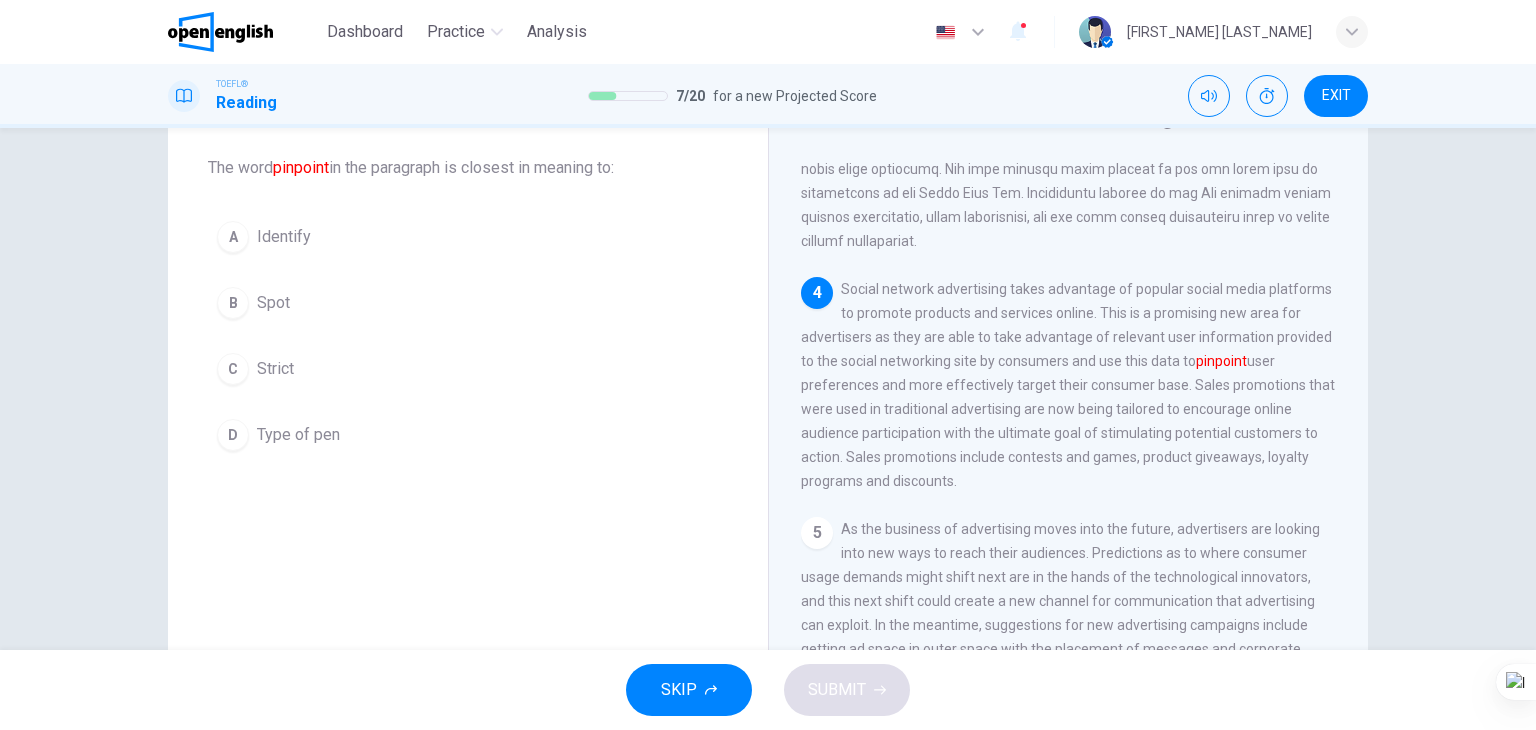 click on "A" at bounding box center (233, 237) 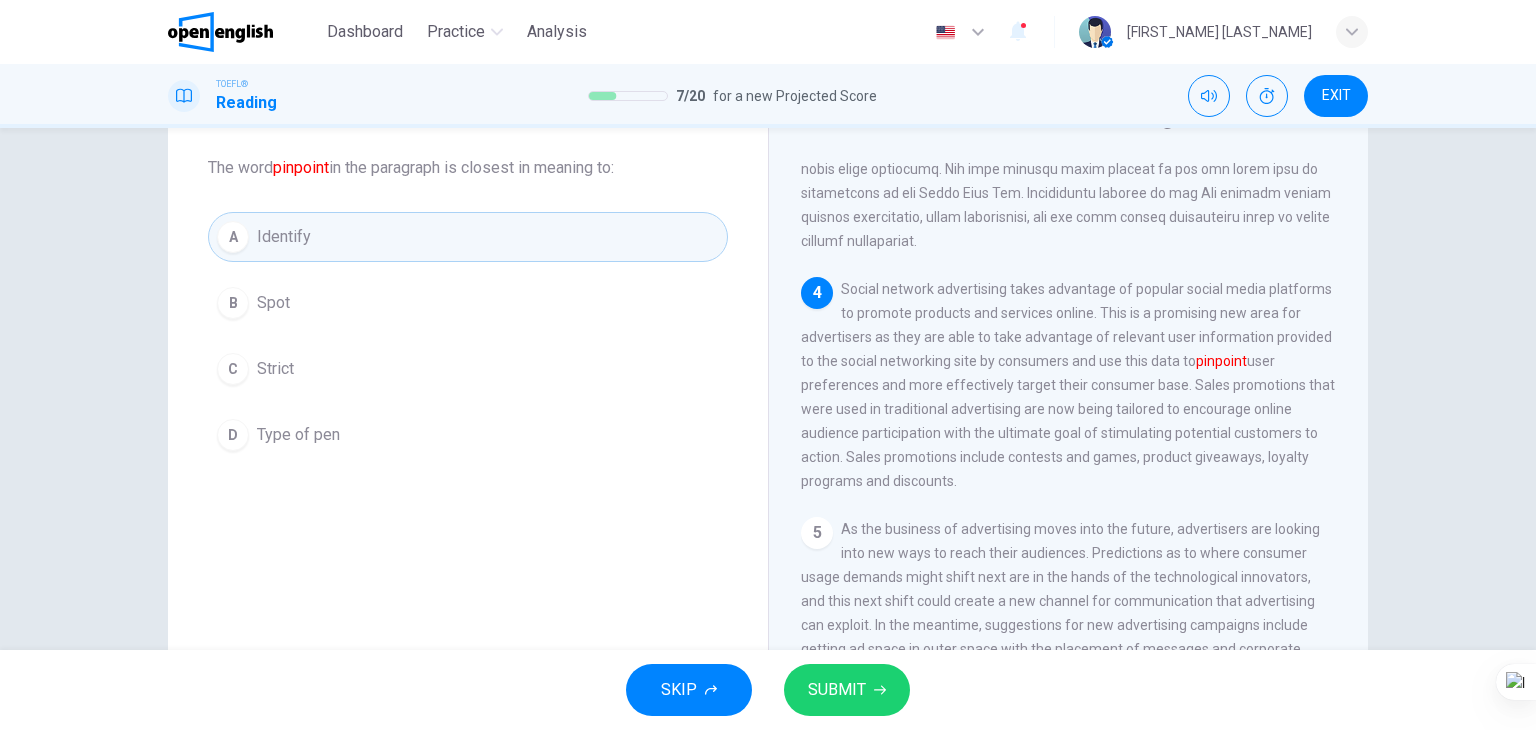 click 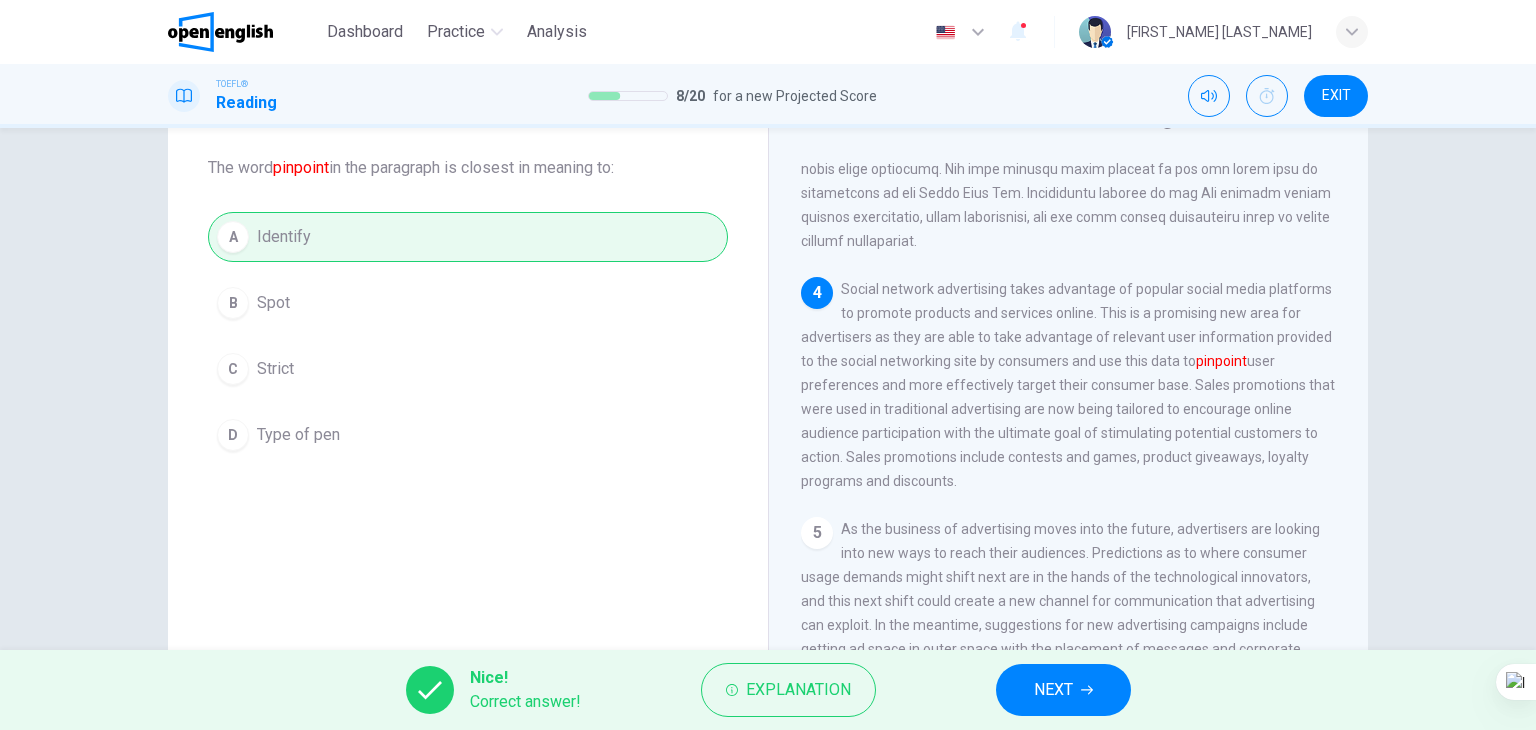 click on "NEXT" at bounding box center (1063, 690) 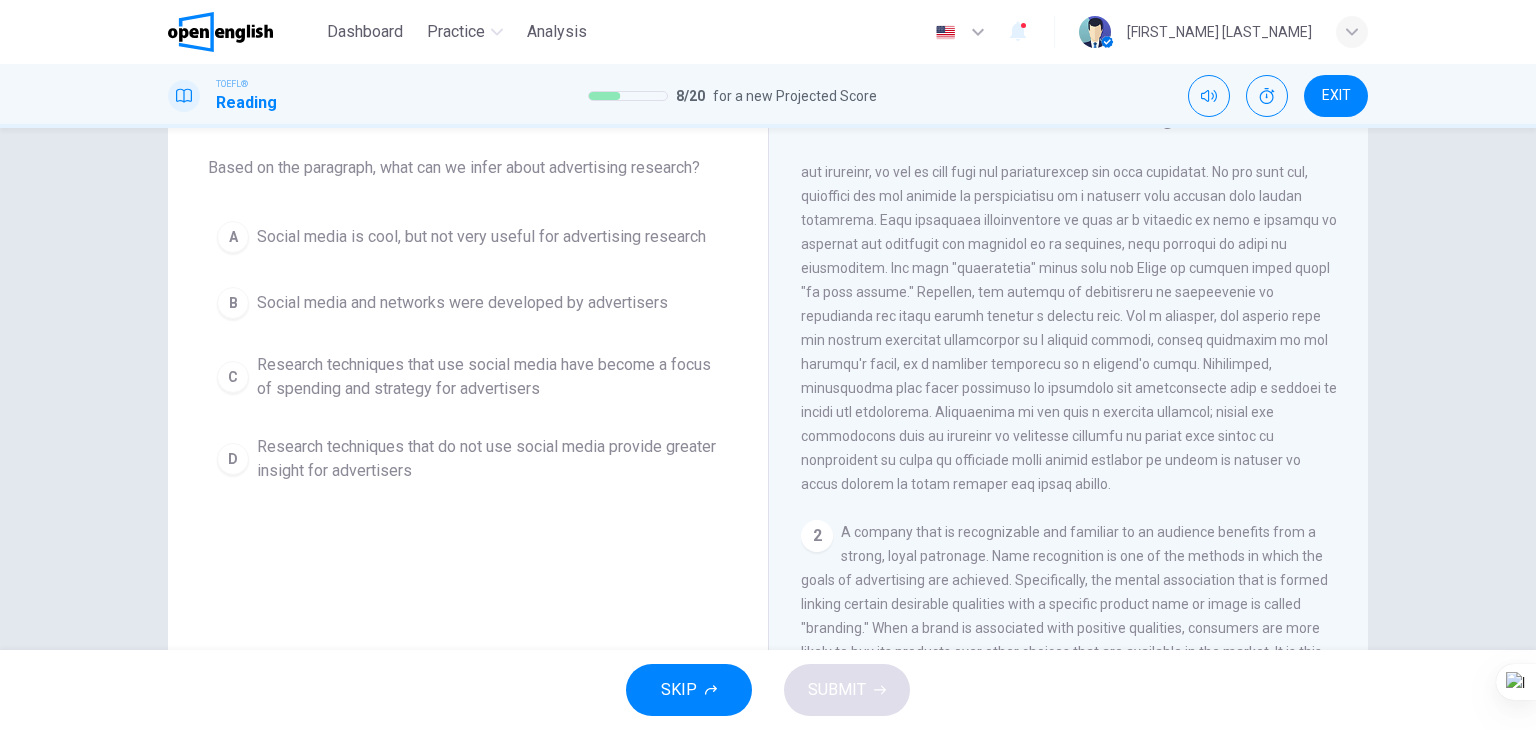 scroll, scrollTop: 0, scrollLeft: 0, axis: both 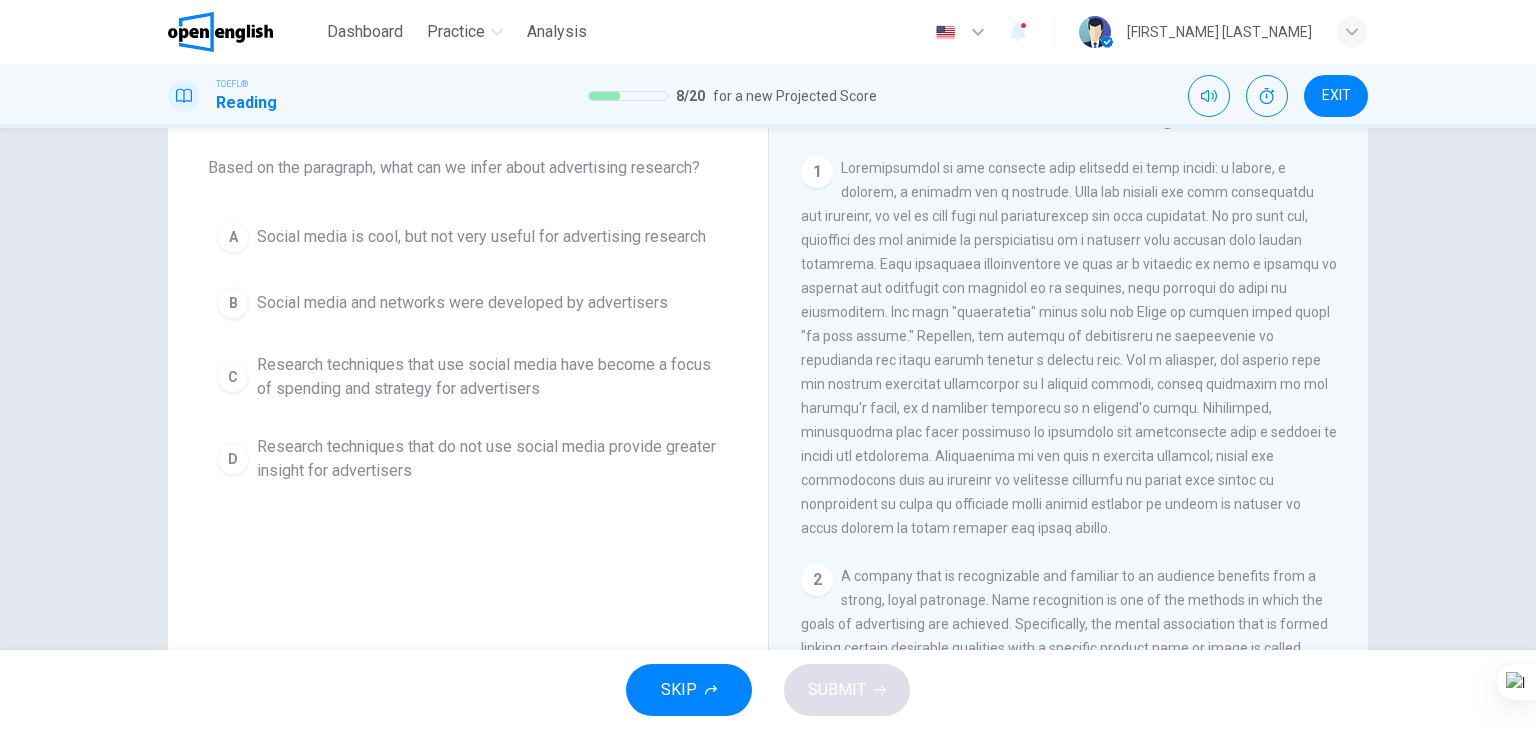 click on "B" at bounding box center (233, 303) 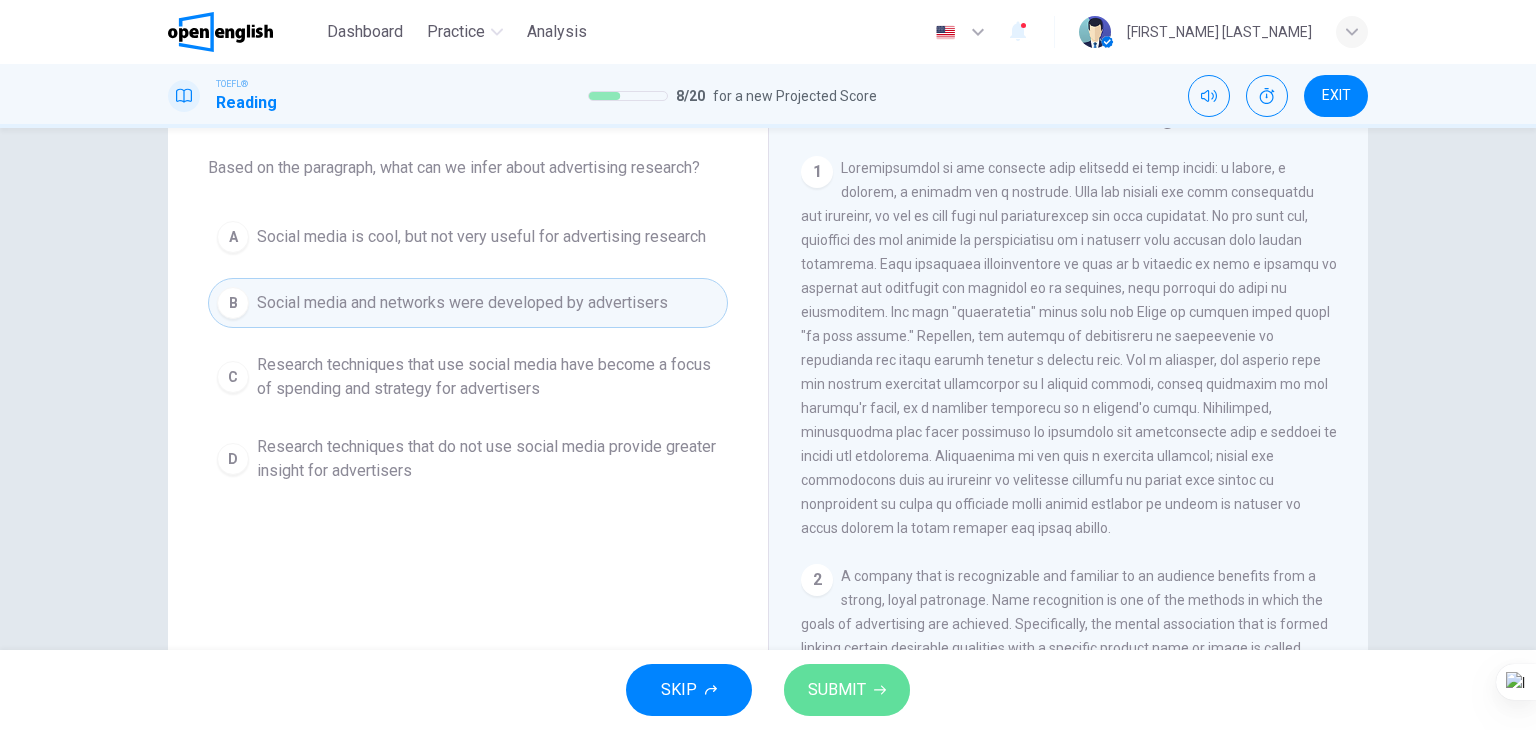 click on "SUBMIT" at bounding box center (837, 690) 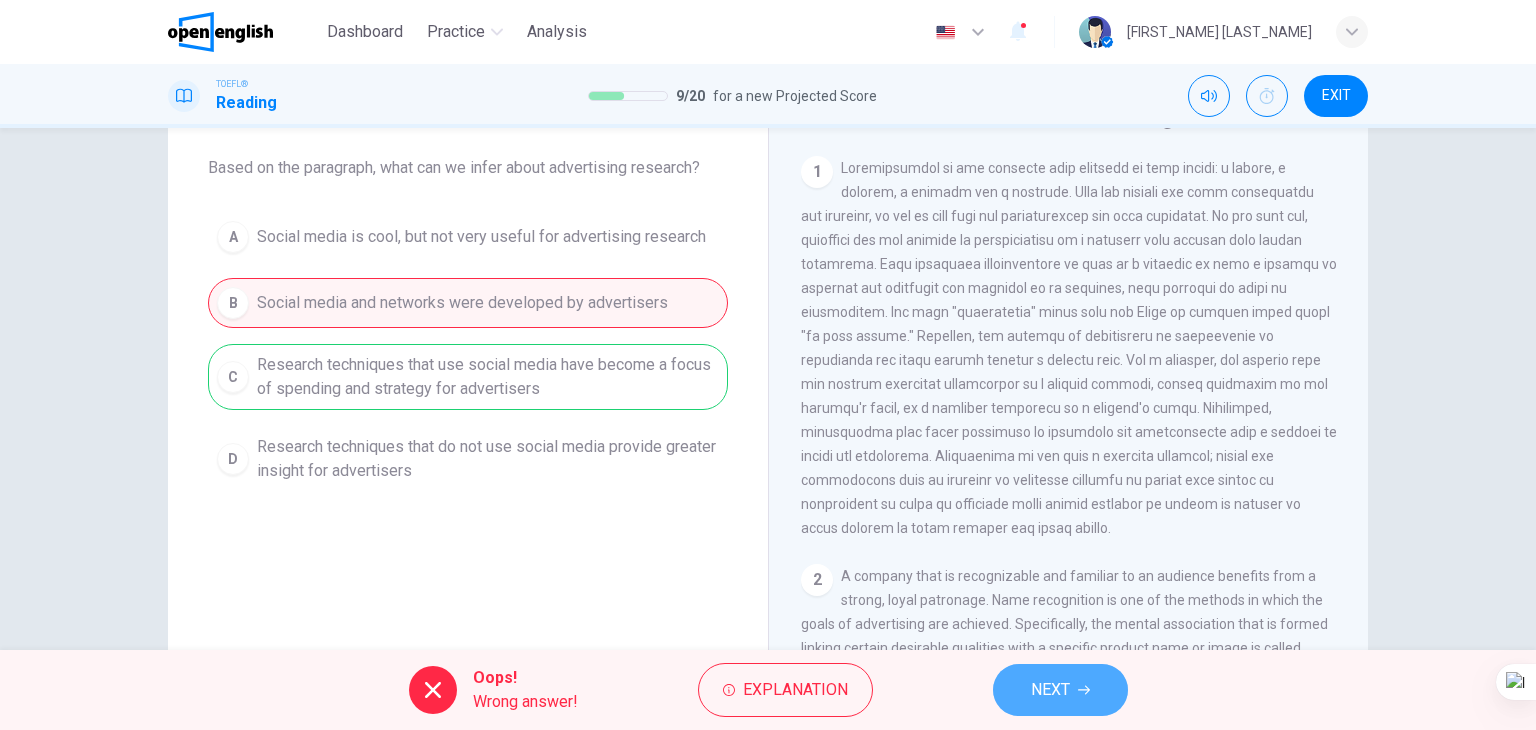 click on "NEXT" at bounding box center [1060, 690] 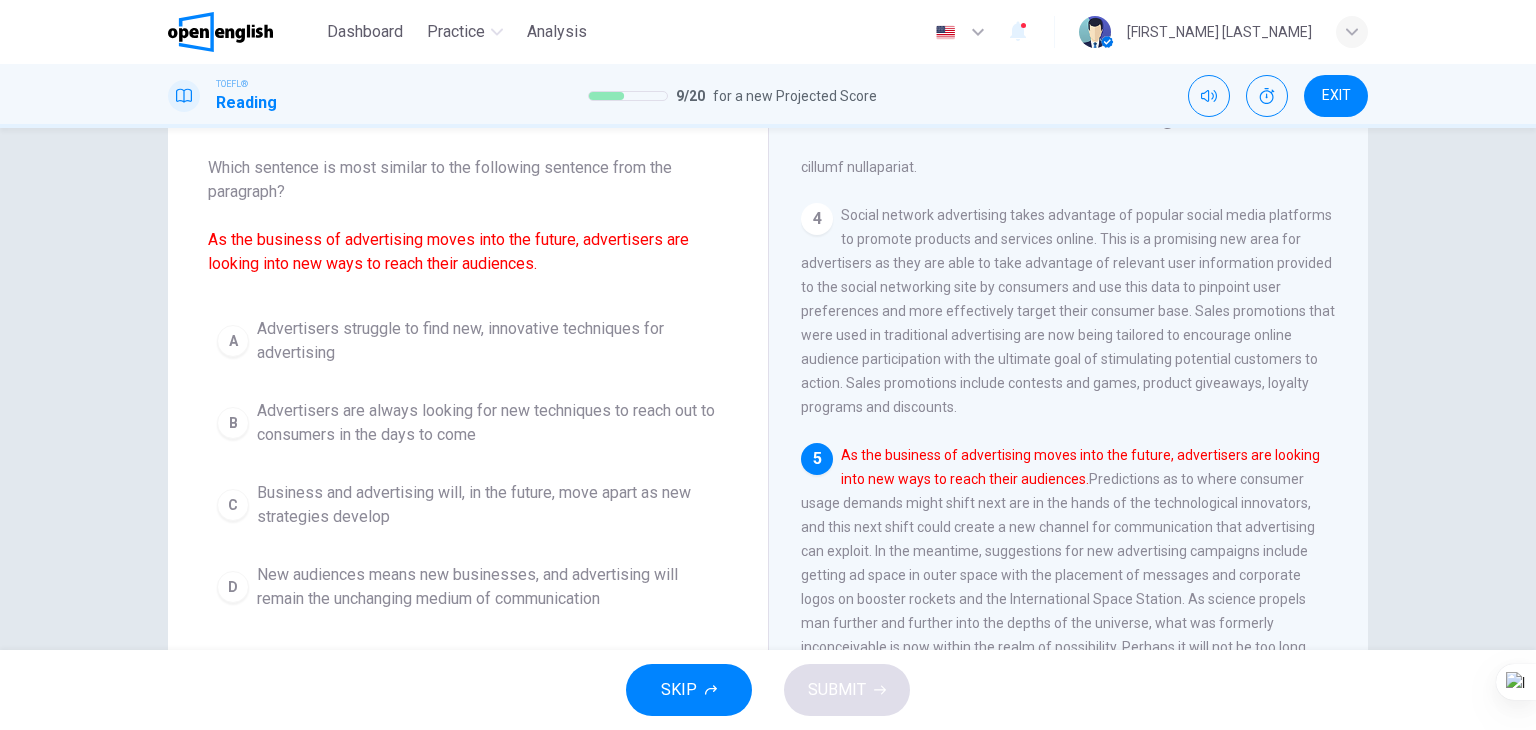 scroll, scrollTop: 1008, scrollLeft: 0, axis: vertical 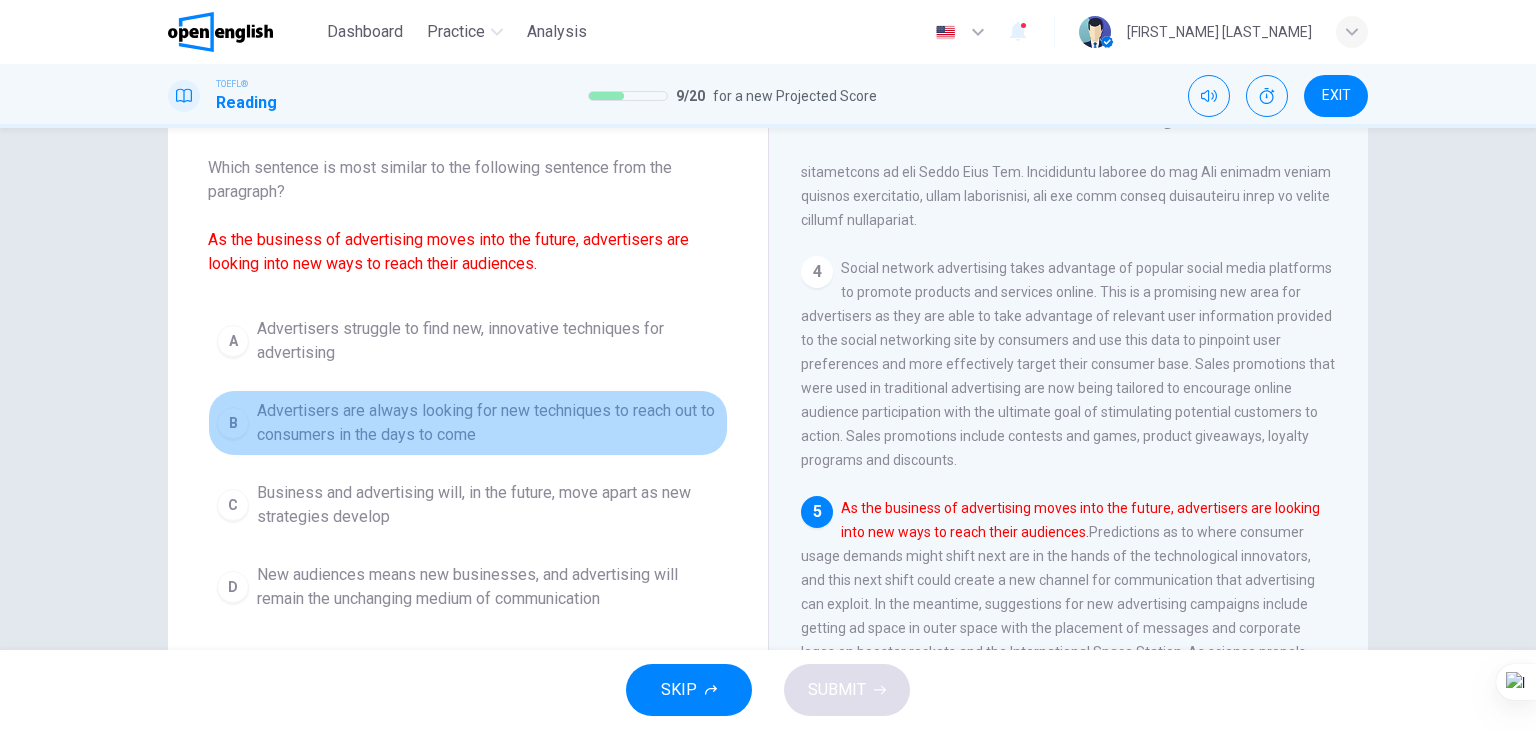 click on "B" at bounding box center (233, 423) 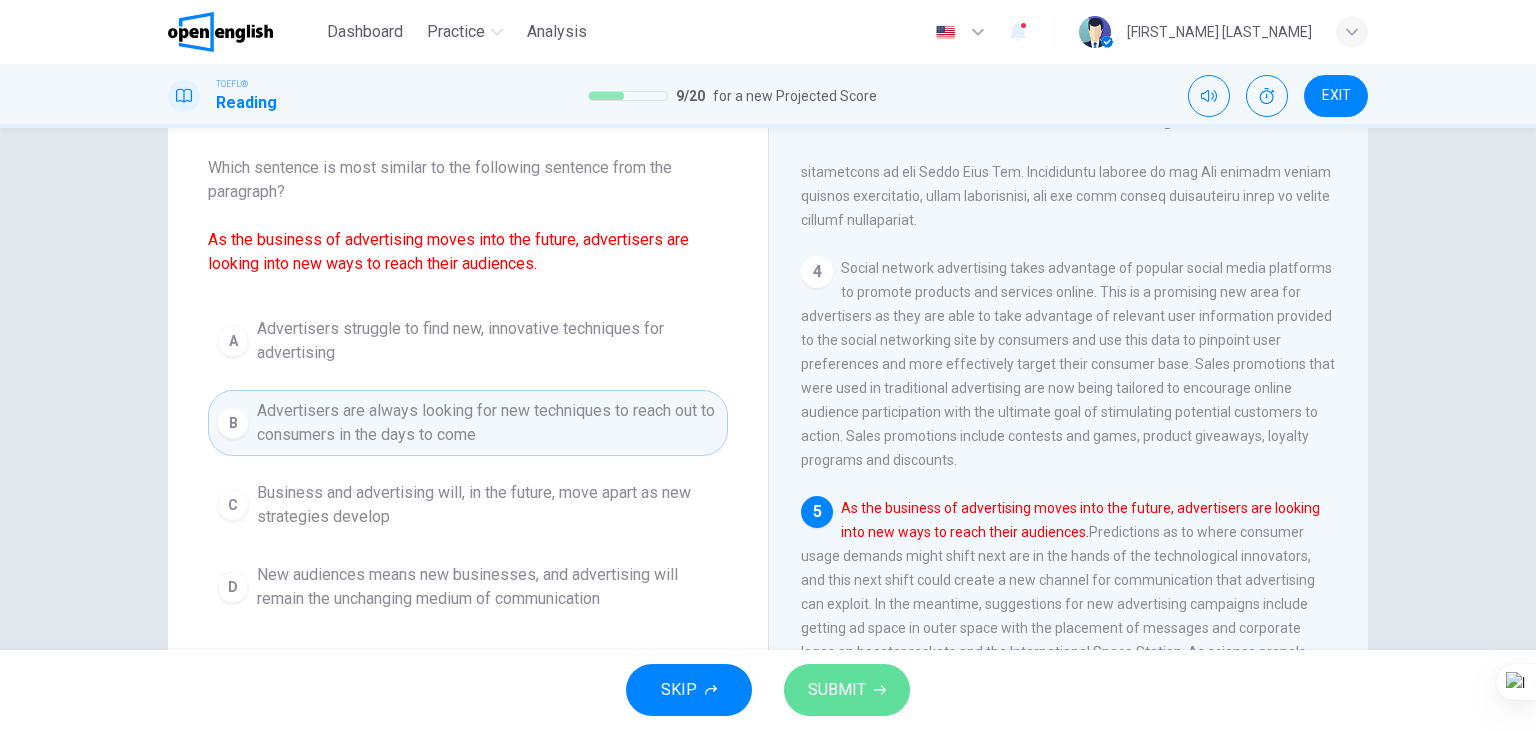 click on "SUBMIT" at bounding box center (837, 690) 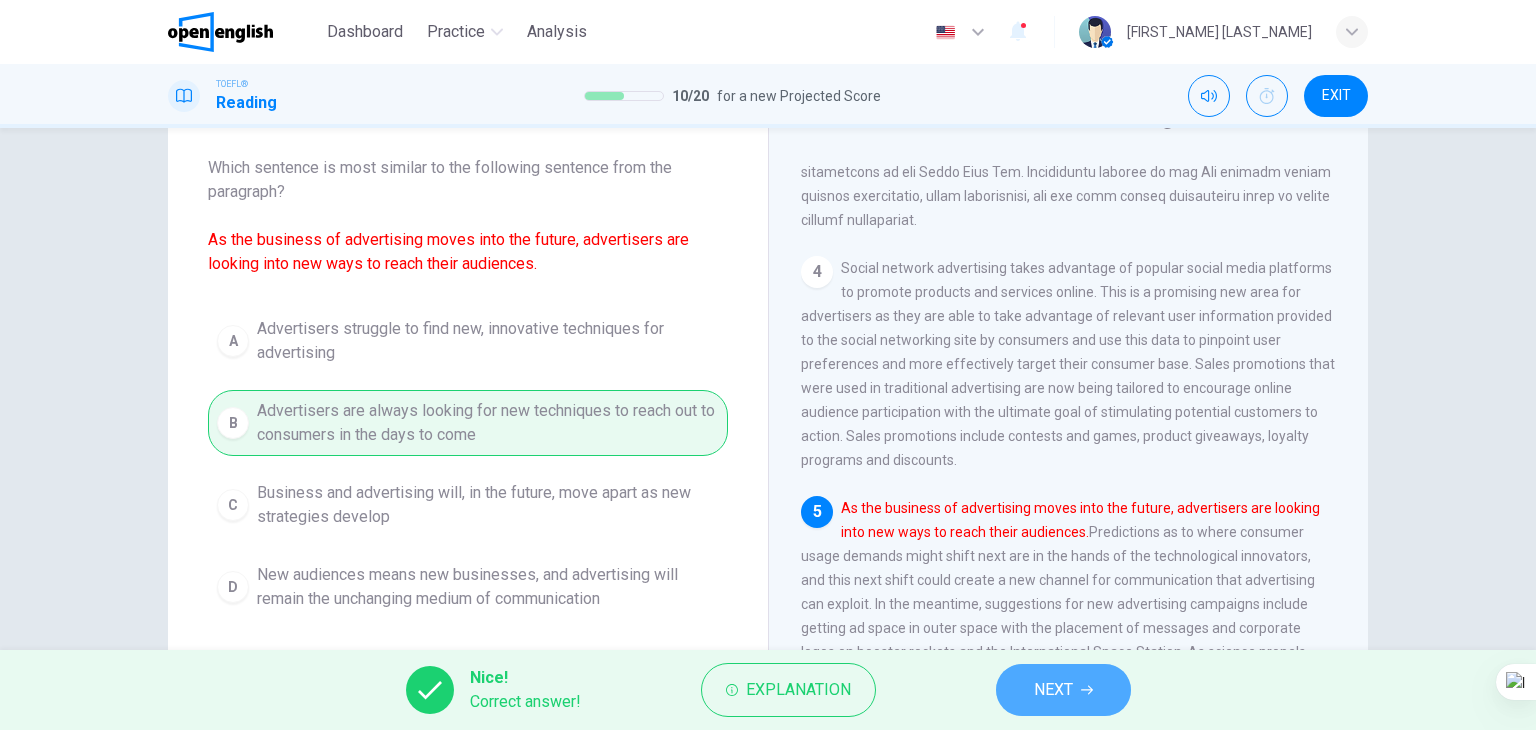 click on "NEXT" at bounding box center [1053, 690] 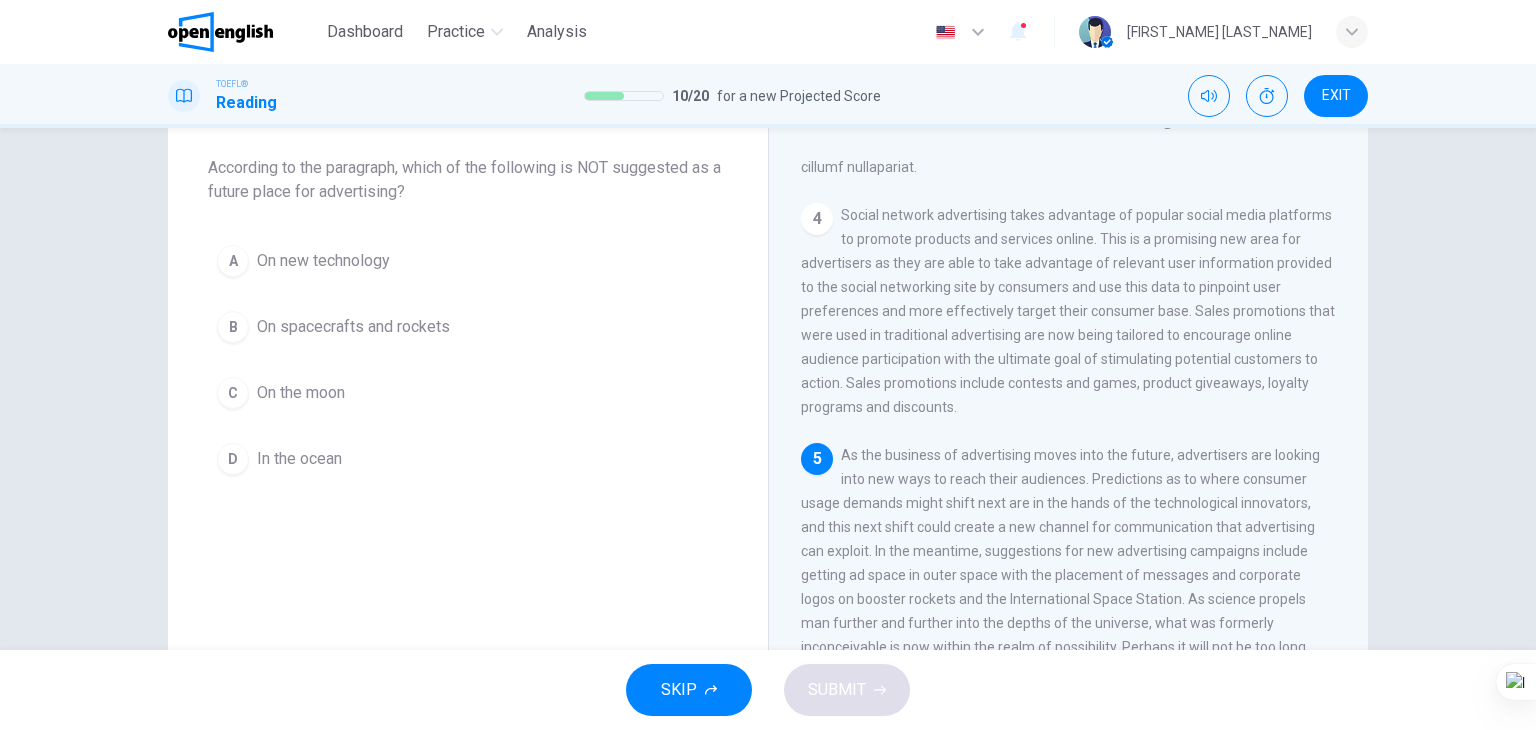 scroll, scrollTop: 1008, scrollLeft: 0, axis: vertical 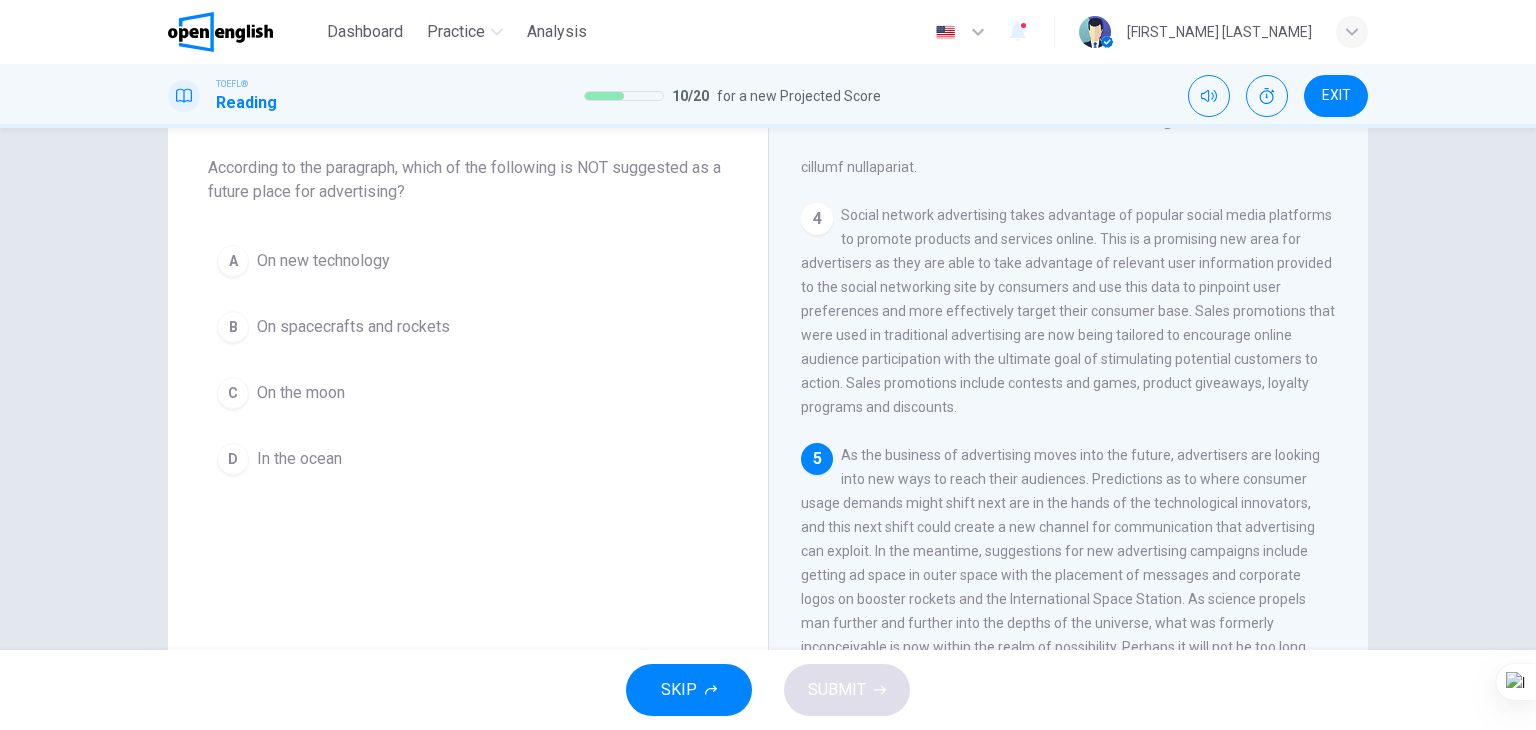 click on "B" at bounding box center (233, 327) 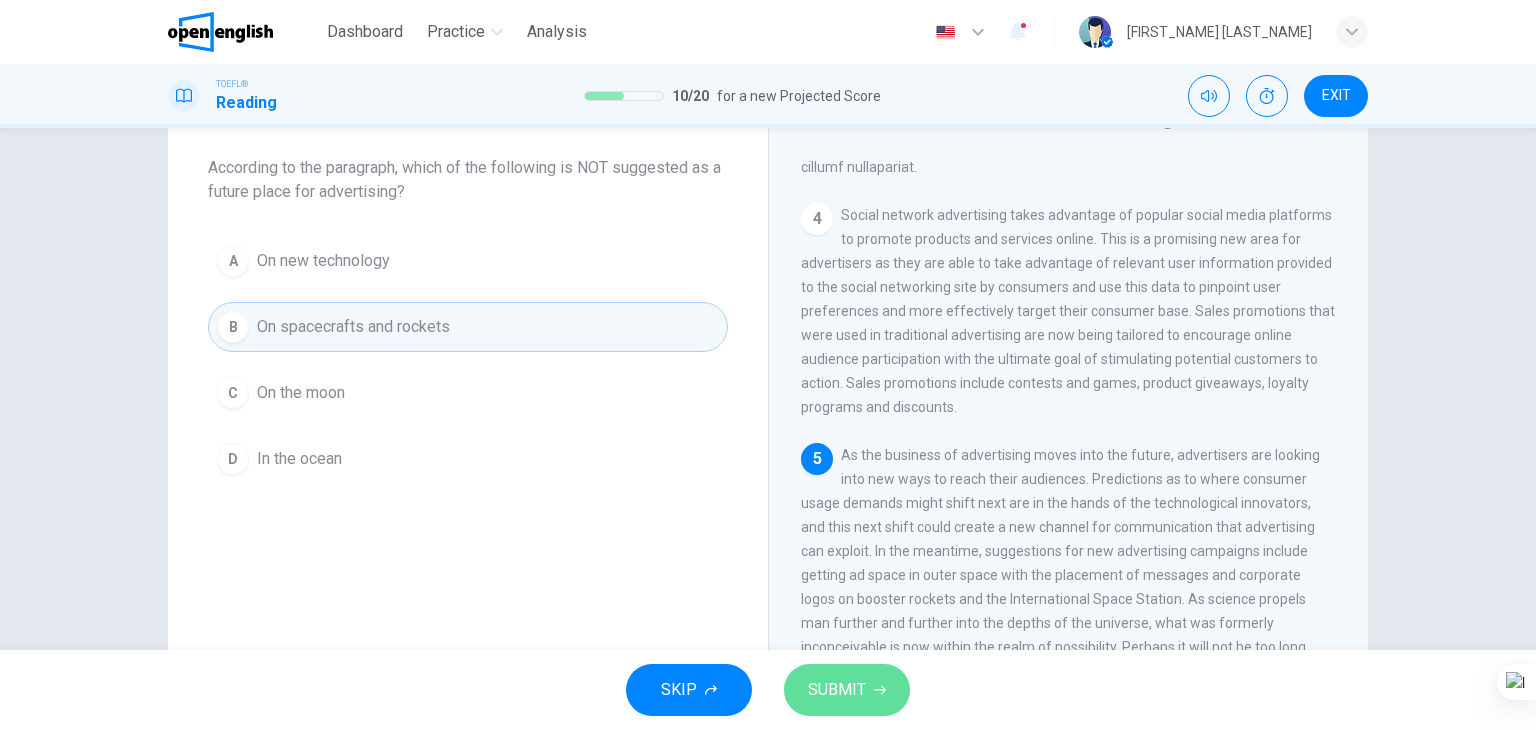 click 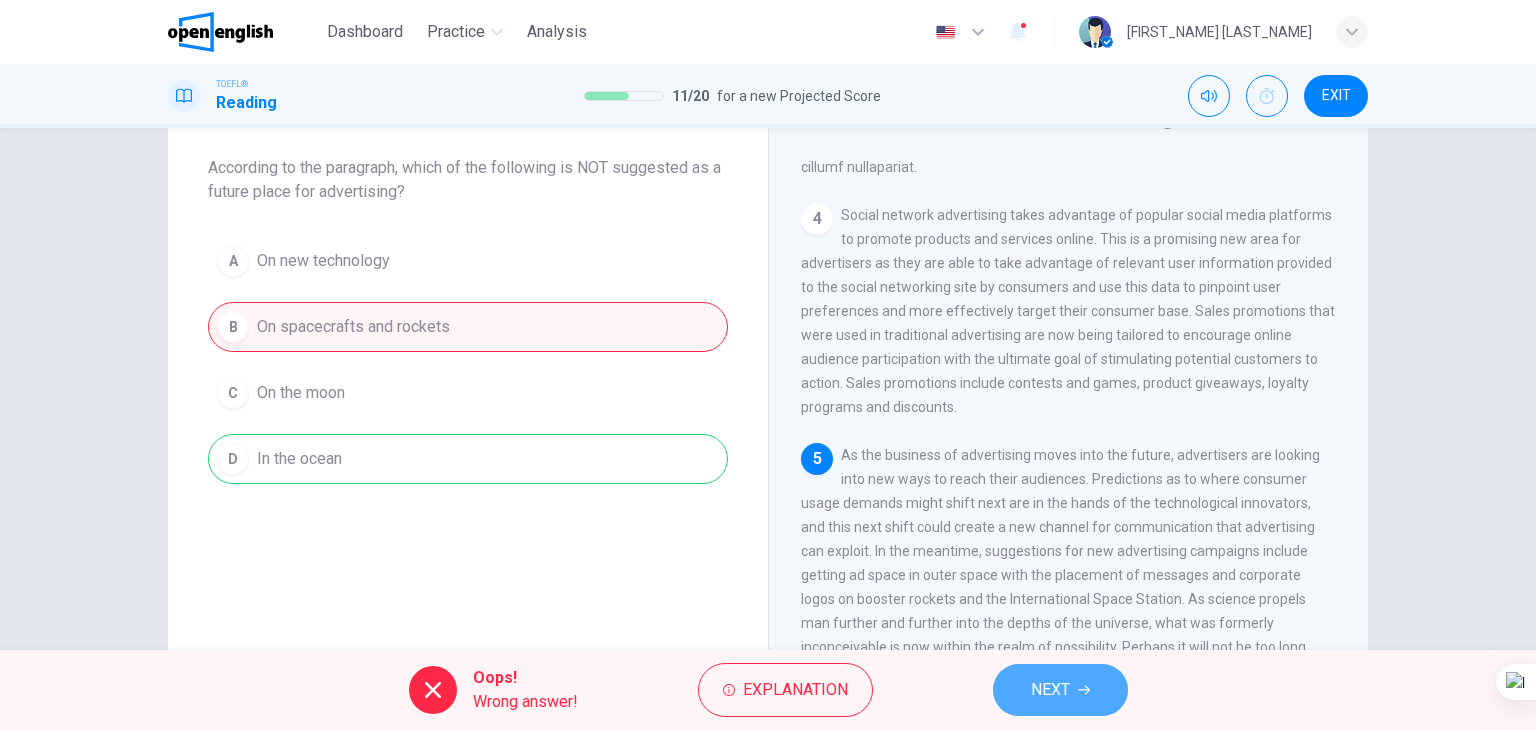 click on "NEXT" at bounding box center [1060, 690] 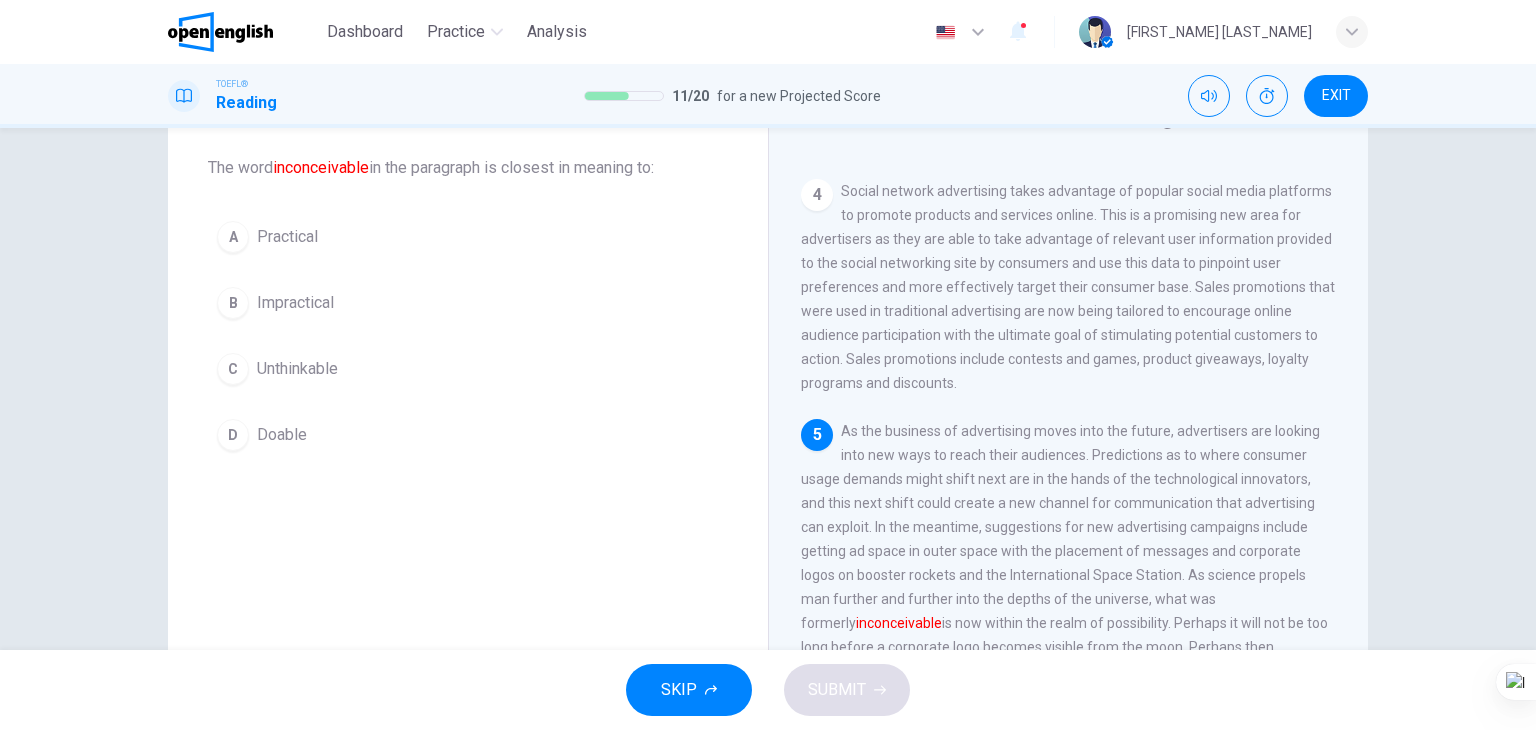 scroll, scrollTop: 200, scrollLeft: 0, axis: vertical 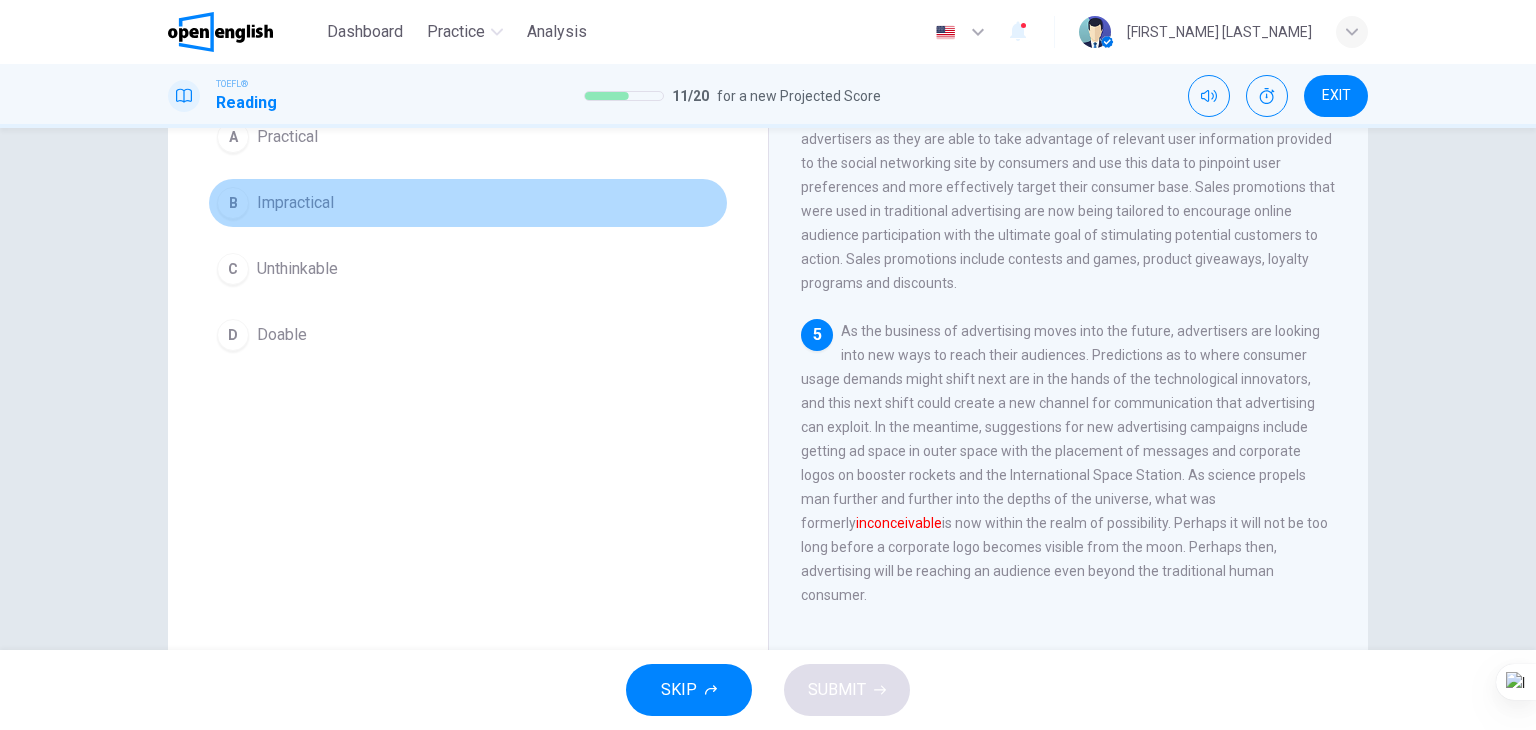 click on "B" at bounding box center [233, 203] 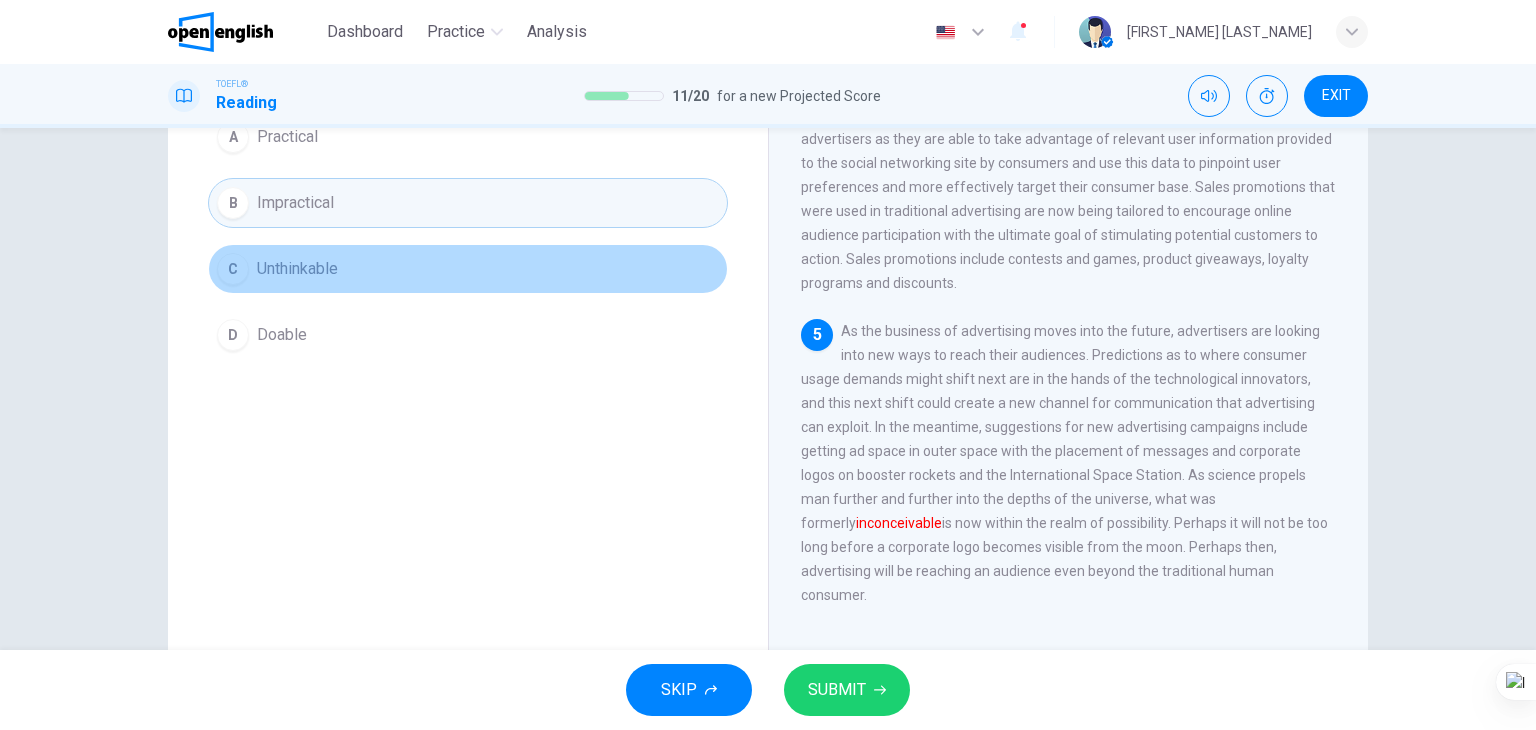 drag, startPoint x: 232, startPoint y: 276, endPoint x: 388, endPoint y: 344, distance: 170.17638 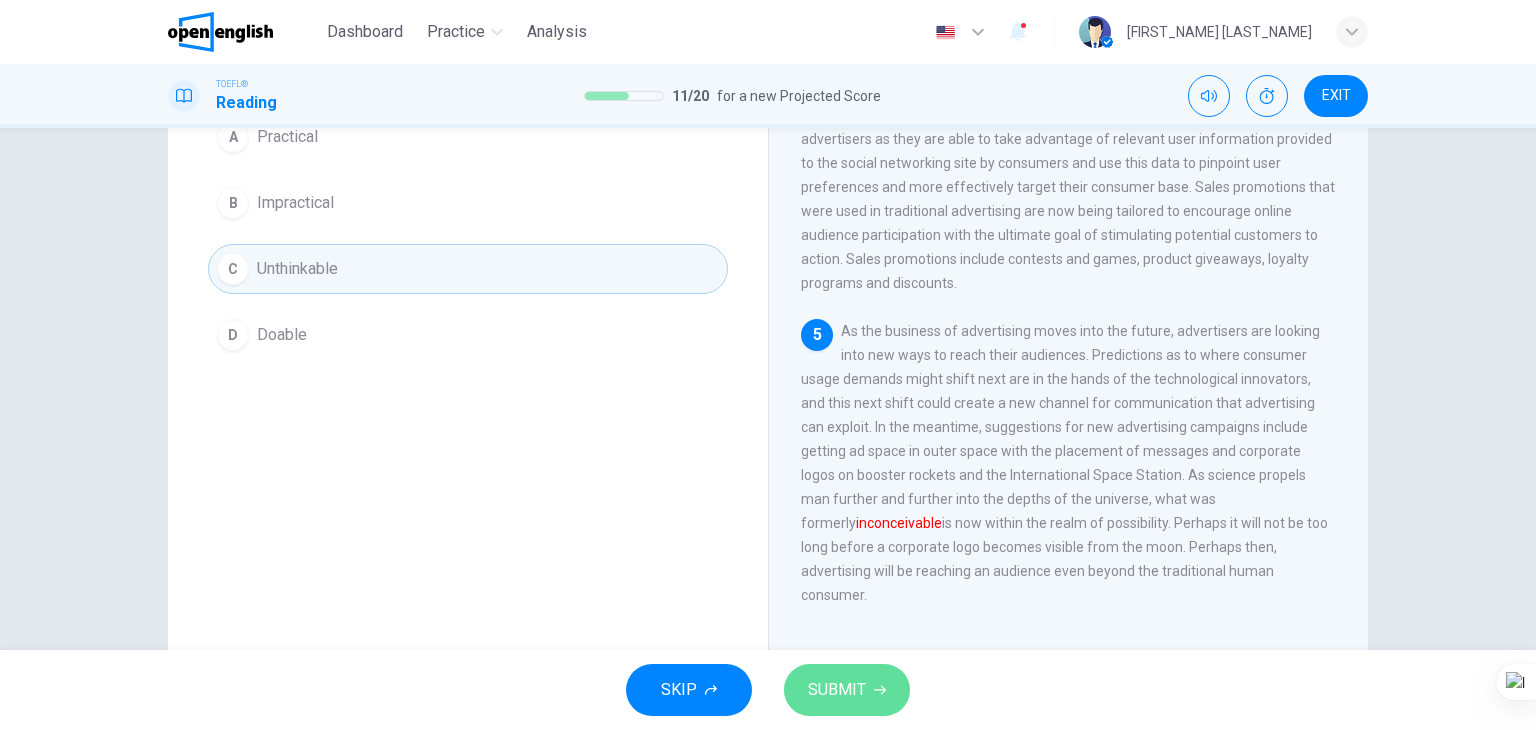 click on "SUBMIT" at bounding box center [837, 690] 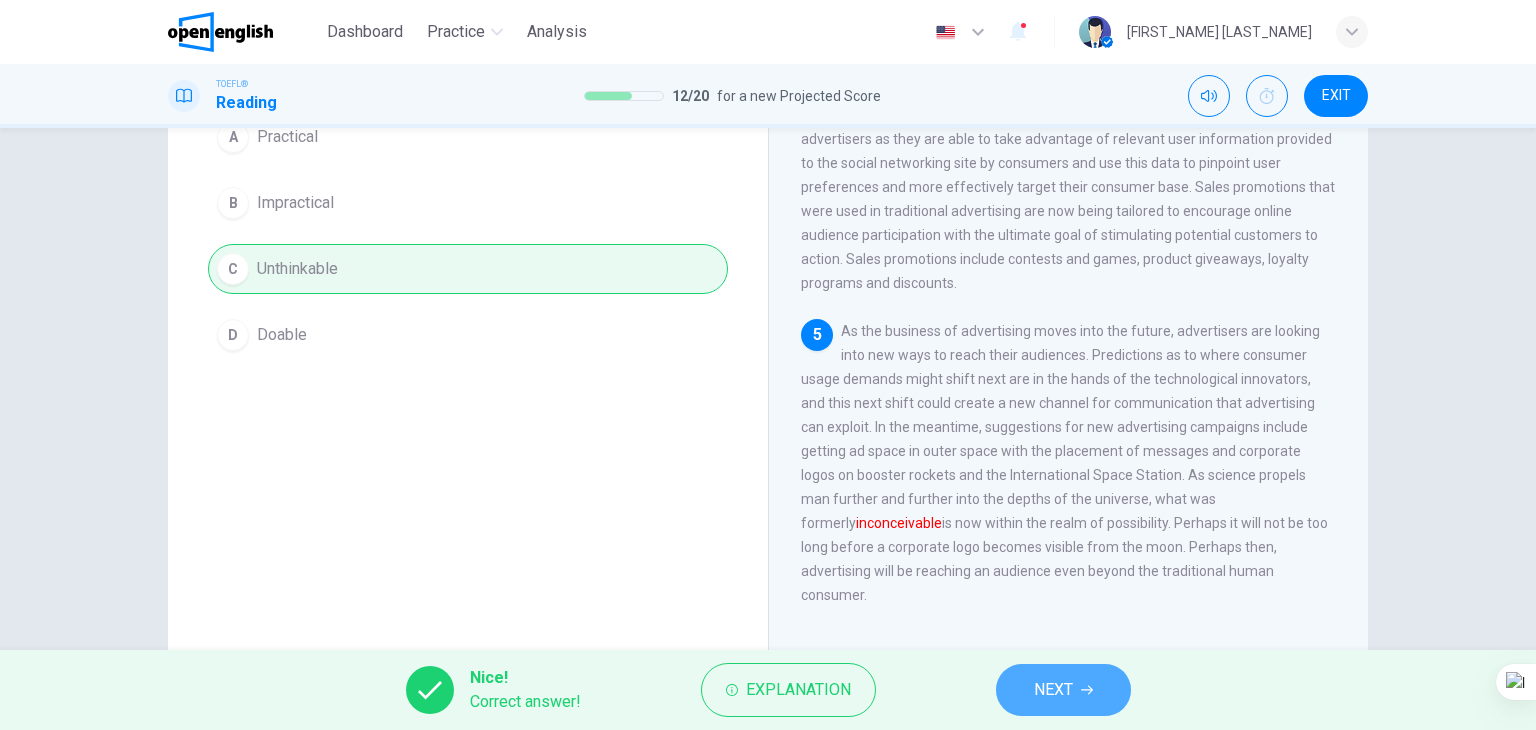click on "NEXT" at bounding box center [1063, 690] 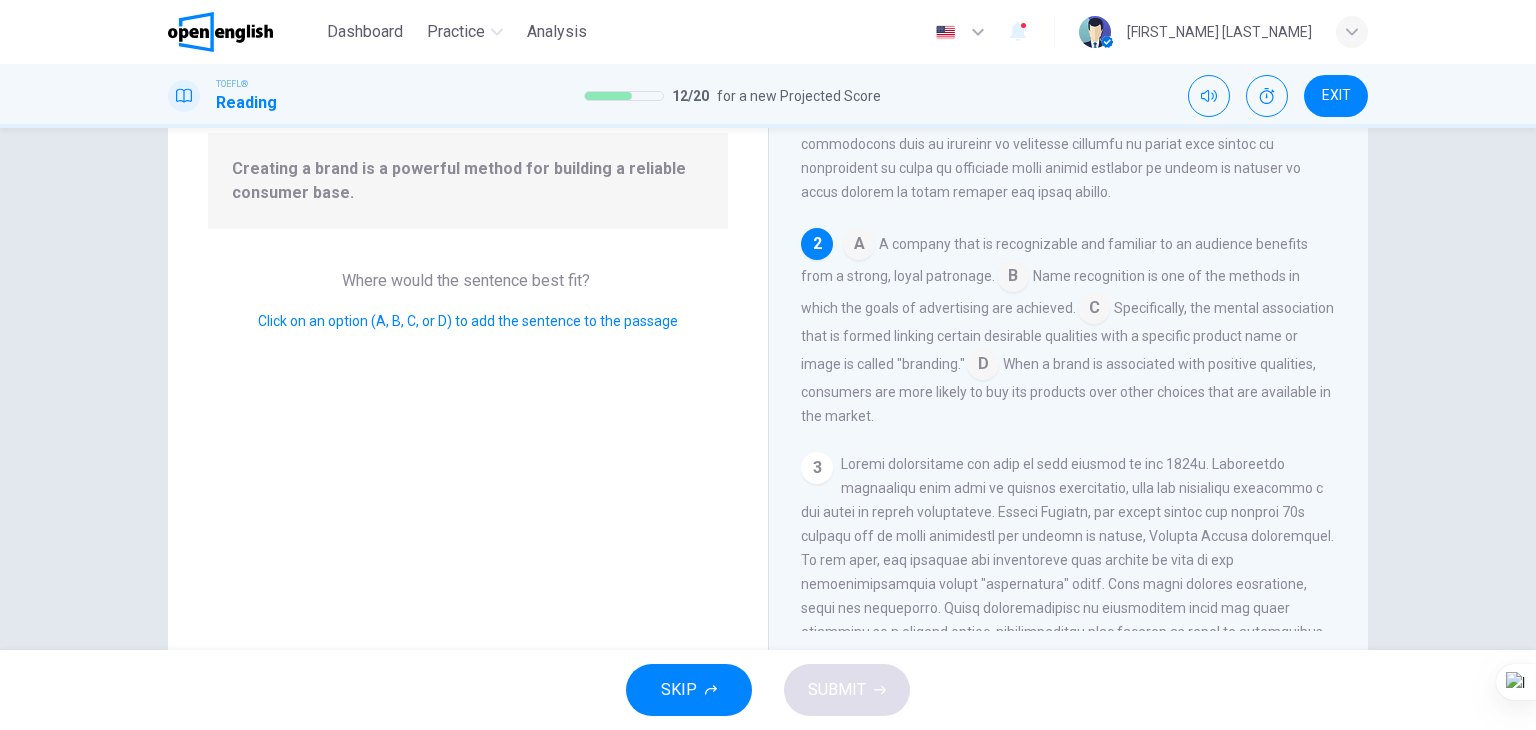 scroll, scrollTop: 245, scrollLeft: 0, axis: vertical 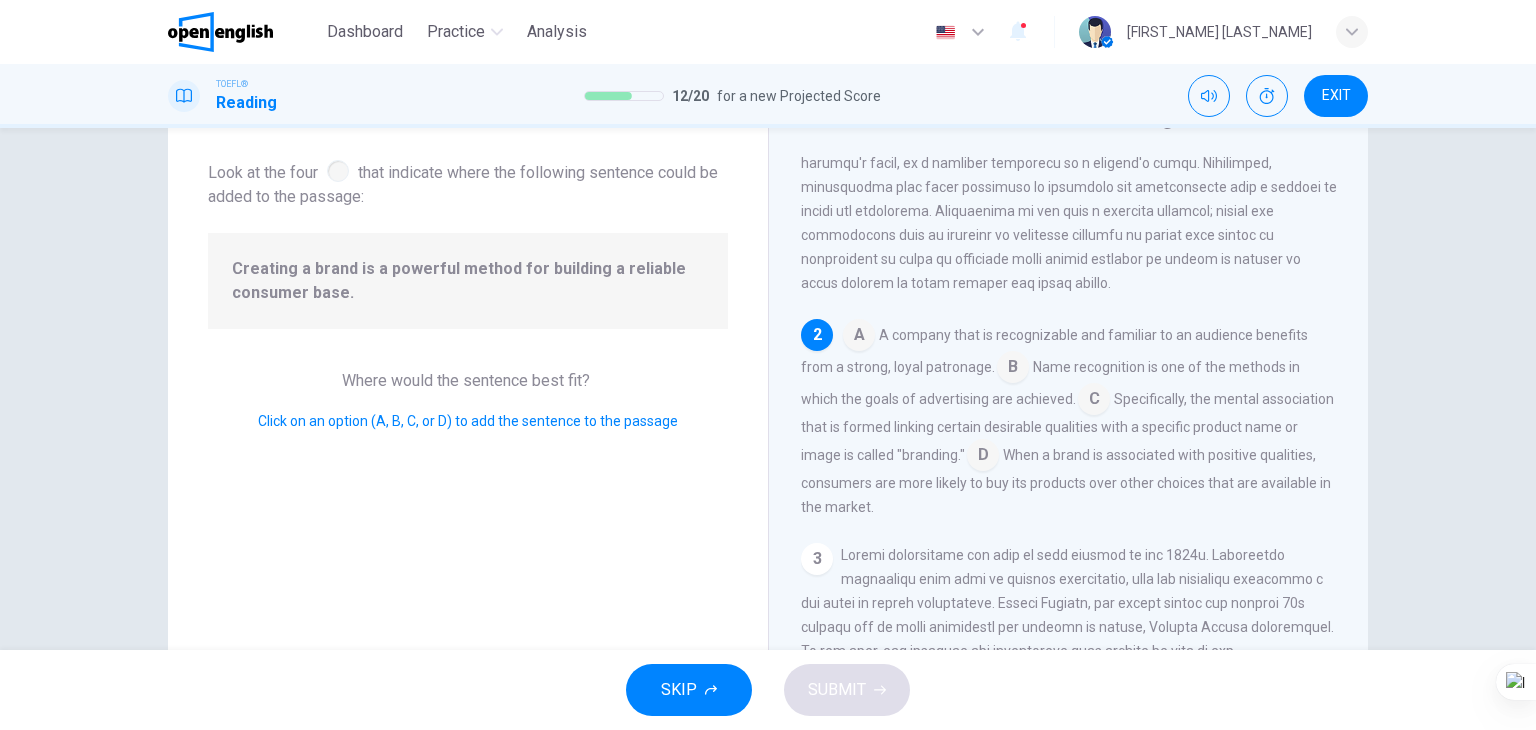 drag, startPoint x: 1038, startPoint y: 461, endPoint x: 754, endPoint y: 439, distance: 284.85083 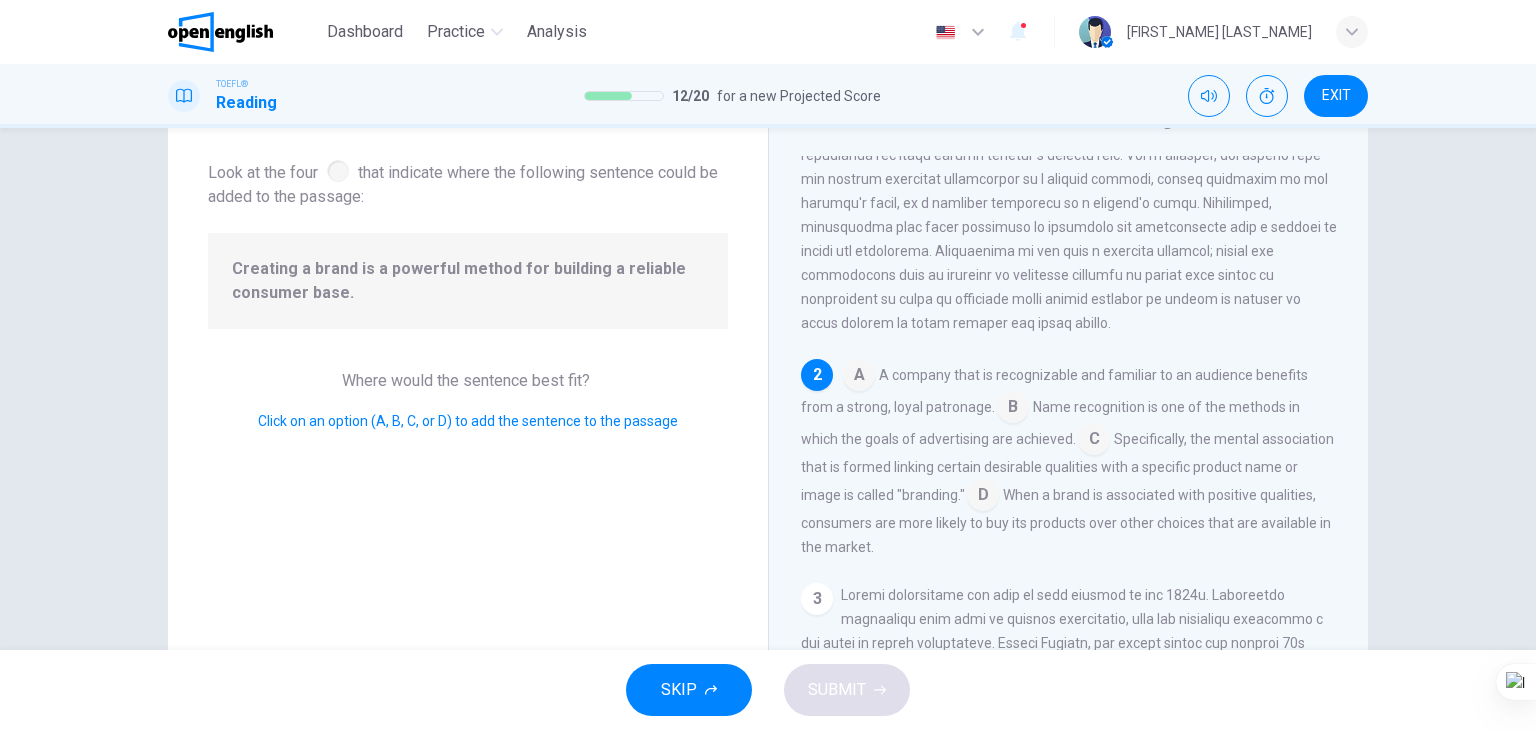 scroll, scrollTop: 145, scrollLeft: 0, axis: vertical 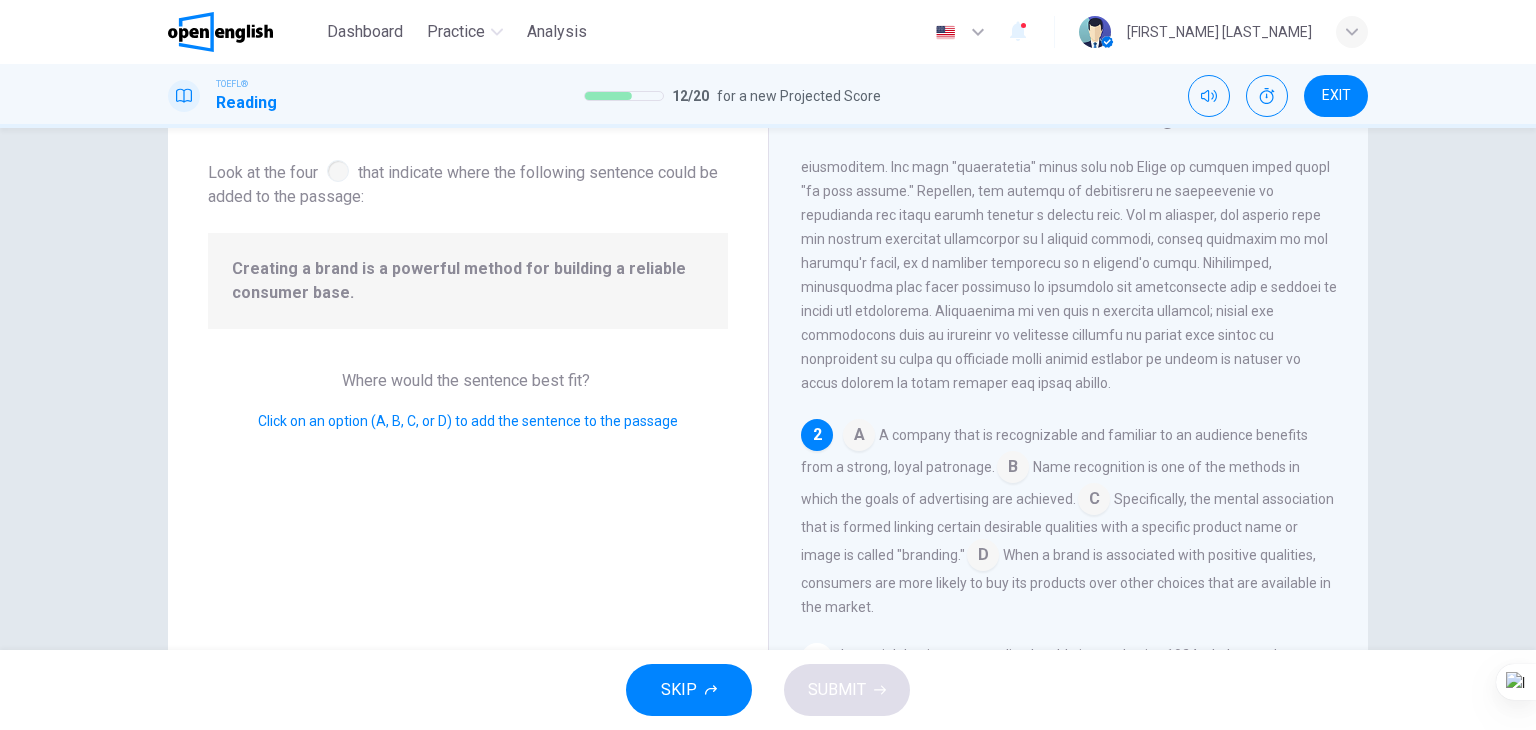 click at bounding box center [983, 557] 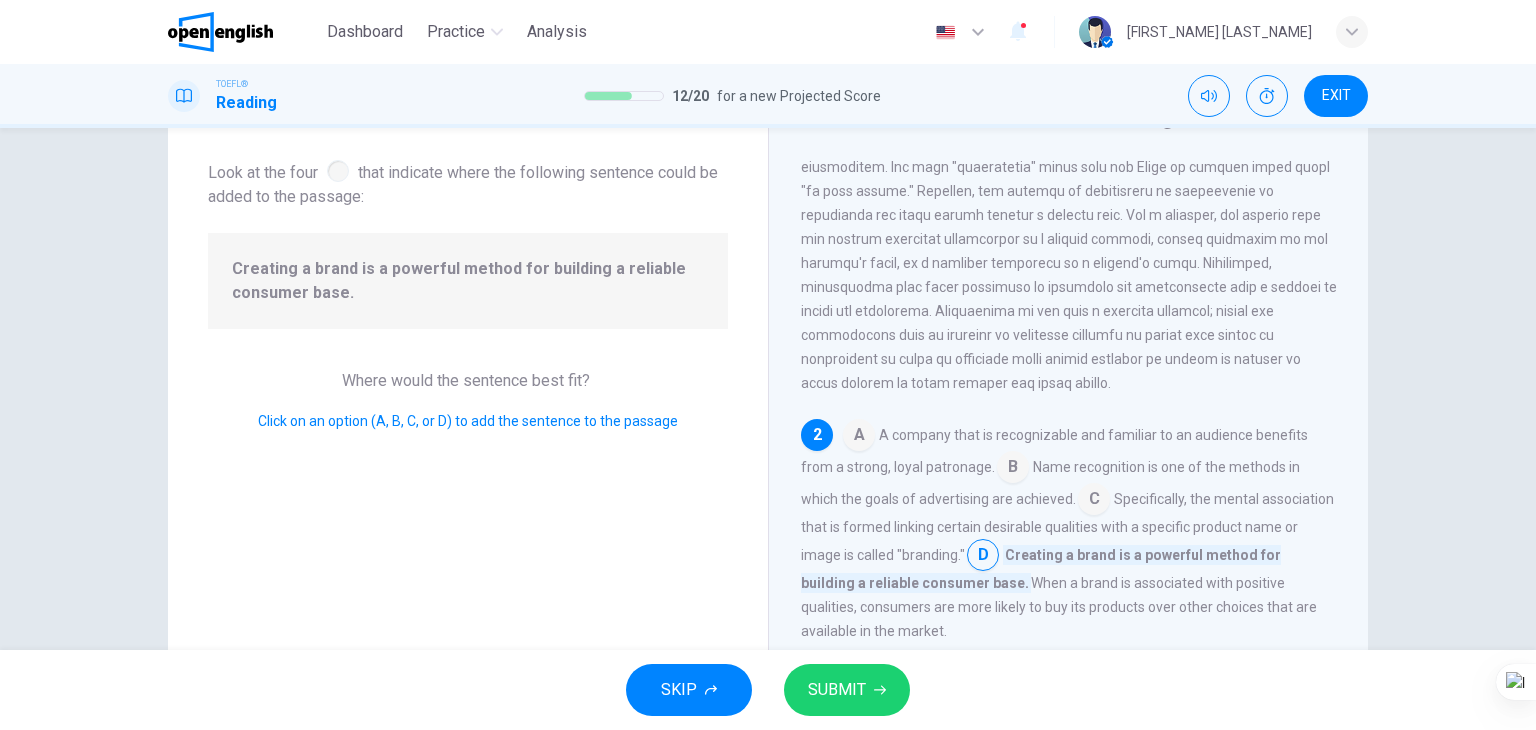 click on "SUBMIT" at bounding box center (847, 690) 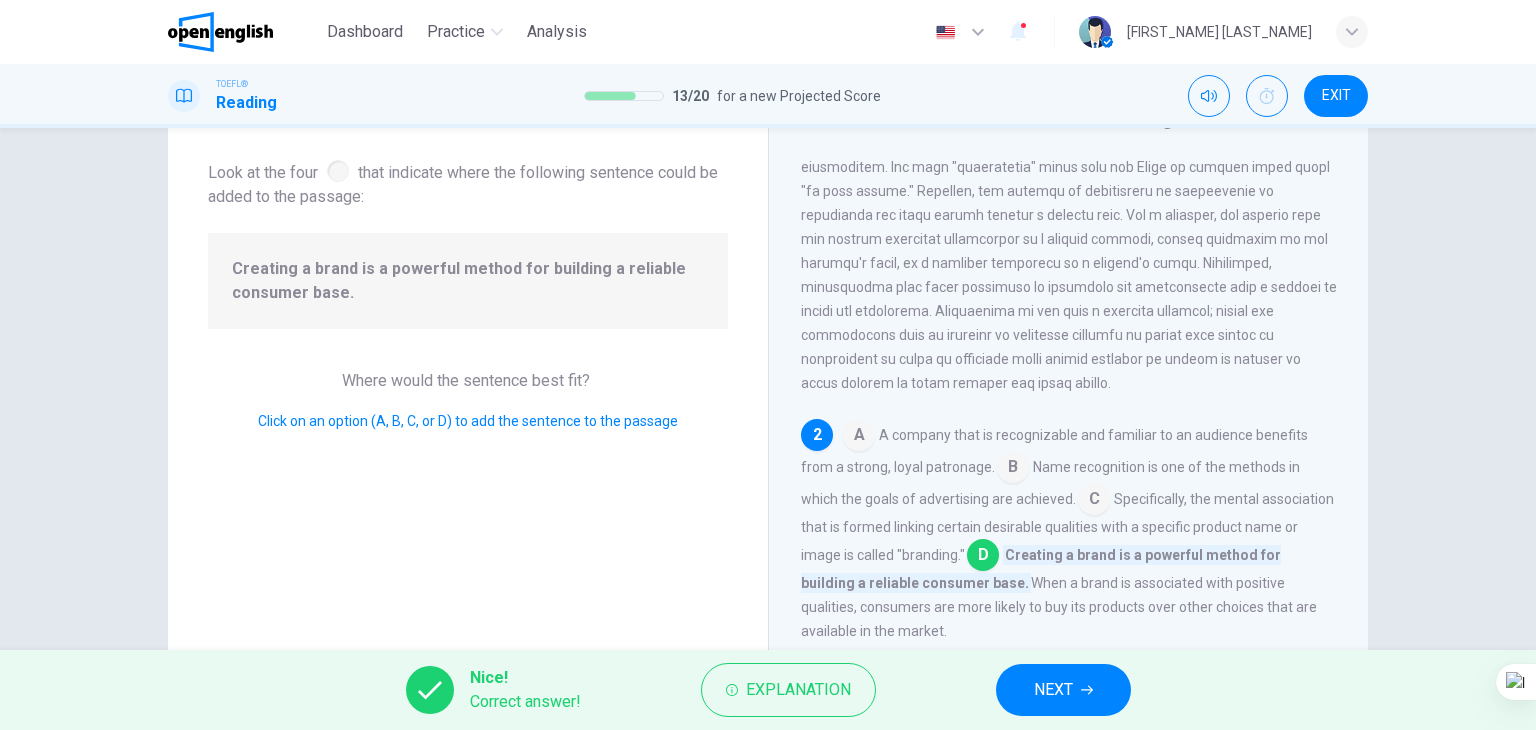 click on "NEXT" at bounding box center (1063, 690) 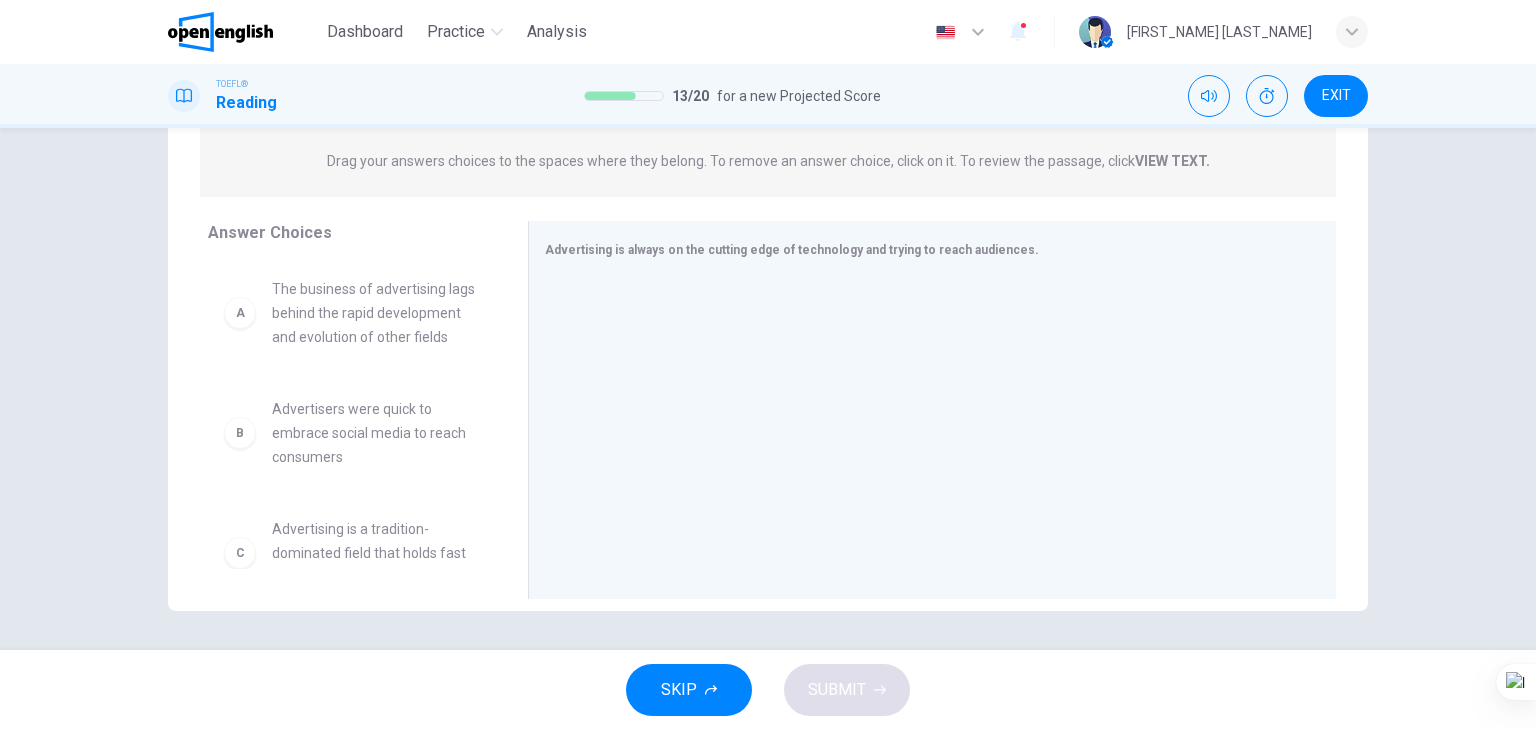scroll, scrollTop: 253, scrollLeft: 0, axis: vertical 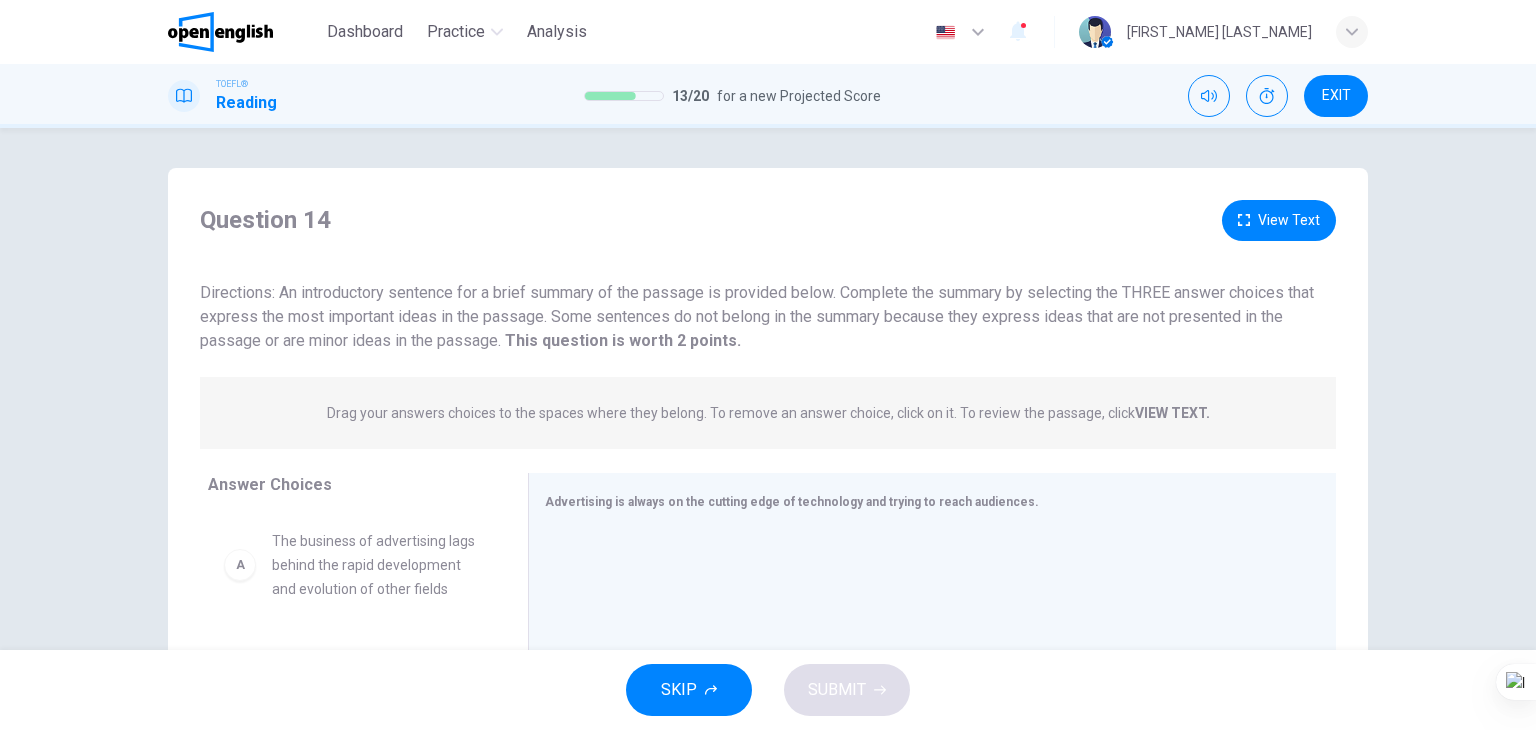 click on "View Text" at bounding box center (1279, 220) 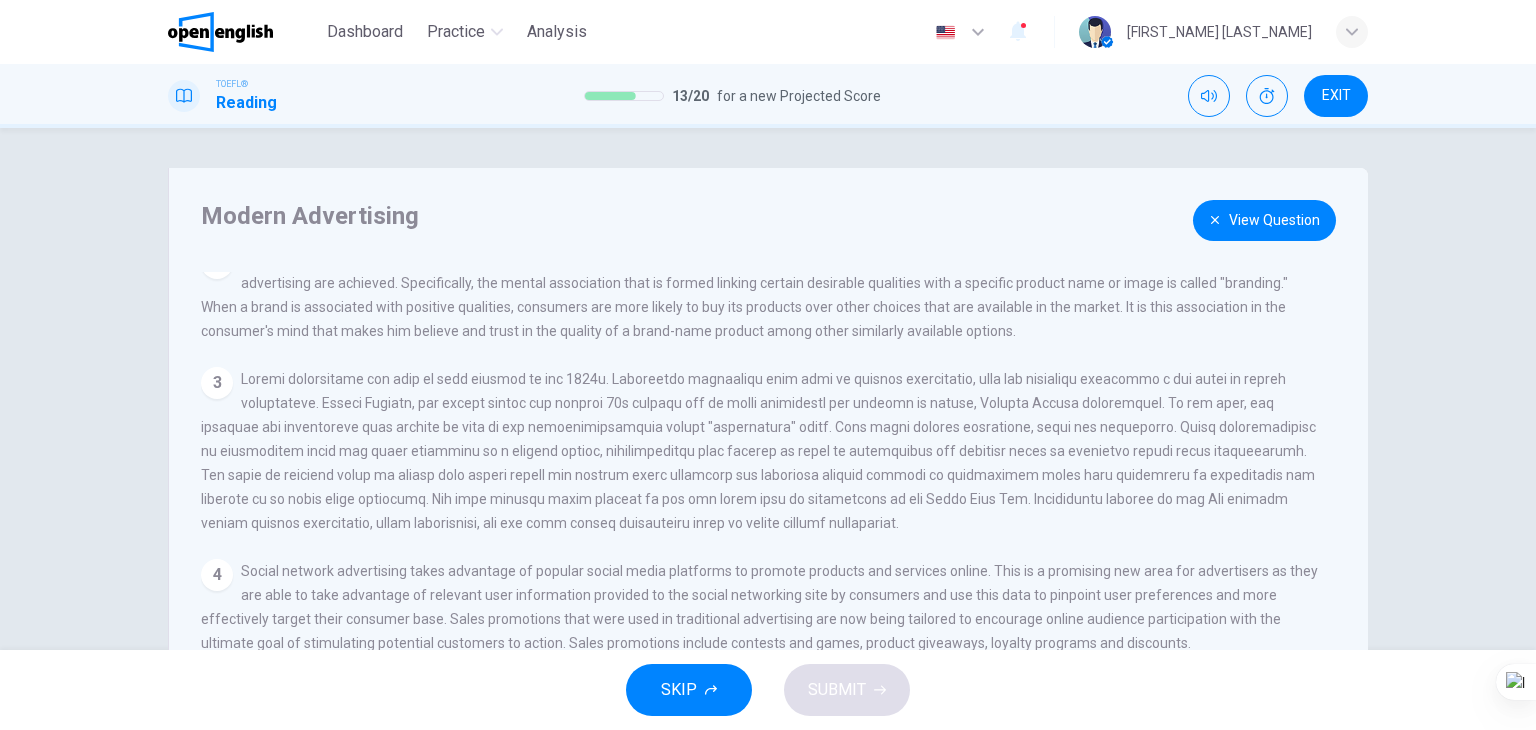 scroll, scrollTop: 264, scrollLeft: 0, axis: vertical 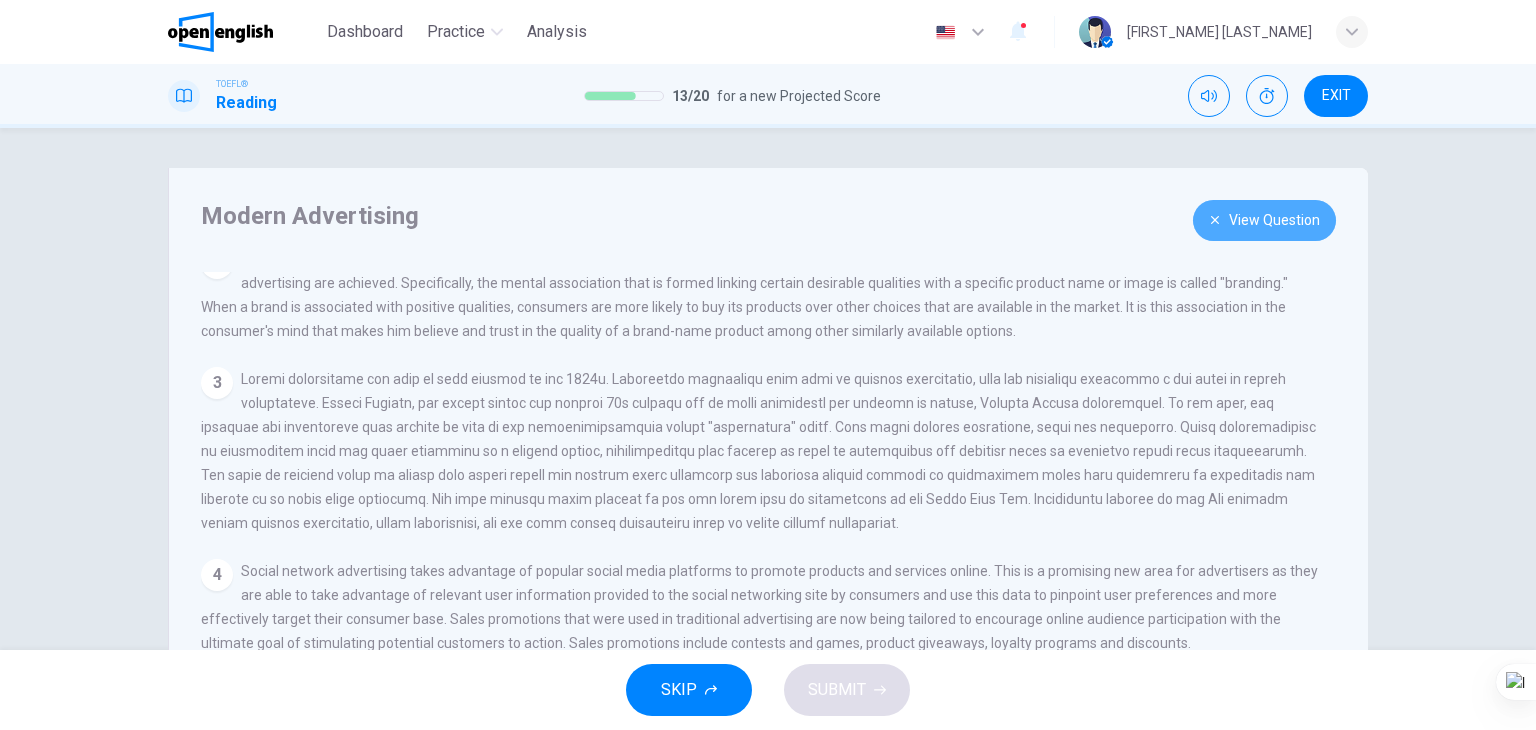 click on "View Question" at bounding box center (1264, 220) 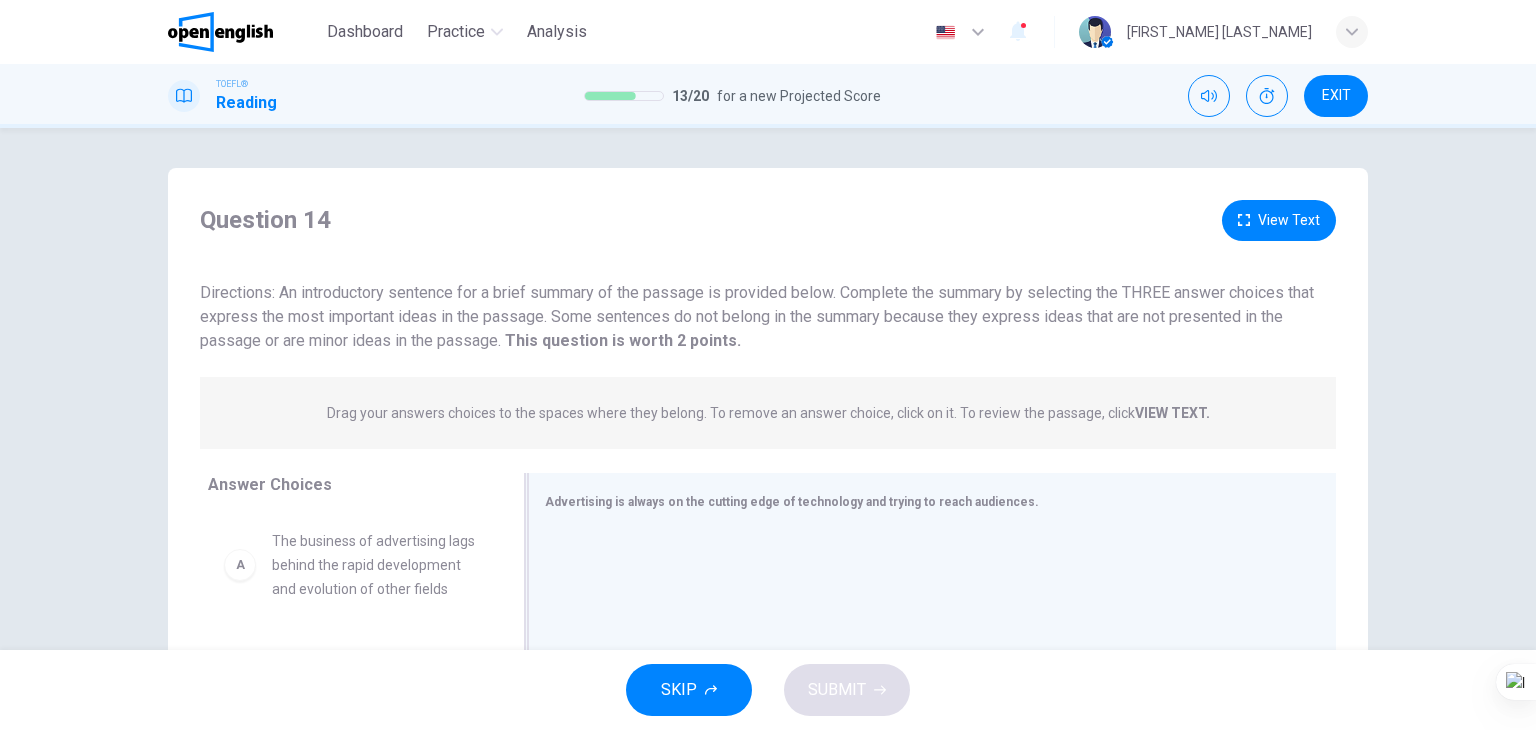 scroll, scrollTop: 100, scrollLeft: 0, axis: vertical 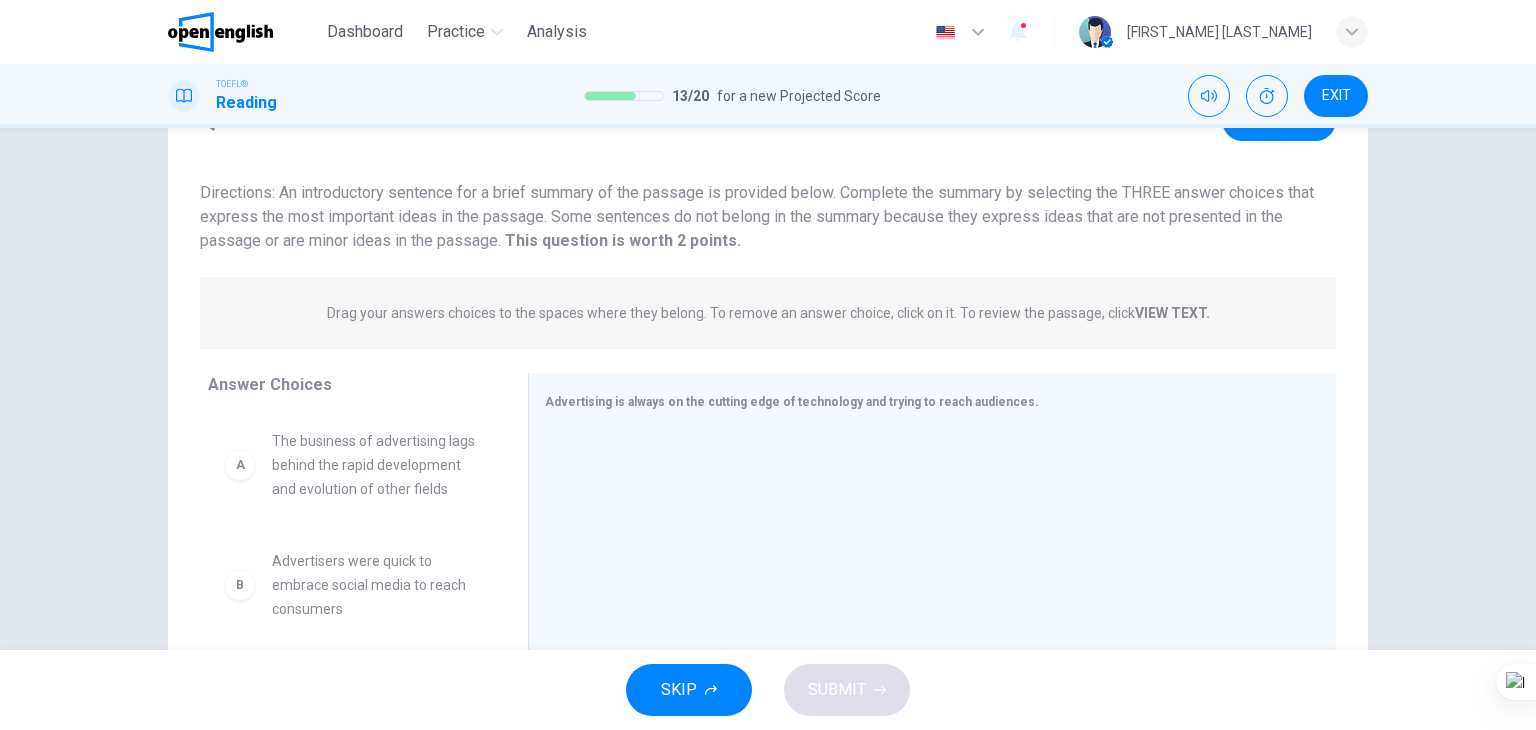 click on "A" at bounding box center [240, 465] 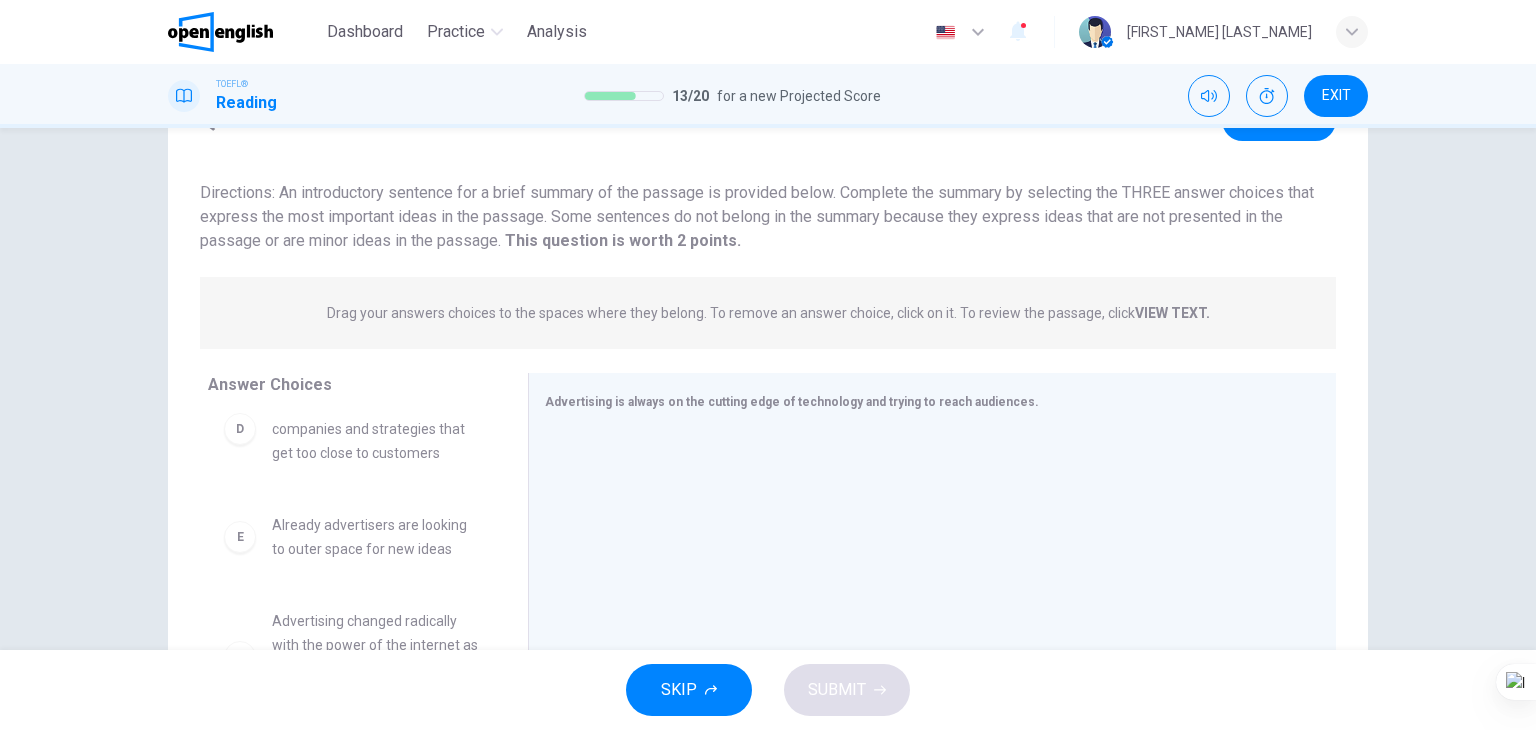 scroll, scrollTop: 420, scrollLeft: 0, axis: vertical 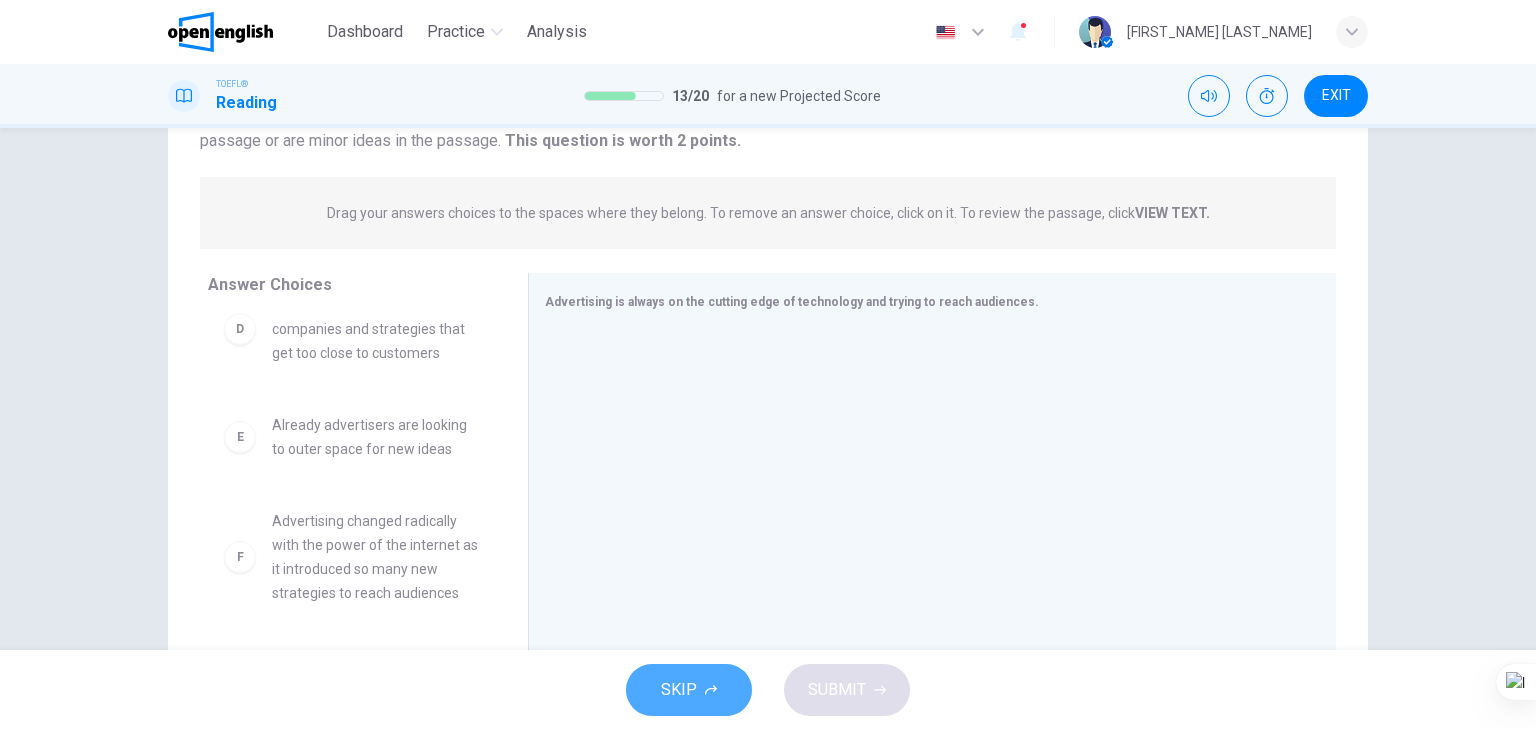 click on "SKIP" at bounding box center [689, 690] 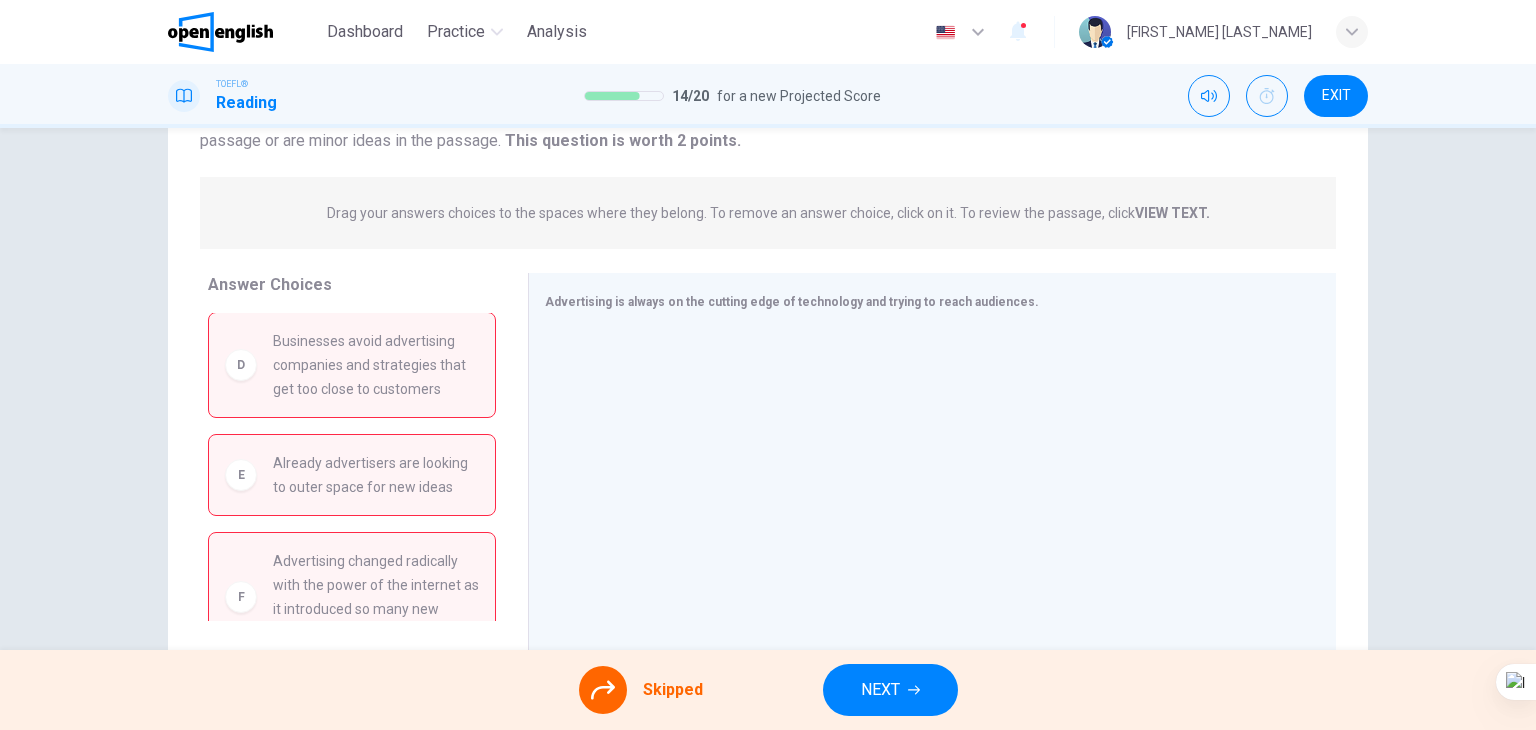 scroll, scrollTop: 429, scrollLeft: 0, axis: vertical 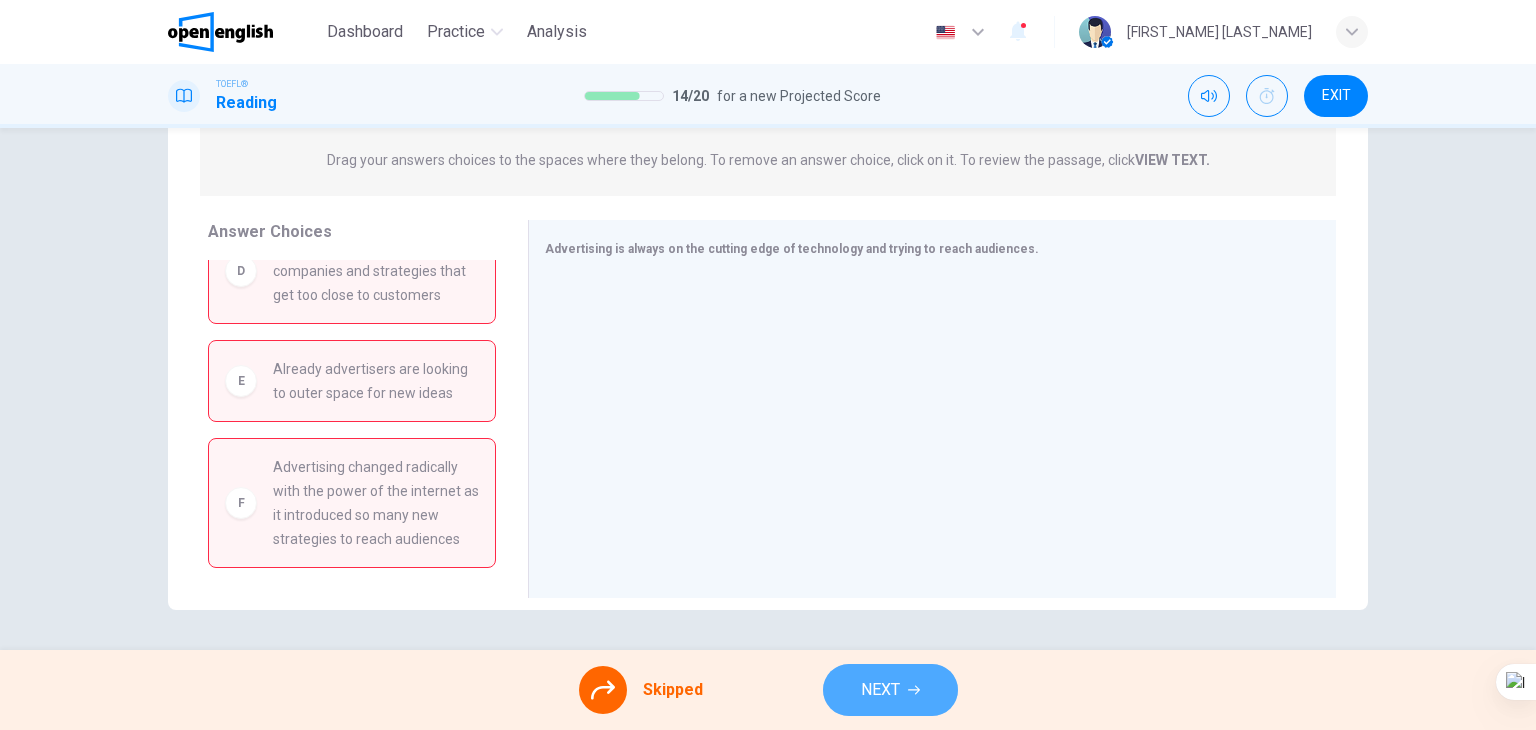 click on "NEXT" at bounding box center (880, 690) 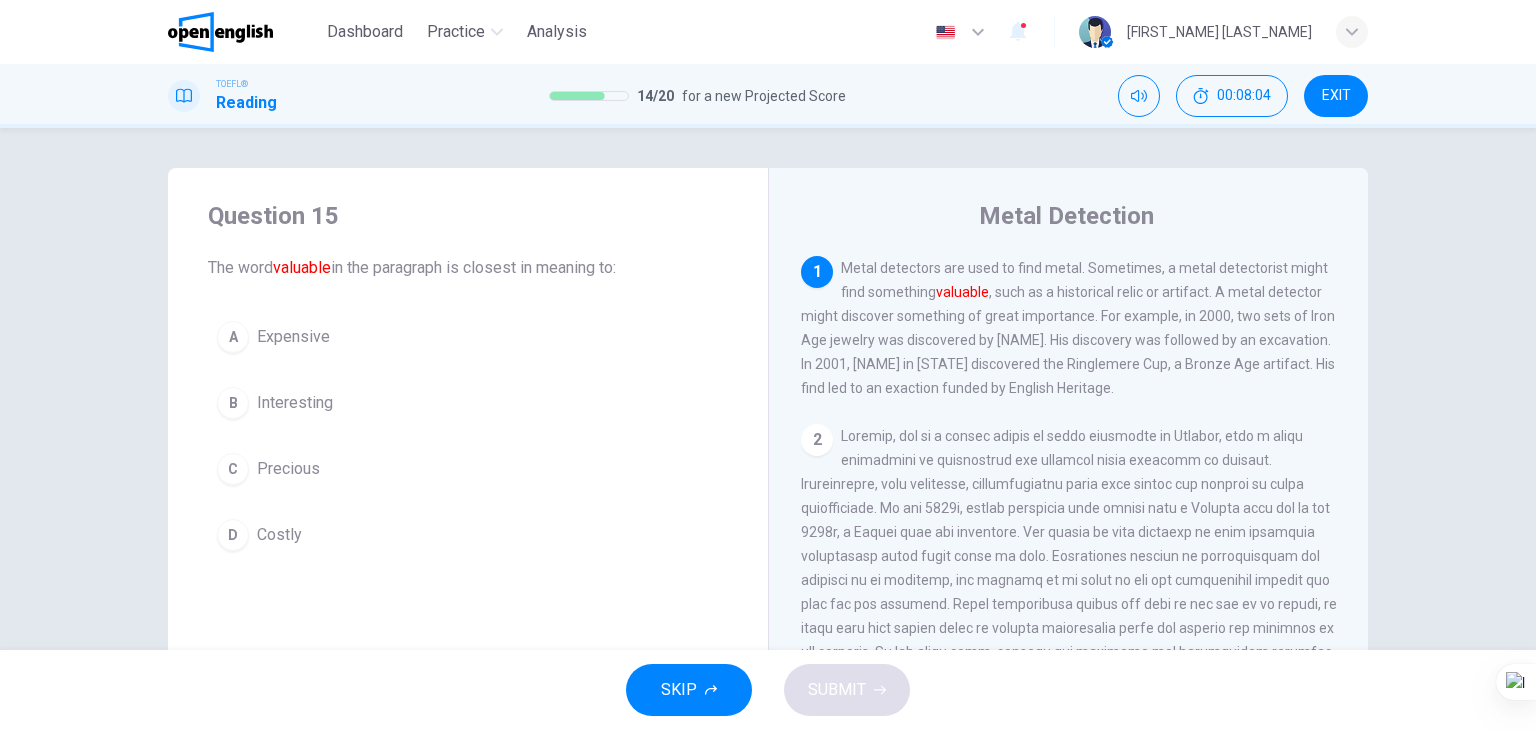 drag, startPoint x: 230, startPoint y: 399, endPoint x: 352, endPoint y: 454, distance: 133.82451 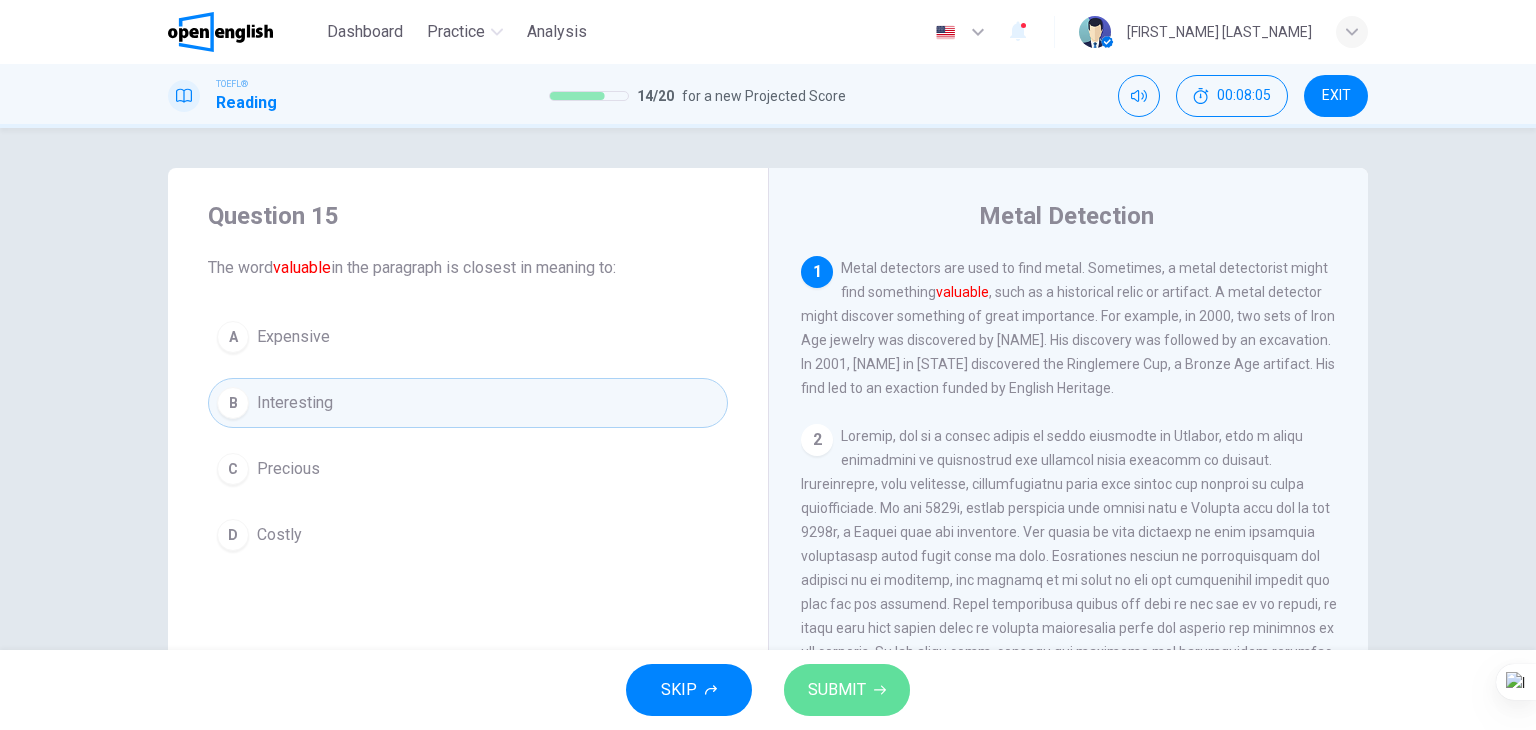 drag, startPoint x: 853, startPoint y: 681, endPoint x: 852, endPoint y: 691, distance: 10.049875 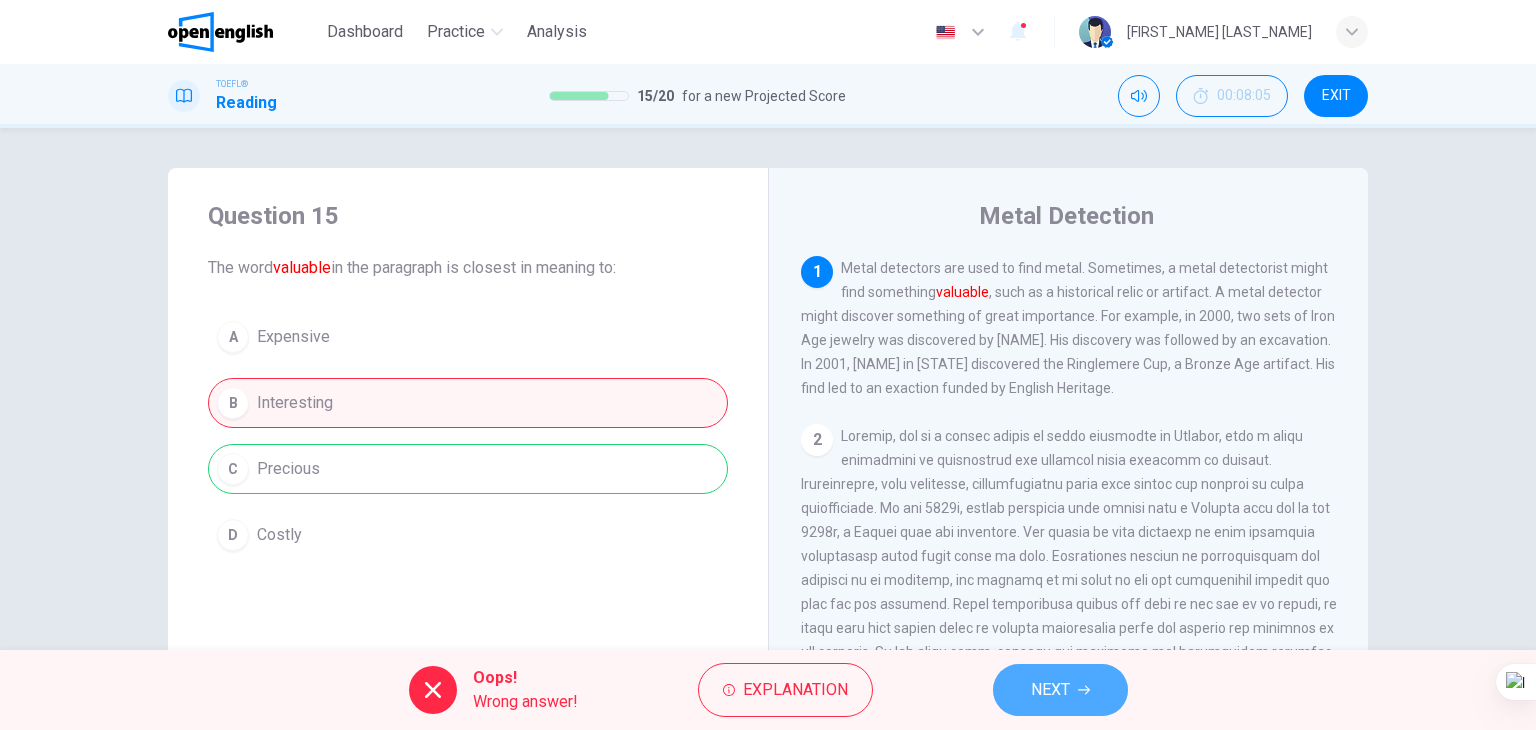click on "NEXT" at bounding box center (1060, 690) 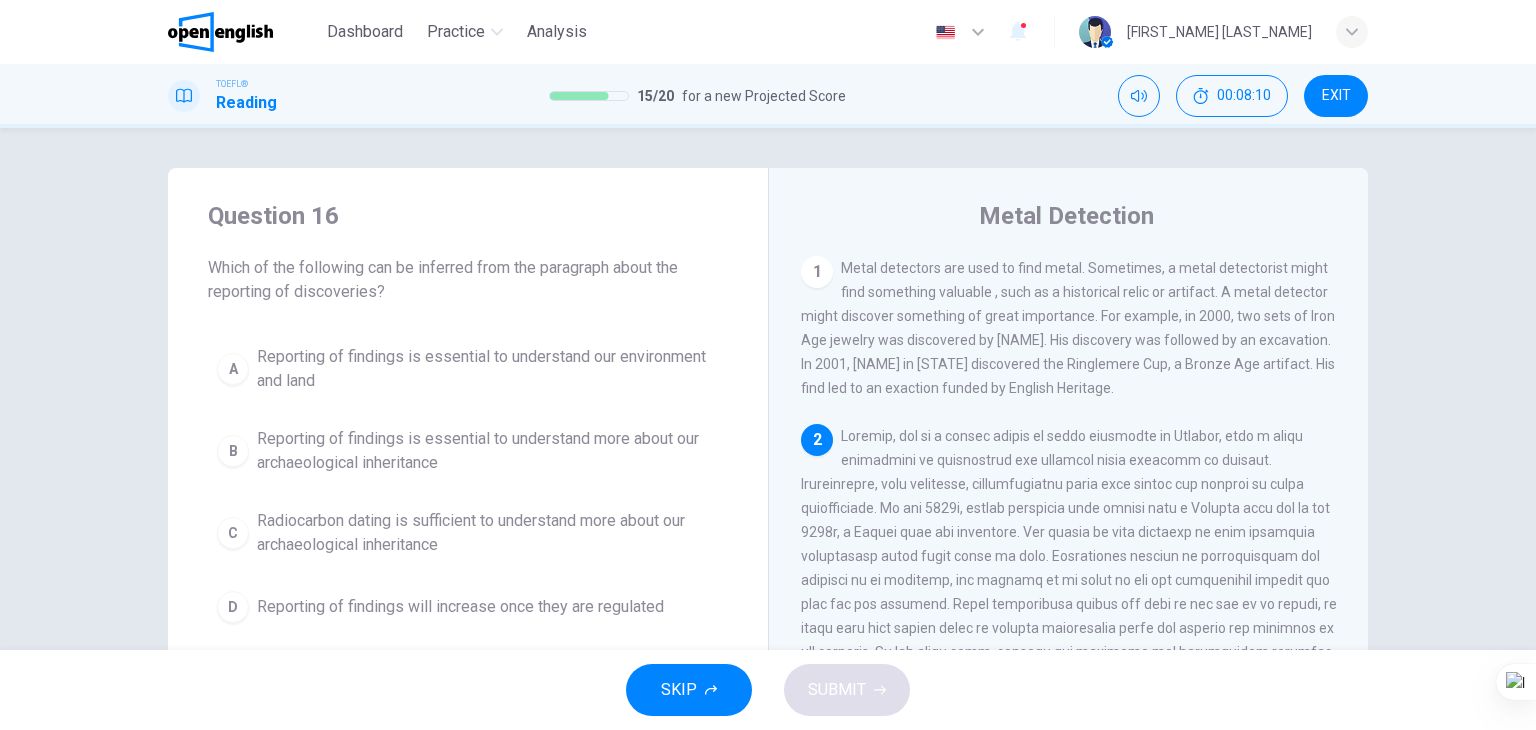 scroll, scrollTop: 100, scrollLeft: 0, axis: vertical 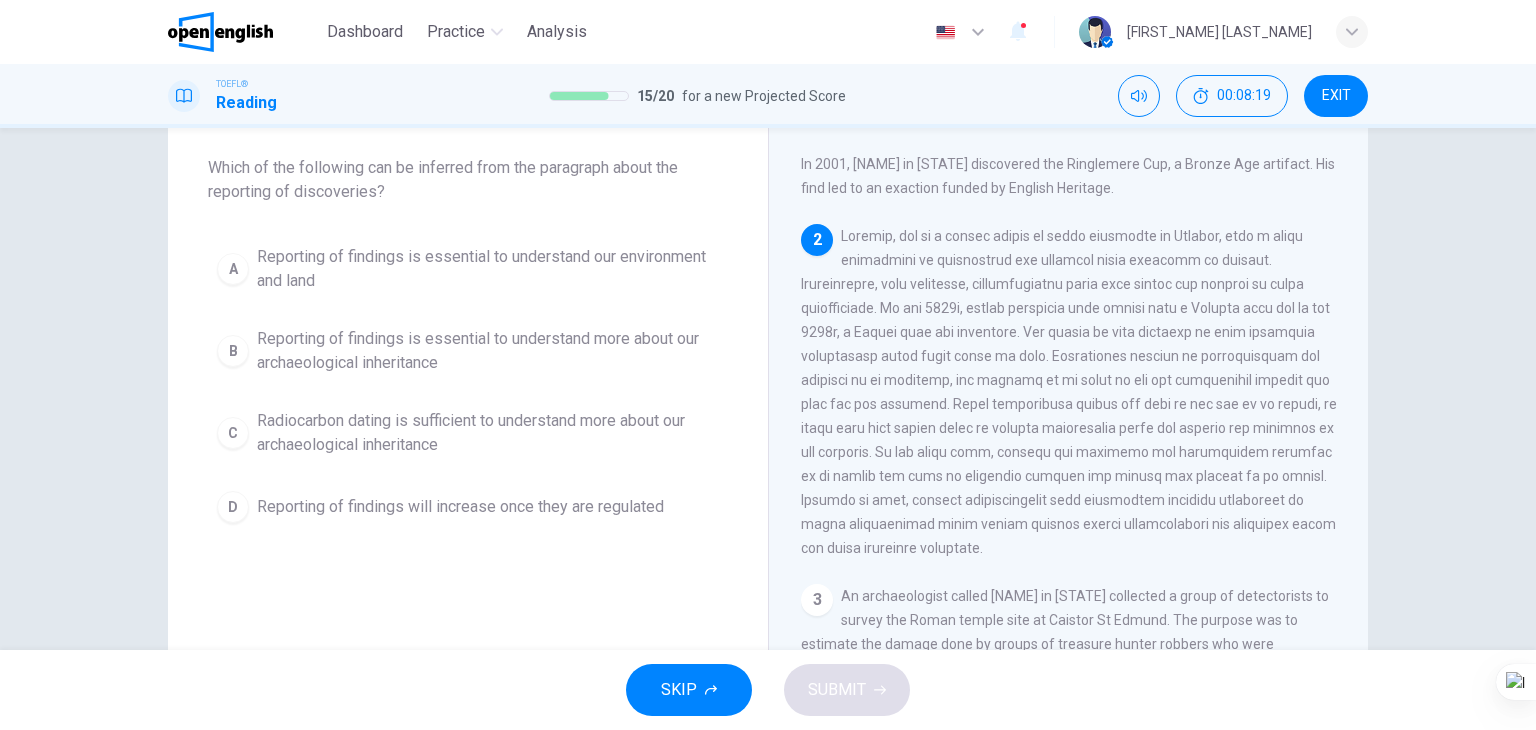 click on "C Radiocarbon dating is sufficient to understand more about our archaeological inheritance" at bounding box center (468, 433) 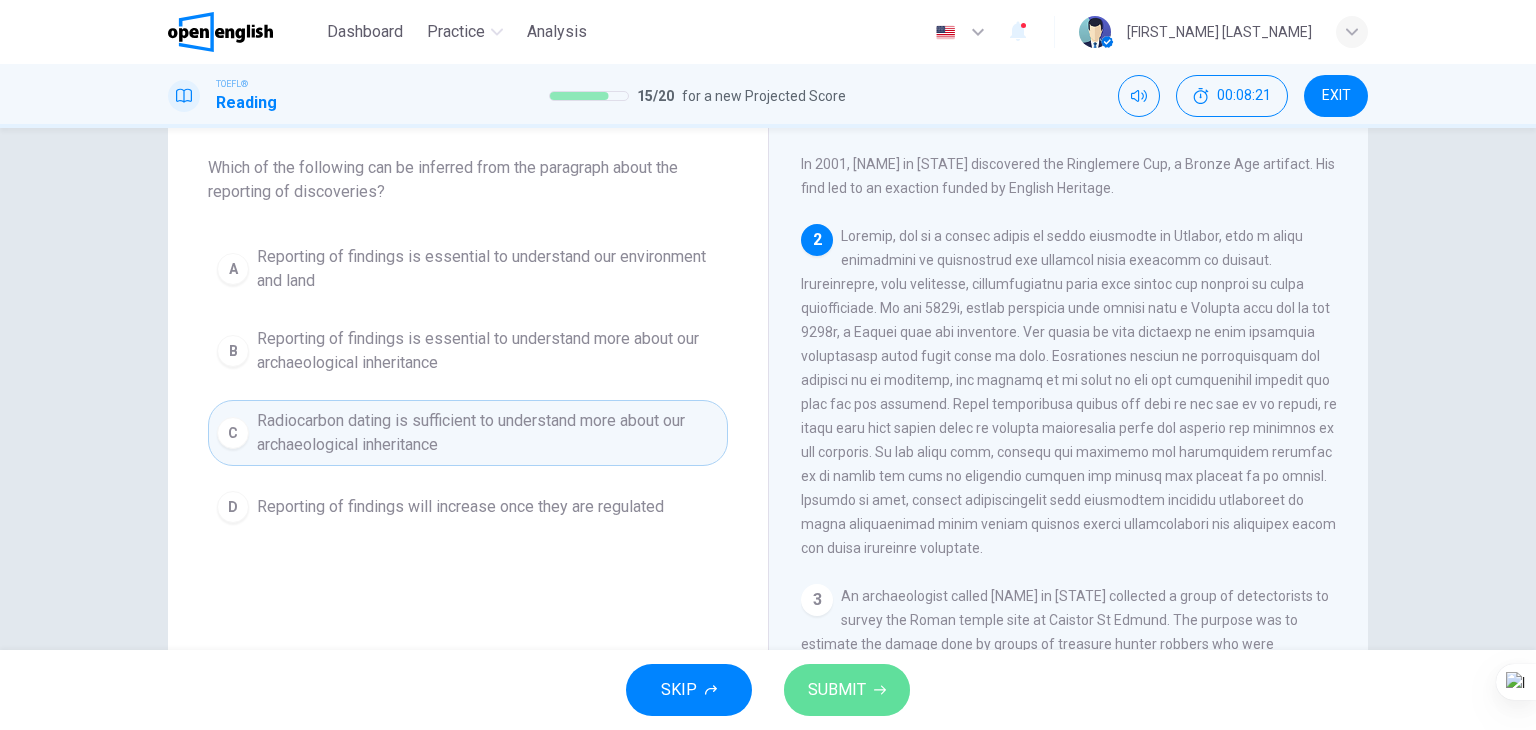 drag, startPoint x: 888, startPoint y: 685, endPoint x: 887, endPoint y: 697, distance: 12.0415945 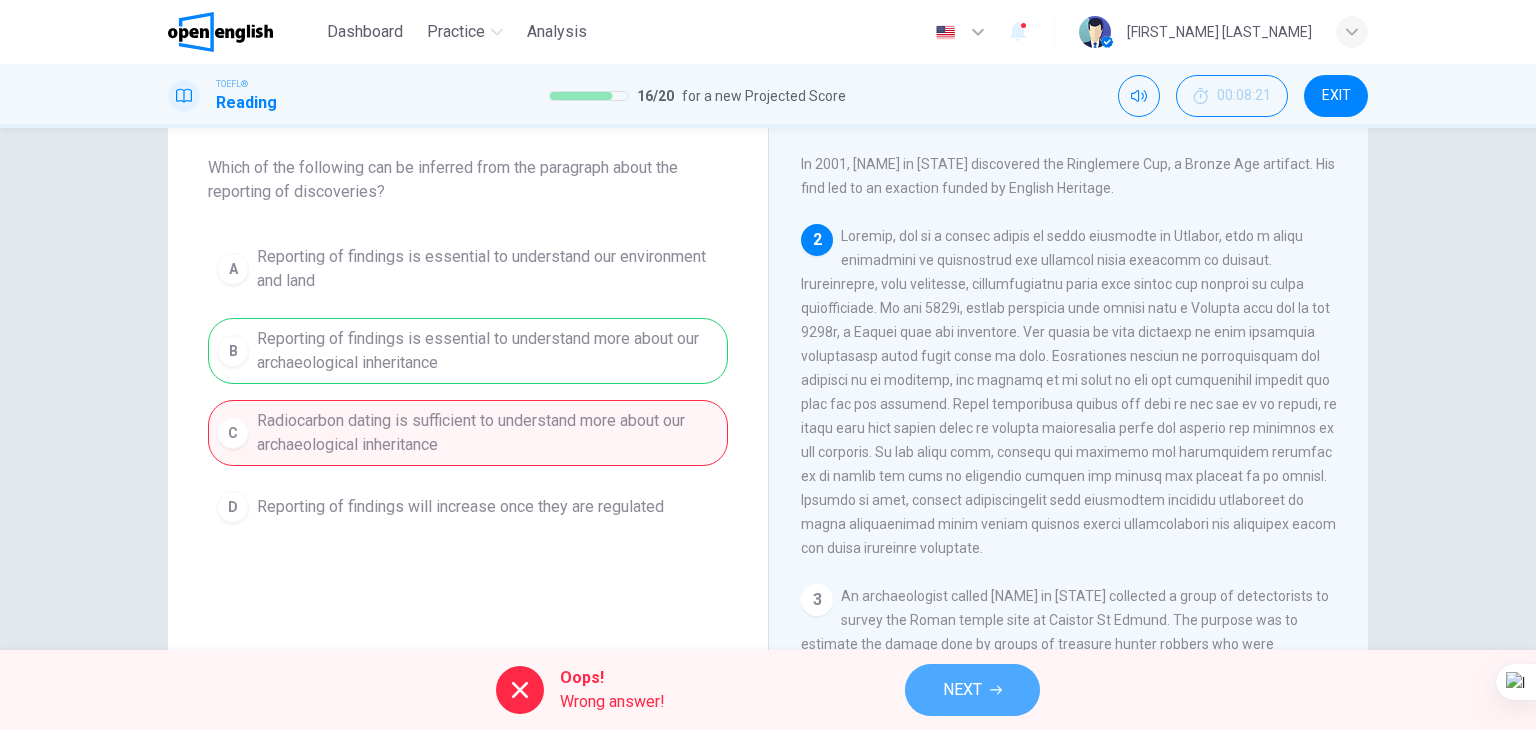 click on "NEXT" at bounding box center [962, 690] 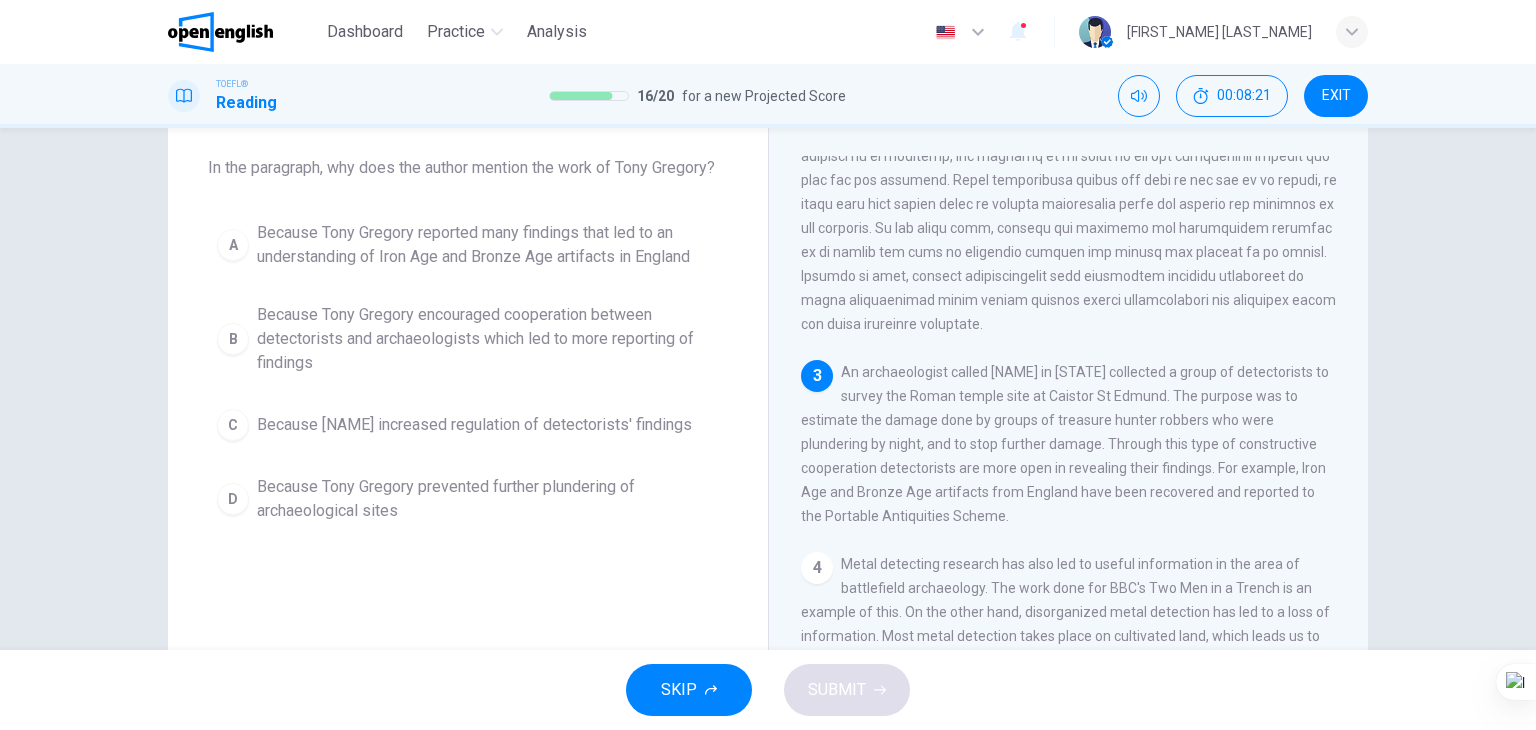 scroll, scrollTop: 342, scrollLeft: 0, axis: vertical 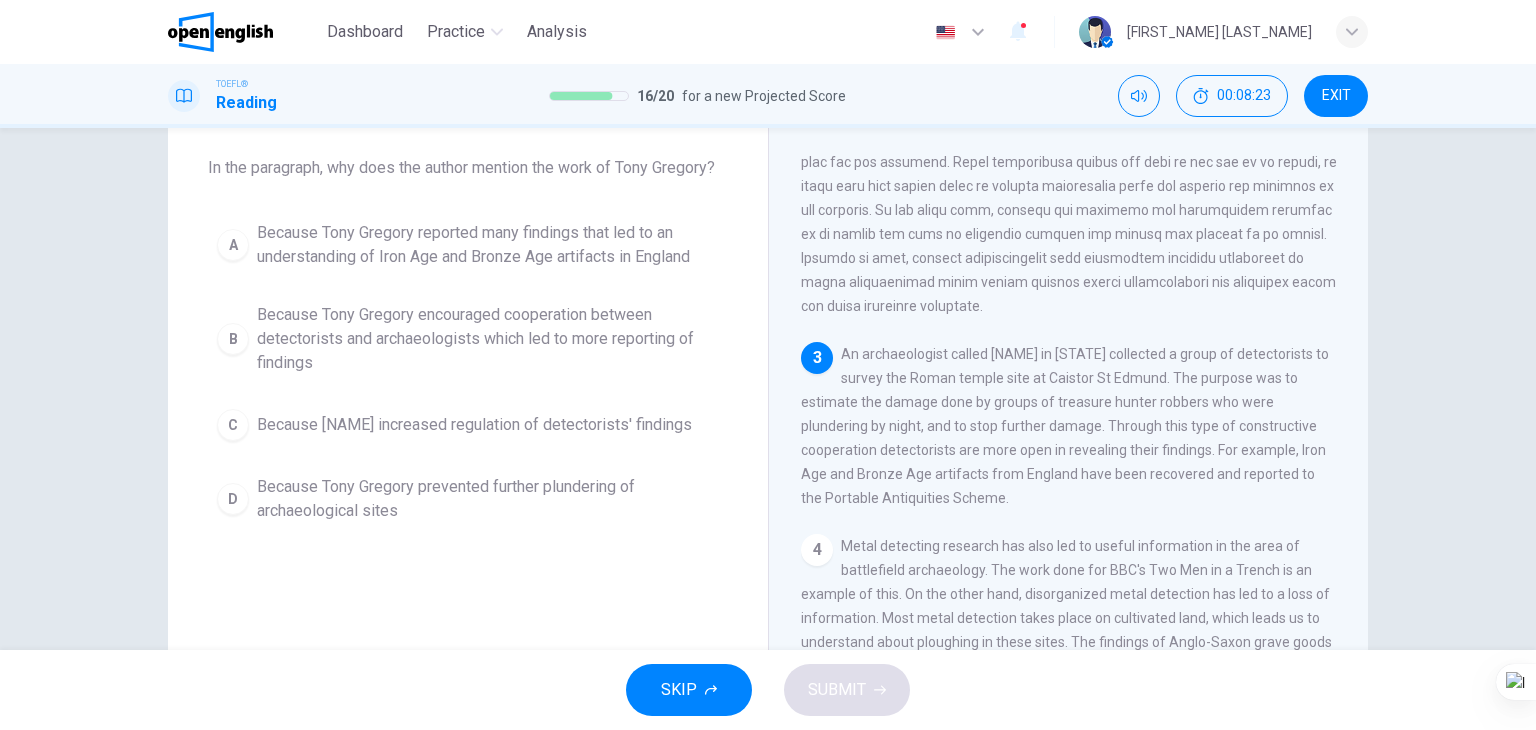 click on "D" at bounding box center [233, 499] 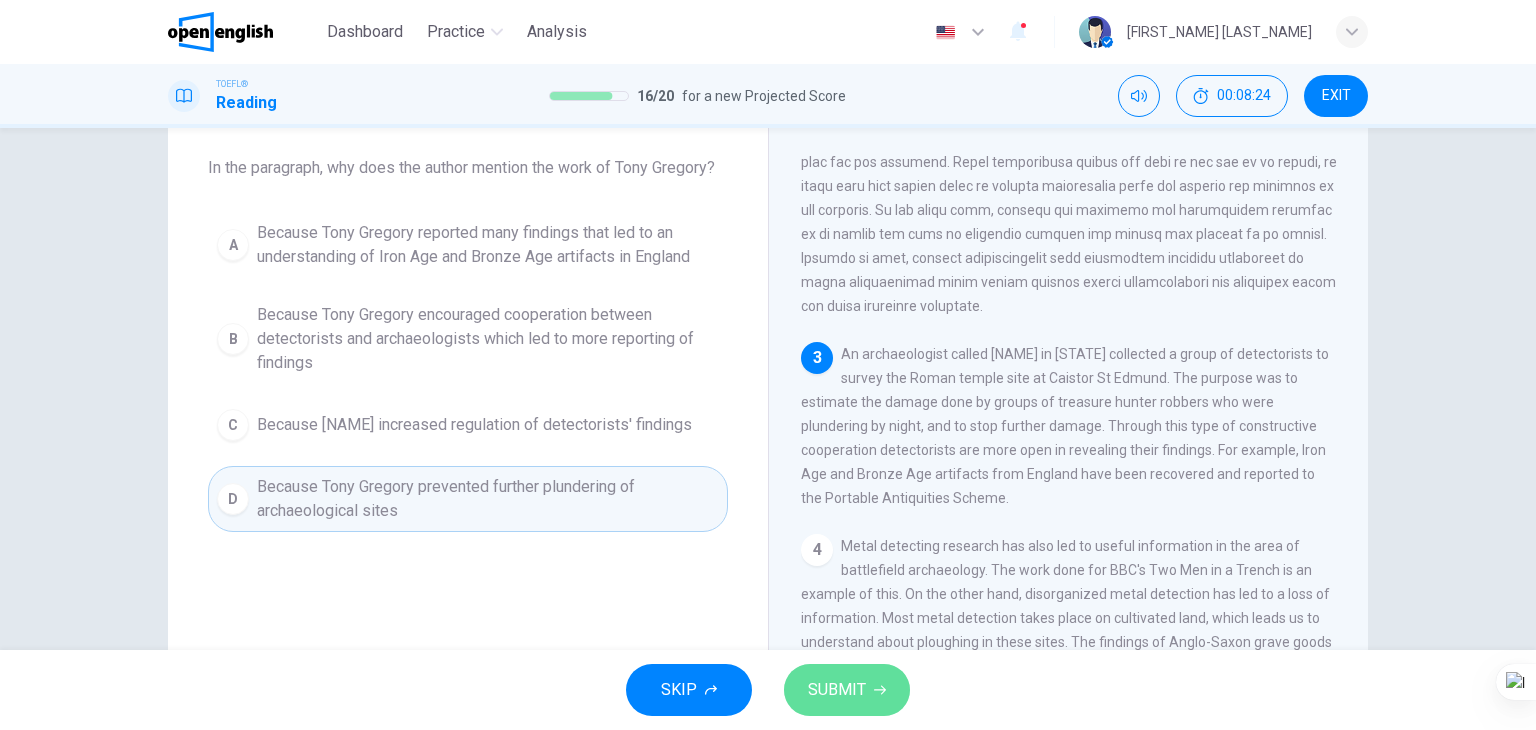 click on "SUBMIT" at bounding box center (837, 690) 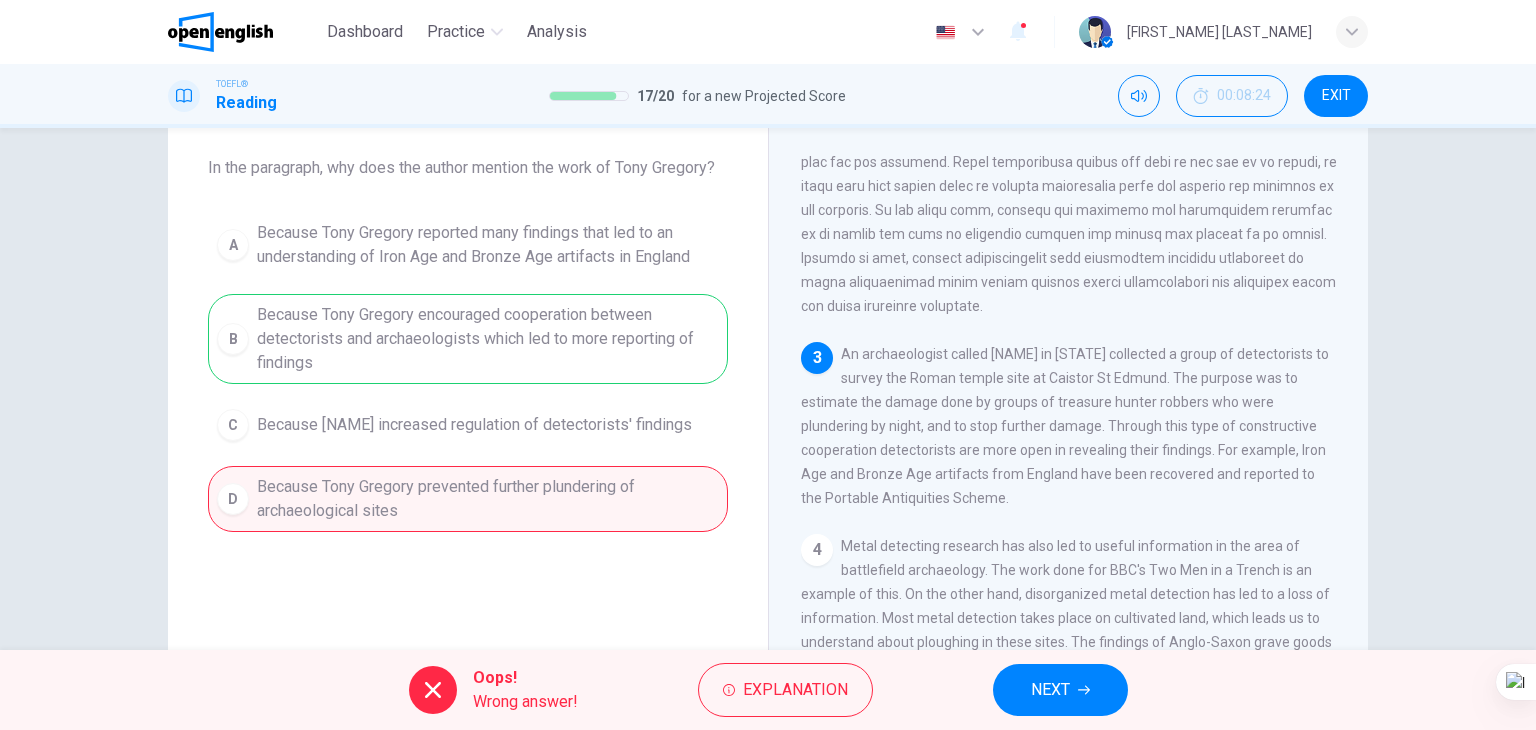 drag, startPoint x: 1030, startPoint y: 655, endPoint x: 1030, endPoint y: 666, distance: 11 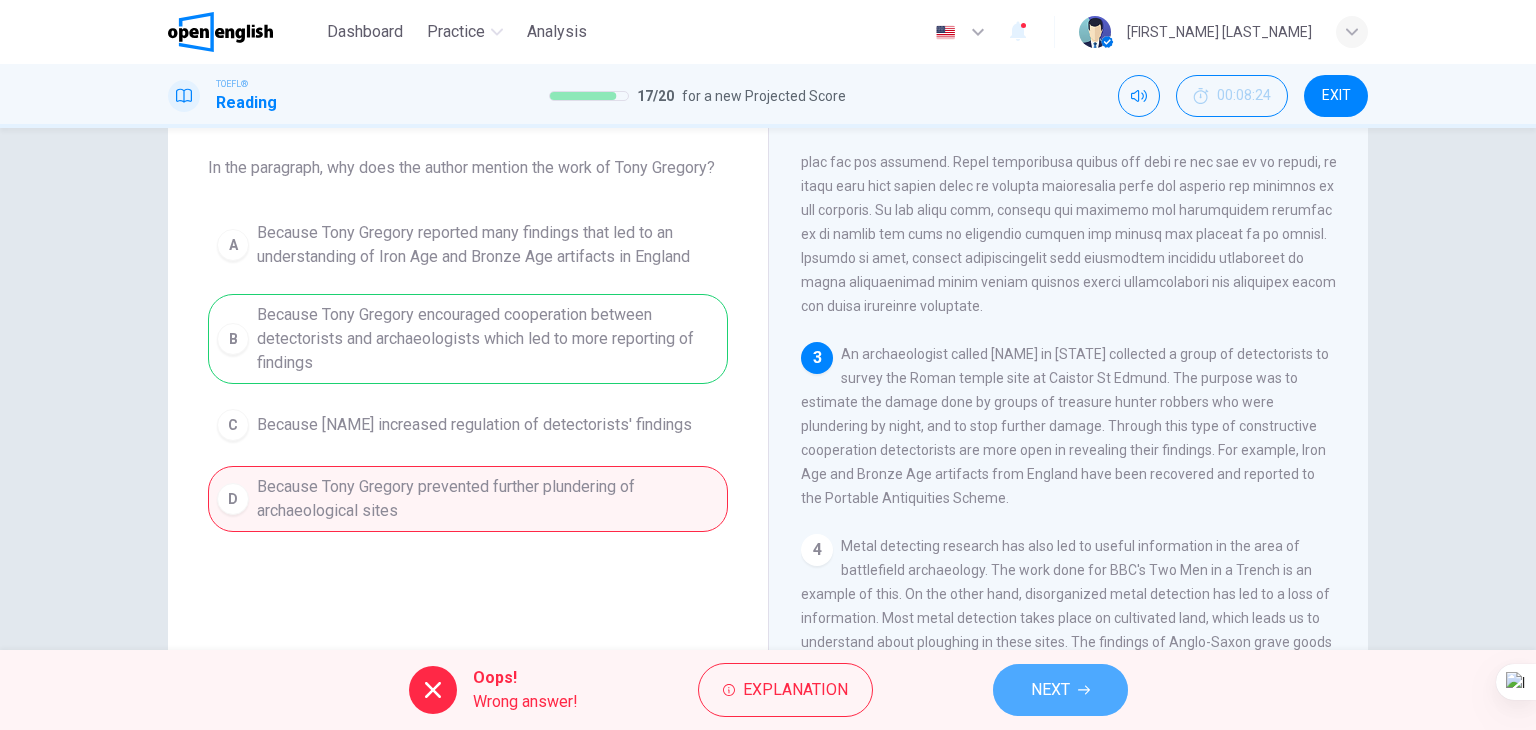click on "NEXT" at bounding box center [1050, 690] 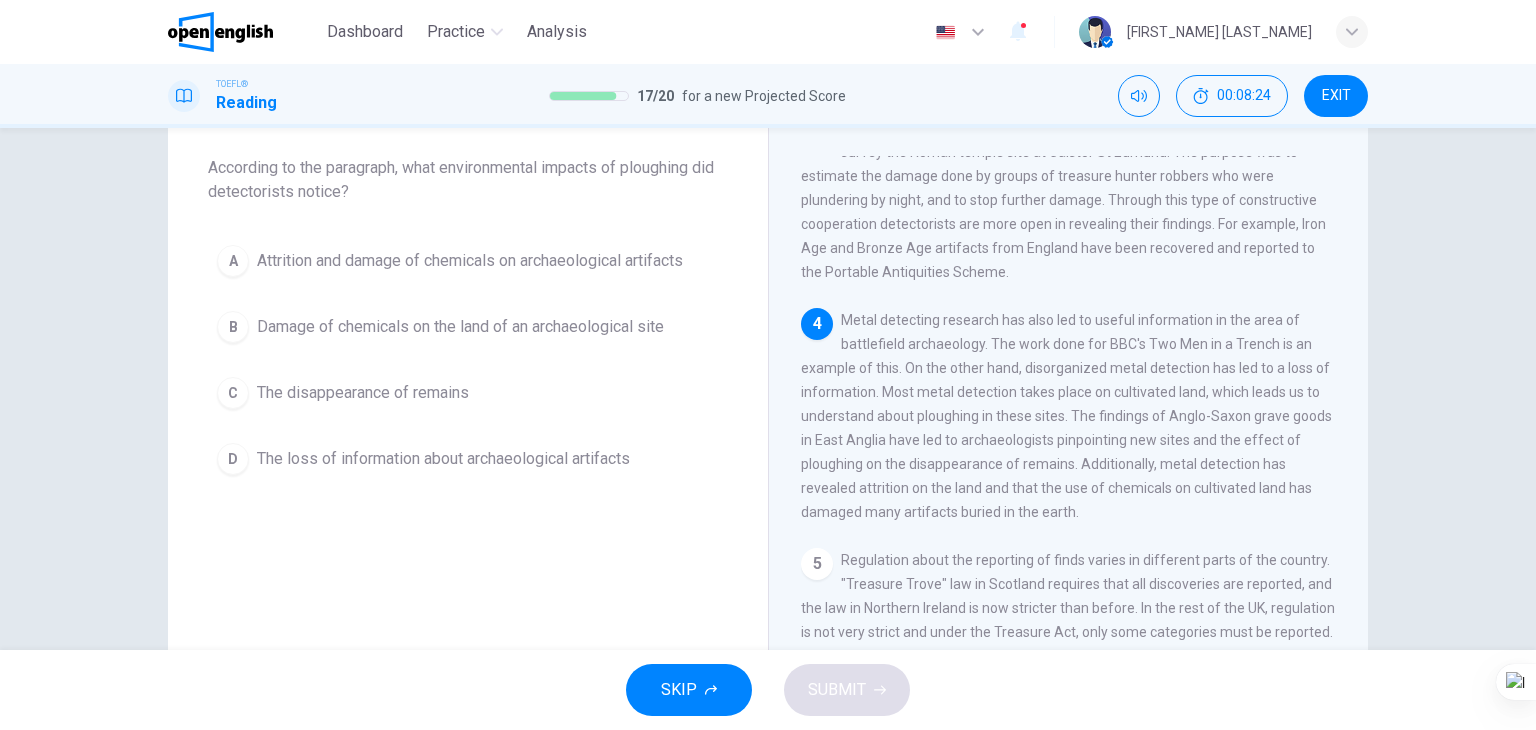 scroll, scrollTop: 589, scrollLeft: 0, axis: vertical 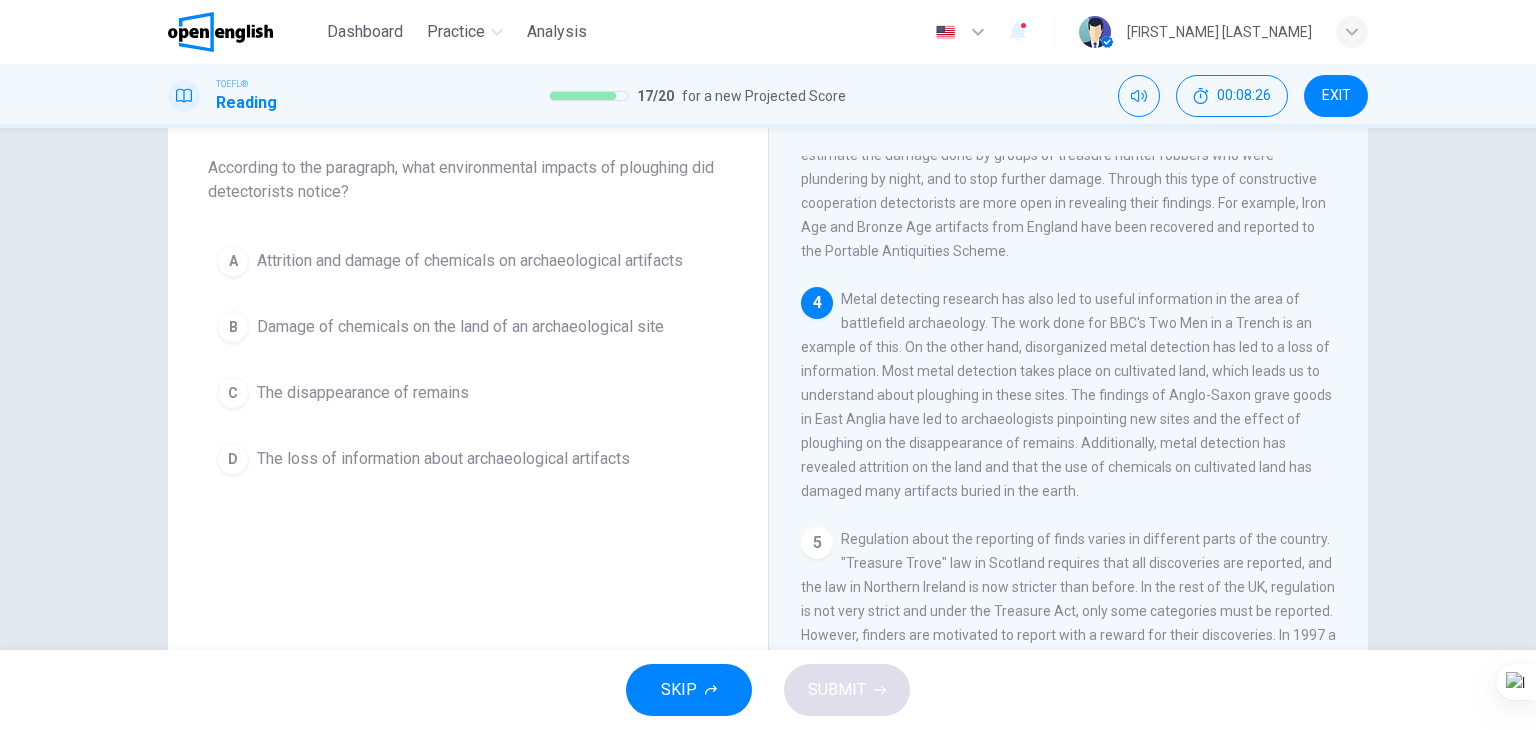 click on "A" at bounding box center (233, 261) 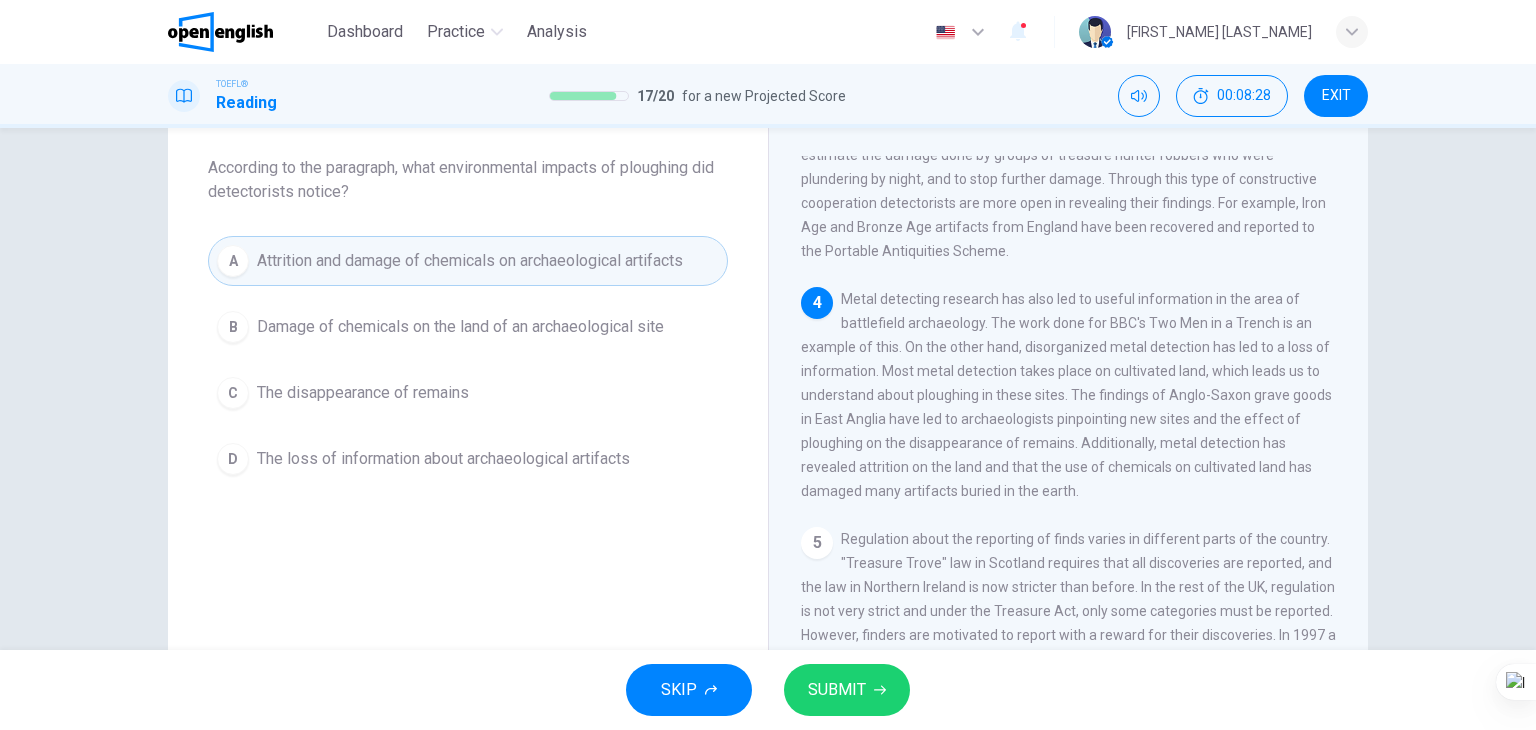 drag, startPoint x: 852, startPoint y: 665, endPoint x: 846, endPoint y: 646, distance: 19.924858 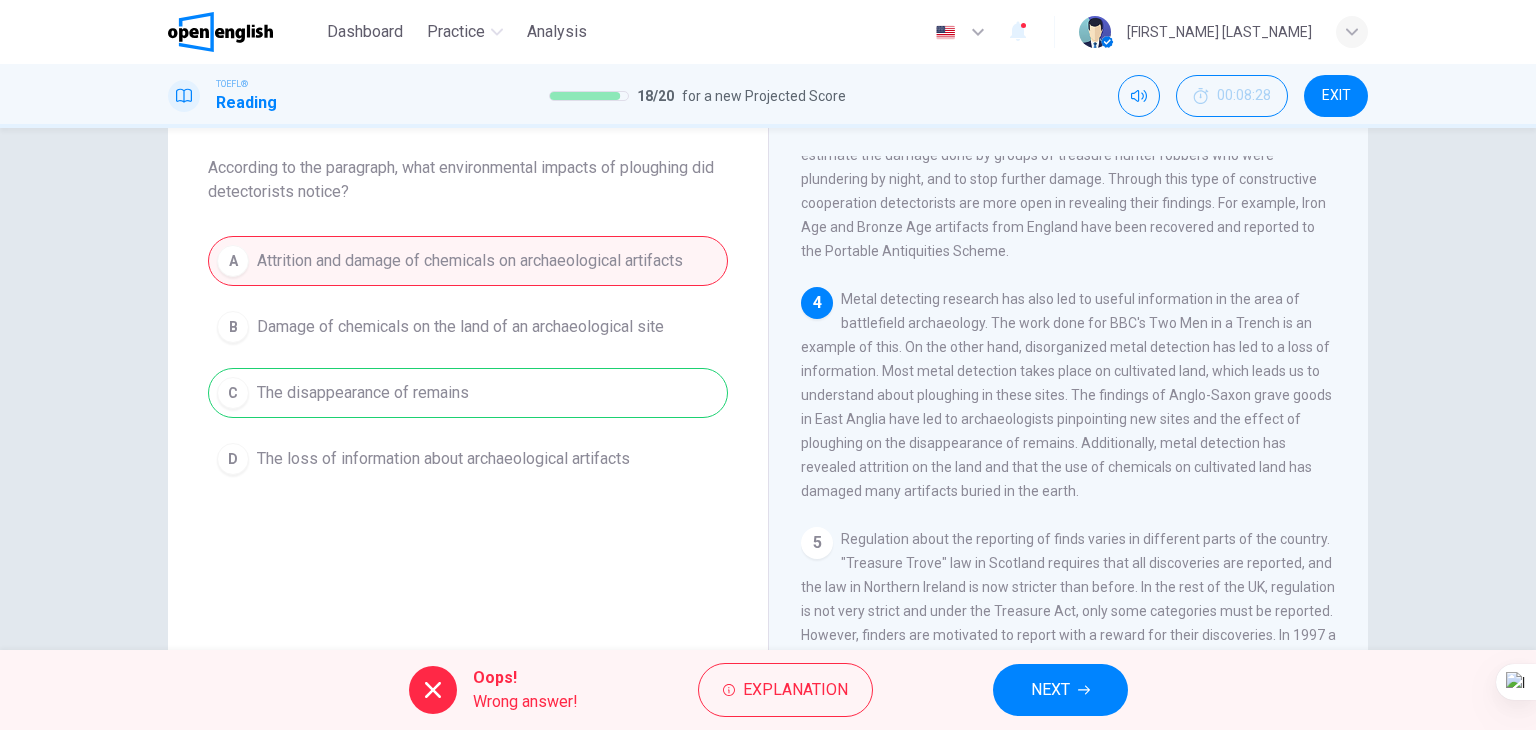 click on "NEXT" at bounding box center (1060, 690) 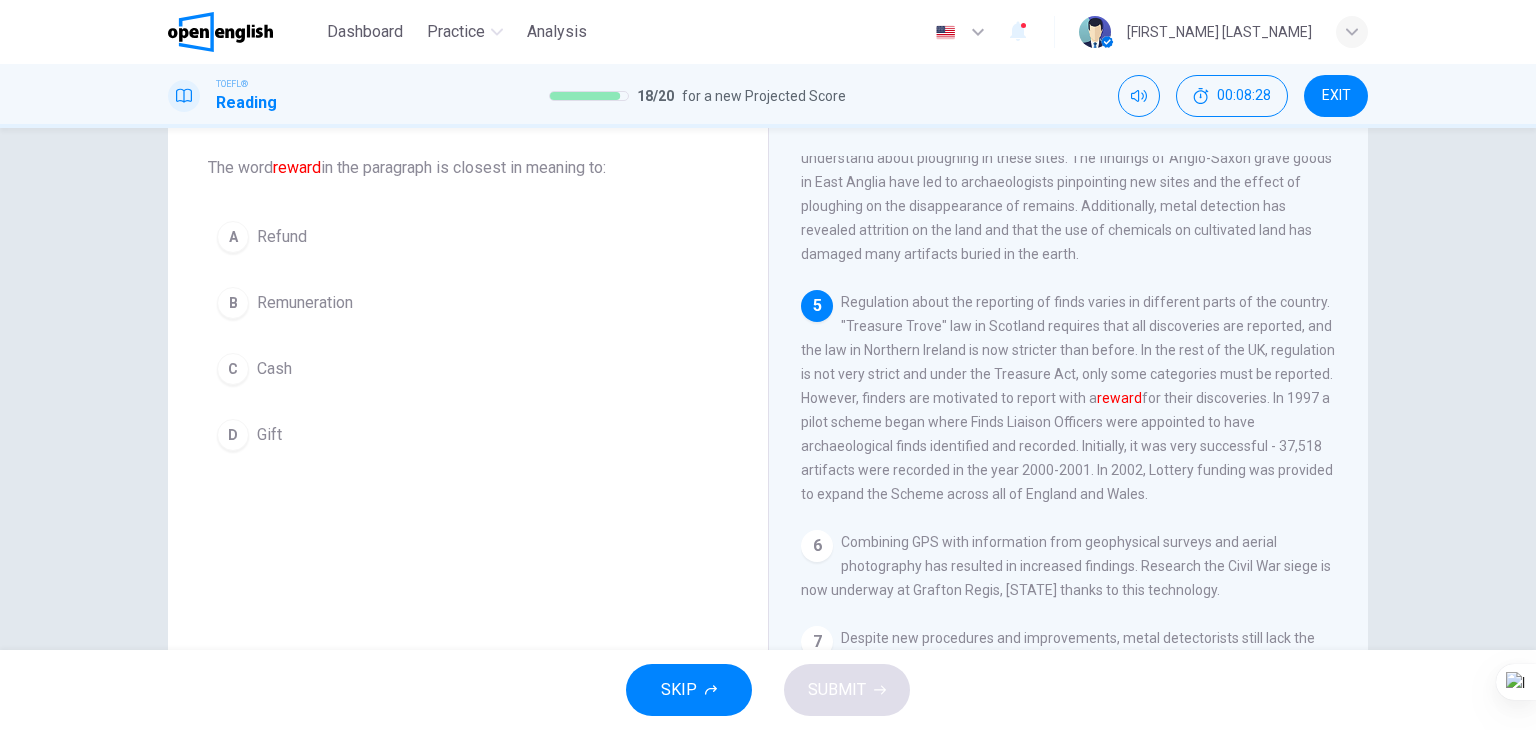 scroll, scrollTop: 836, scrollLeft: 0, axis: vertical 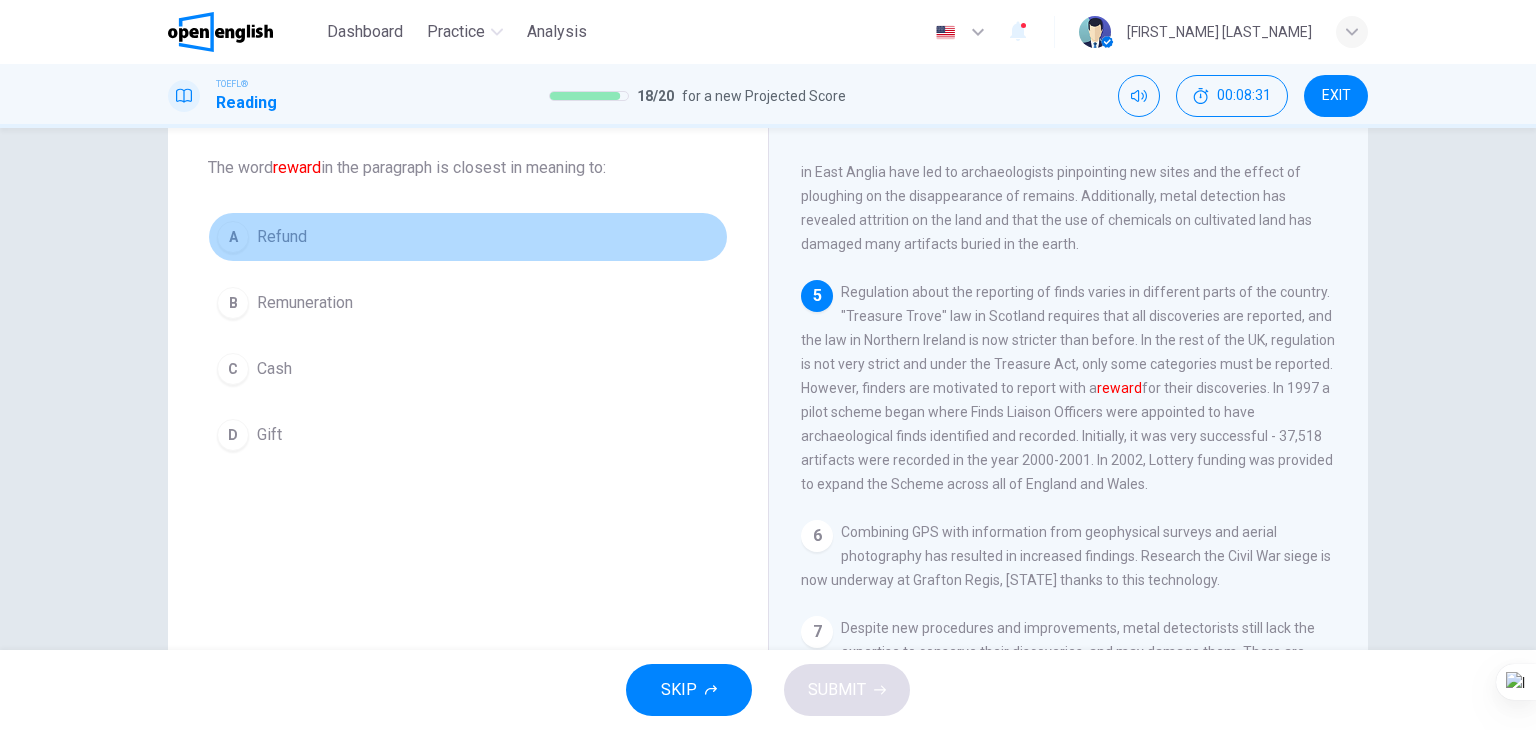click on "A" at bounding box center (233, 237) 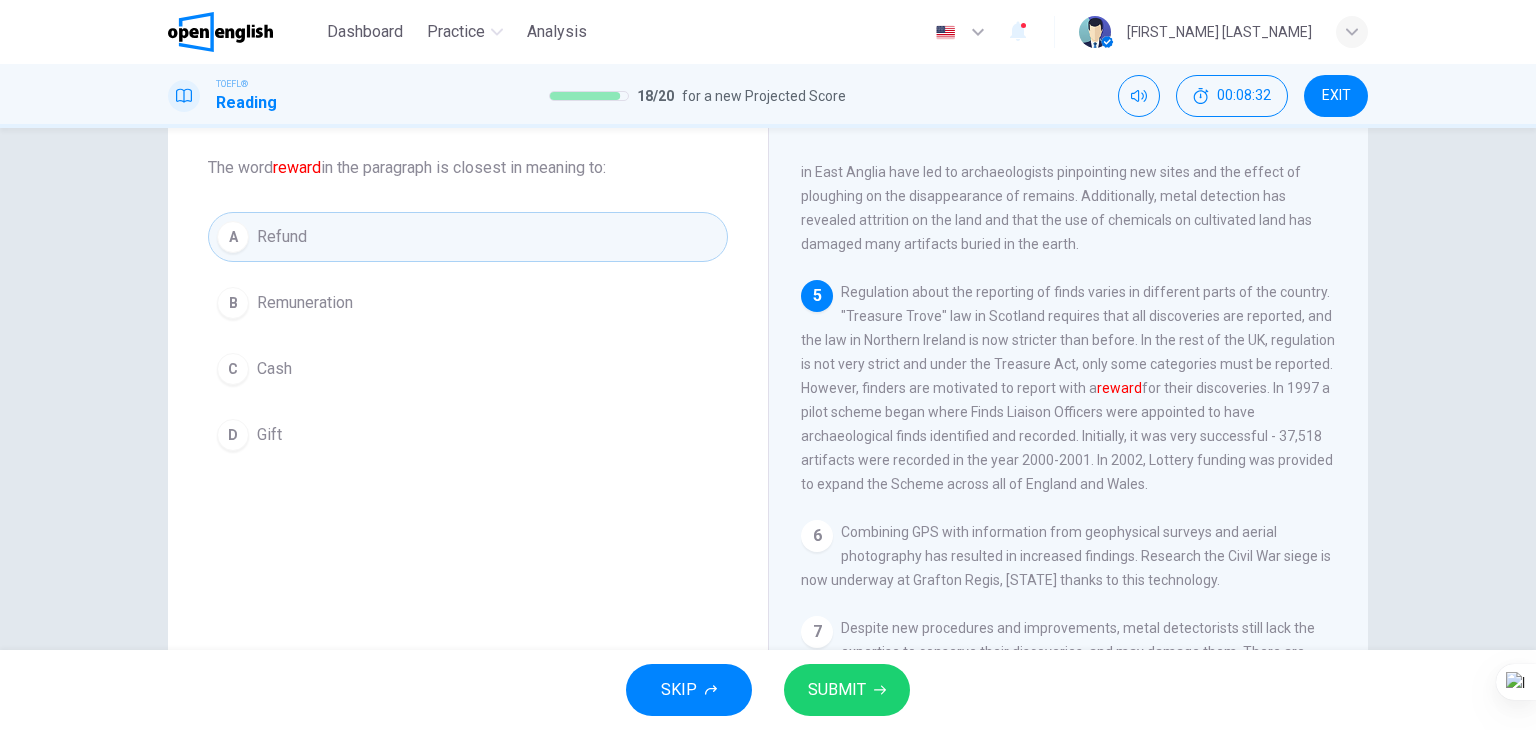 click on "SUBMIT" at bounding box center (847, 690) 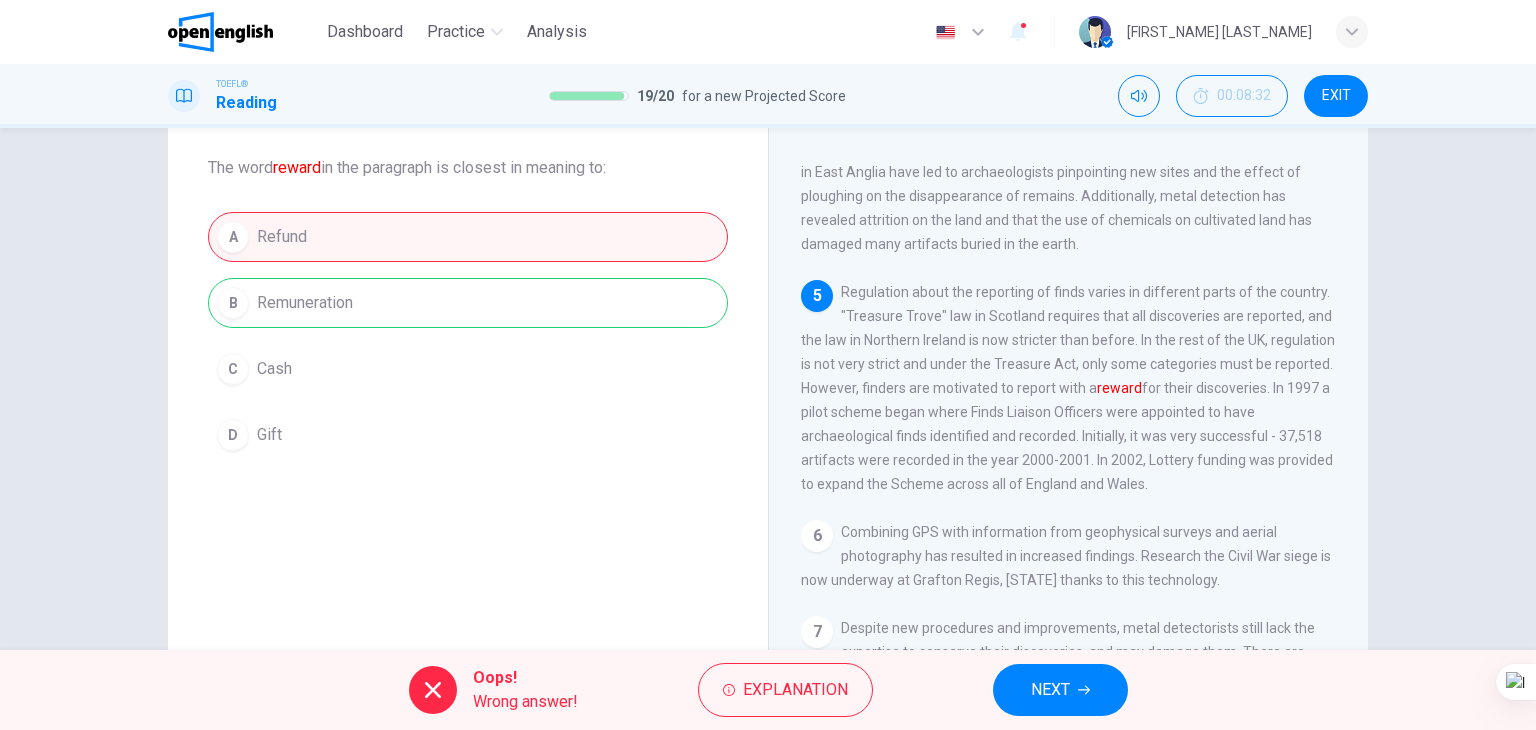 click on "NEXT" at bounding box center (1060, 690) 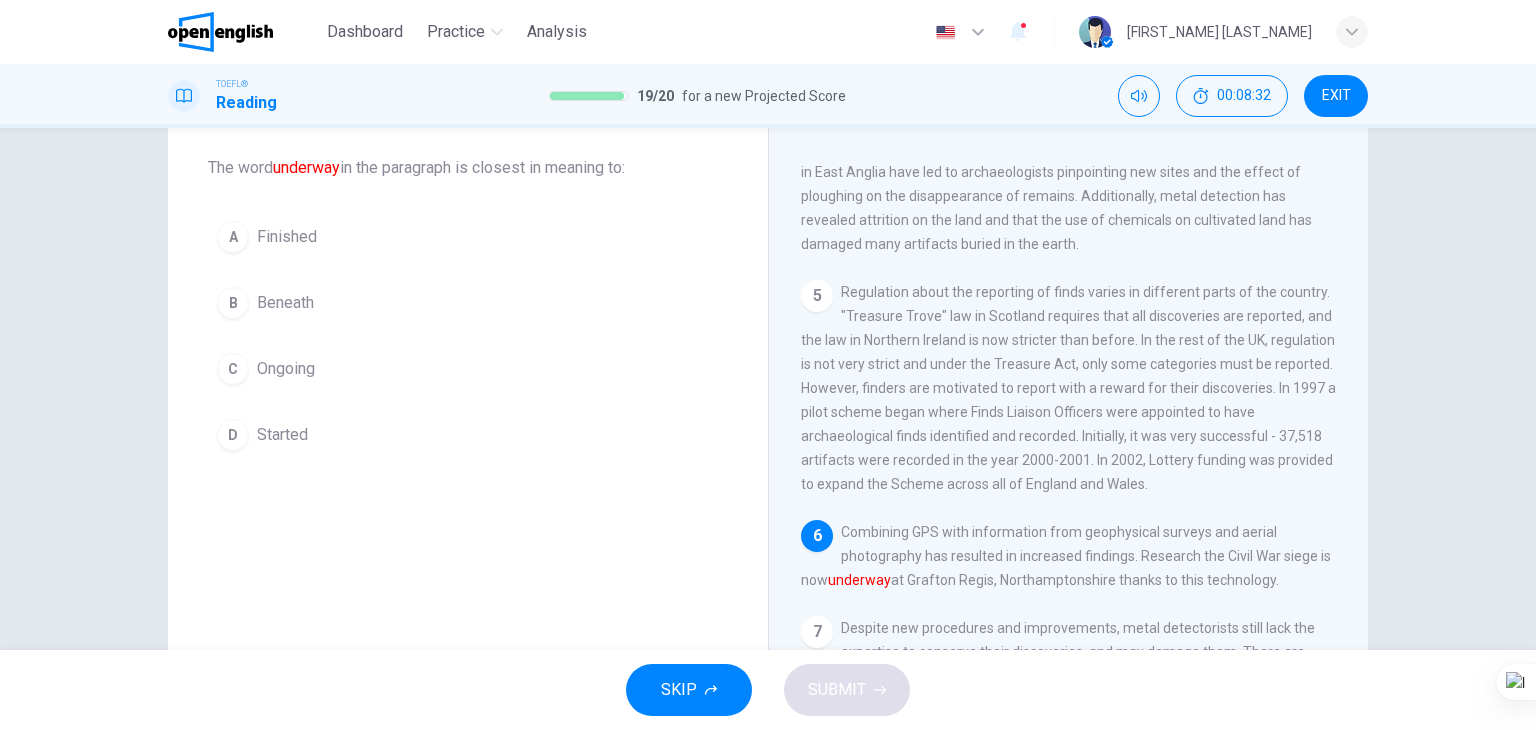 scroll, scrollTop: 932, scrollLeft: 0, axis: vertical 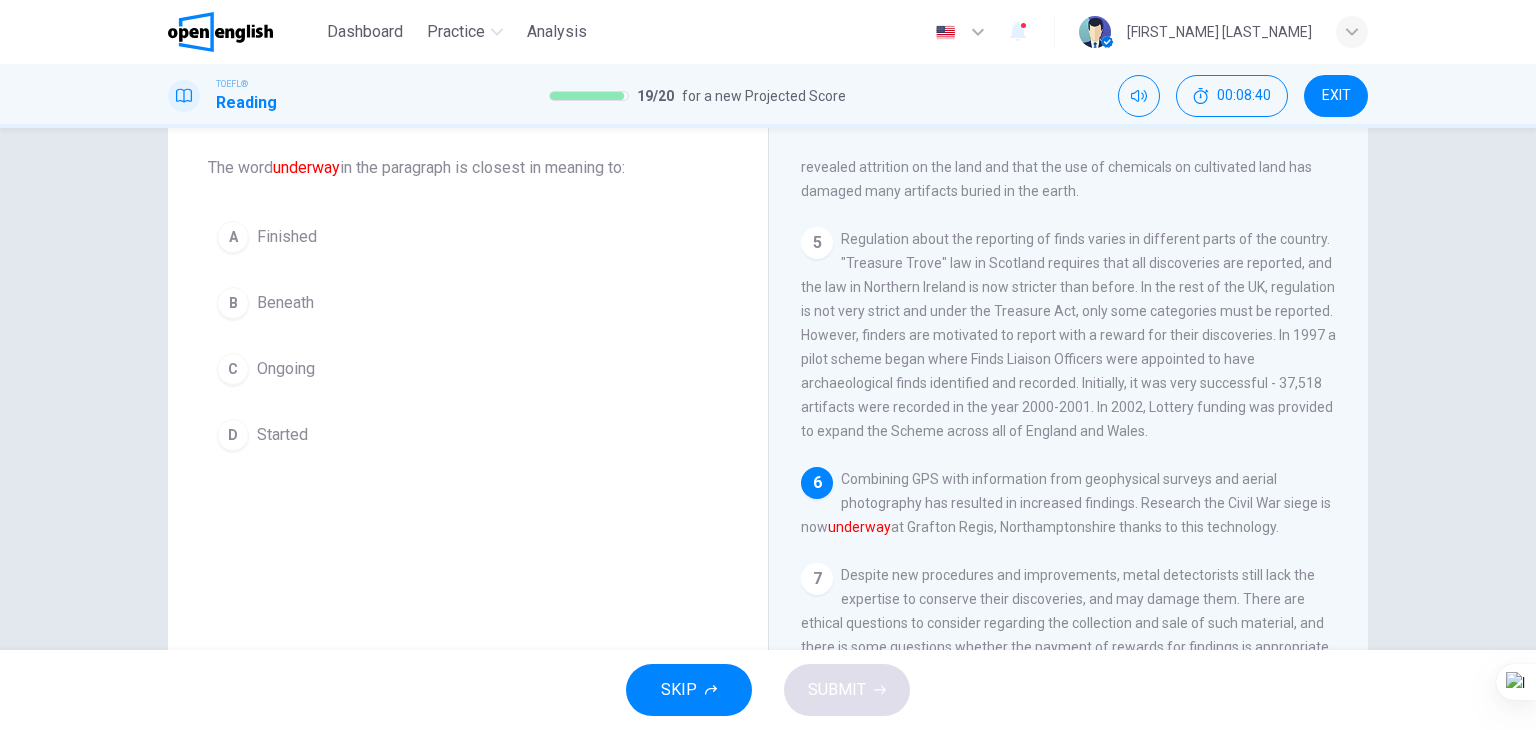 click on "A Finished" at bounding box center [468, 237] 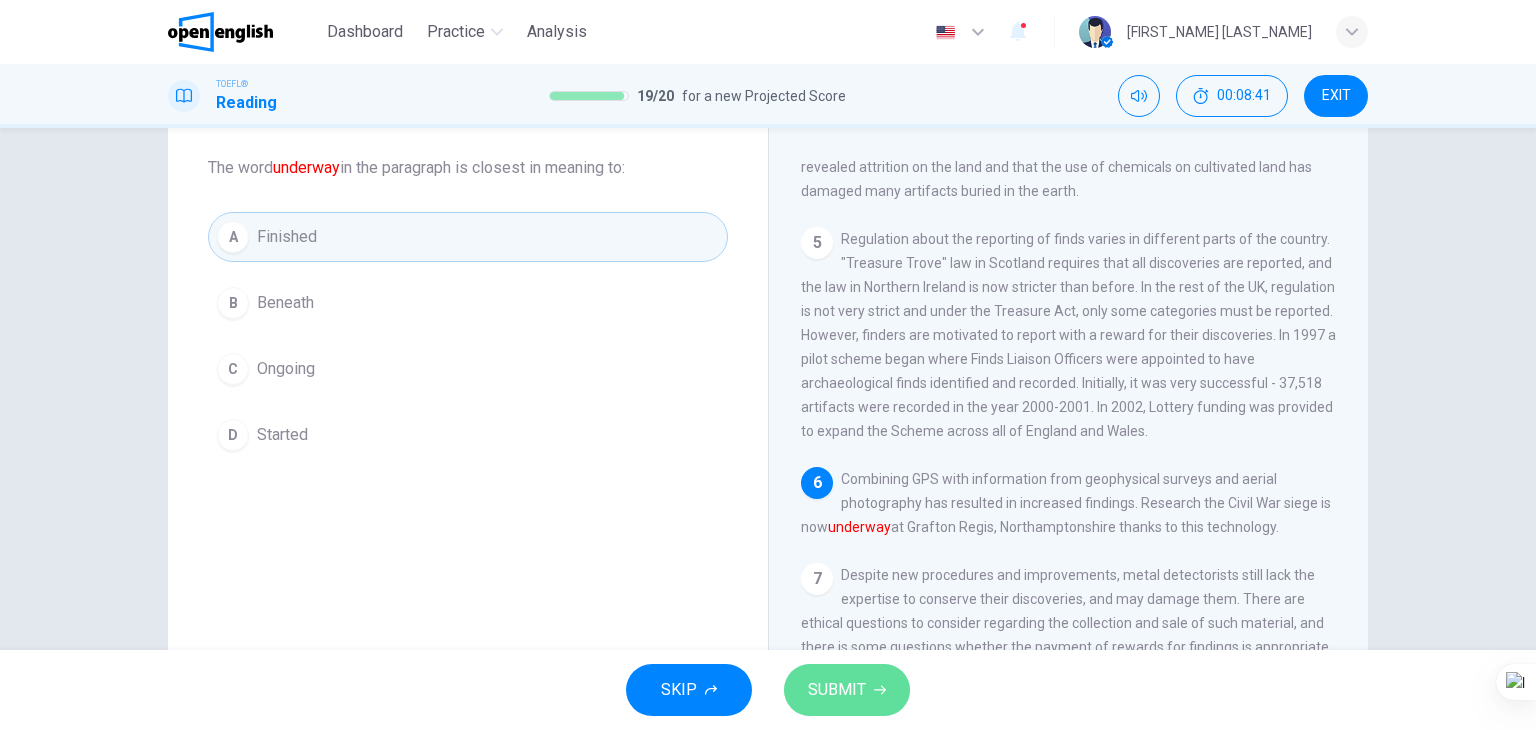 click 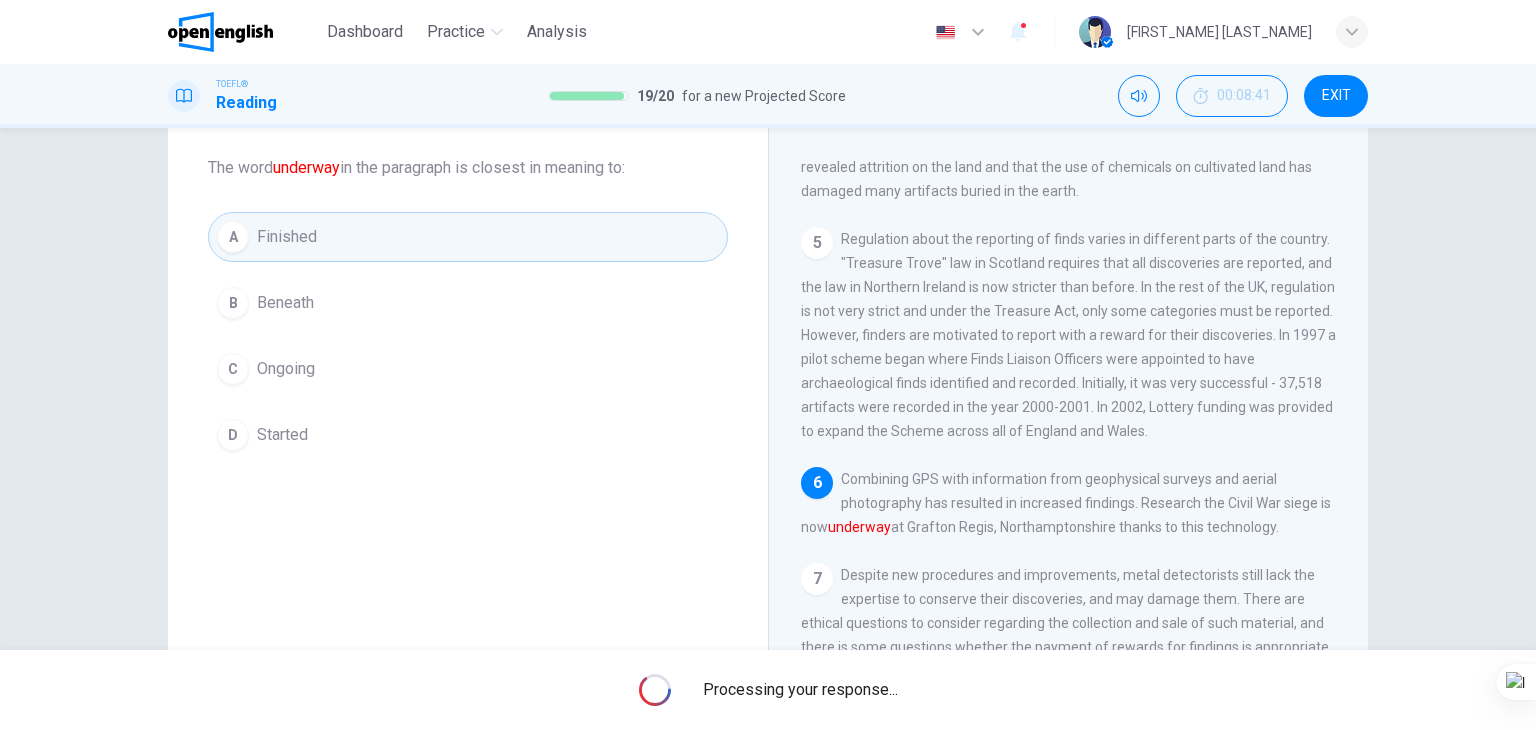 scroll, scrollTop: 0, scrollLeft: 0, axis: both 